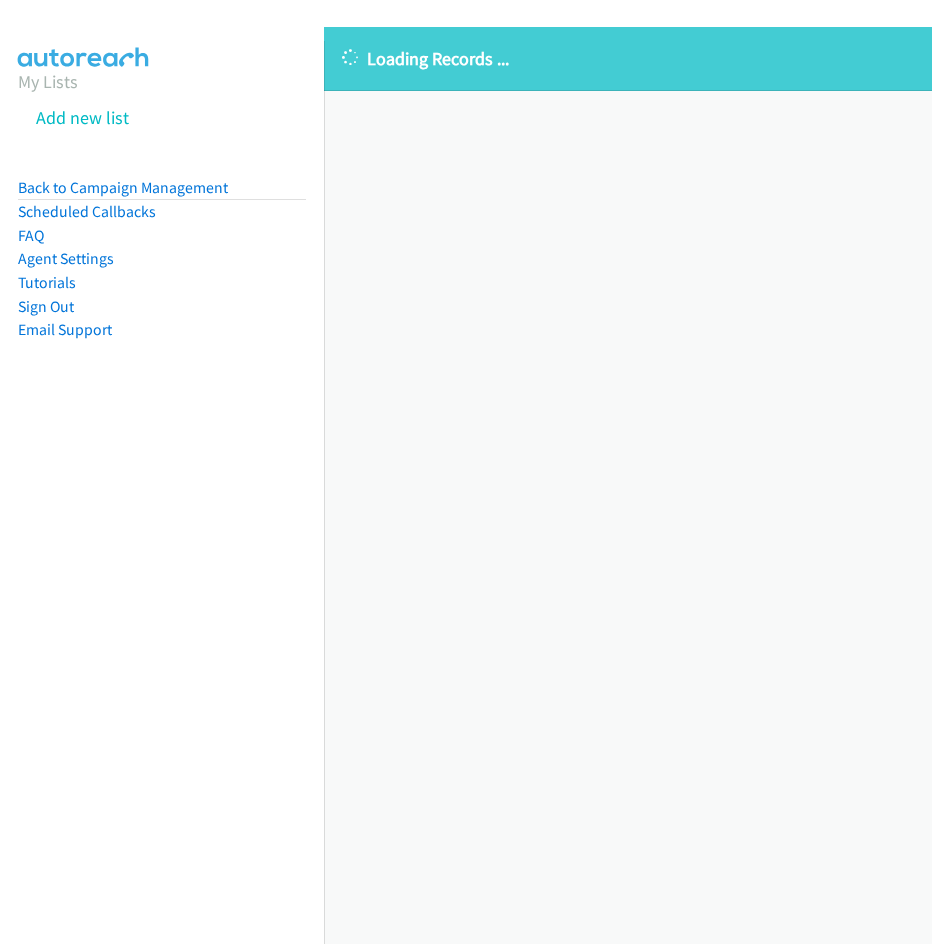 scroll, scrollTop: 0, scrollLeft: 0, axis: both 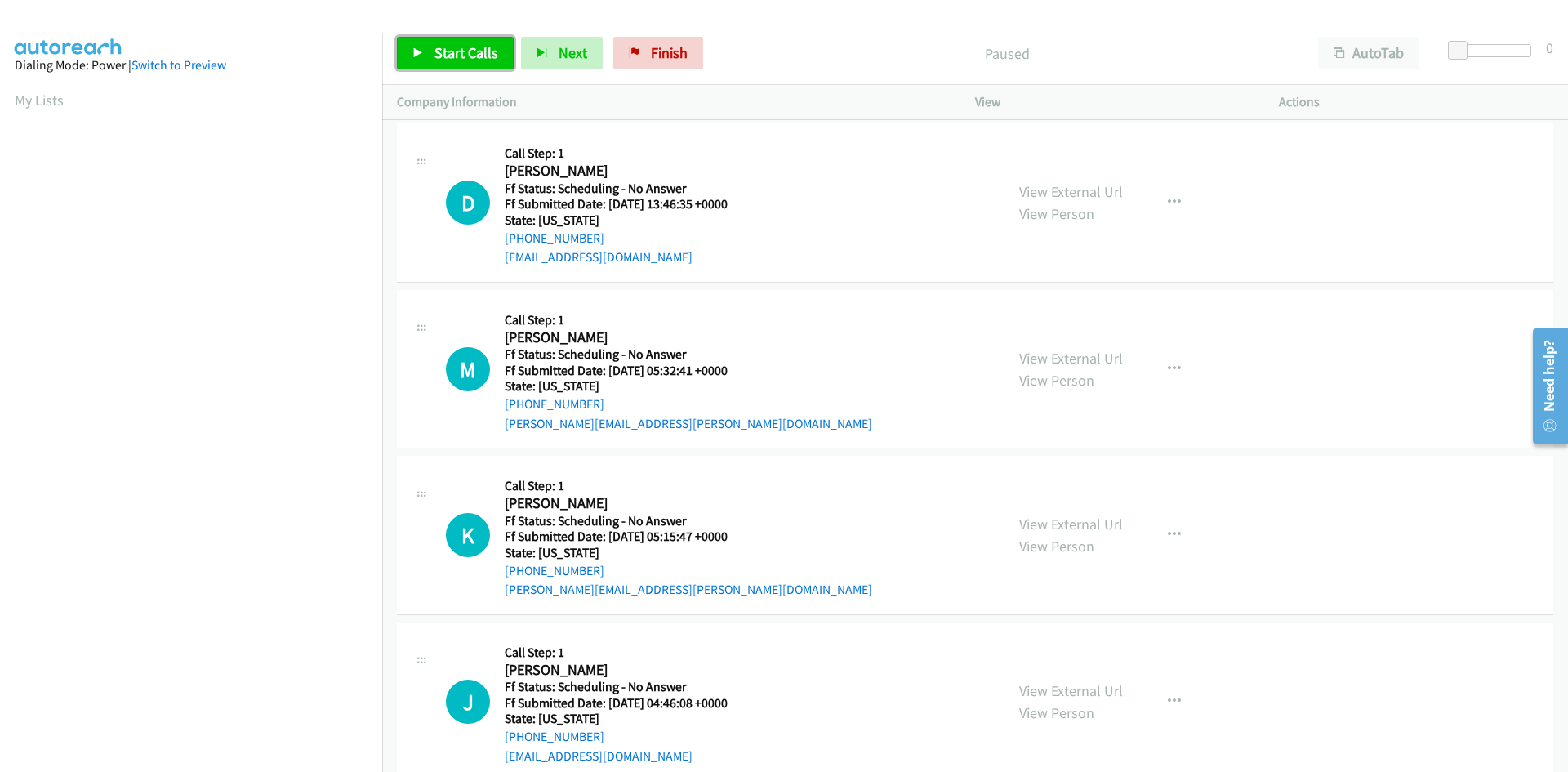 click on "Start Calls" at bounding box center (466, 52) 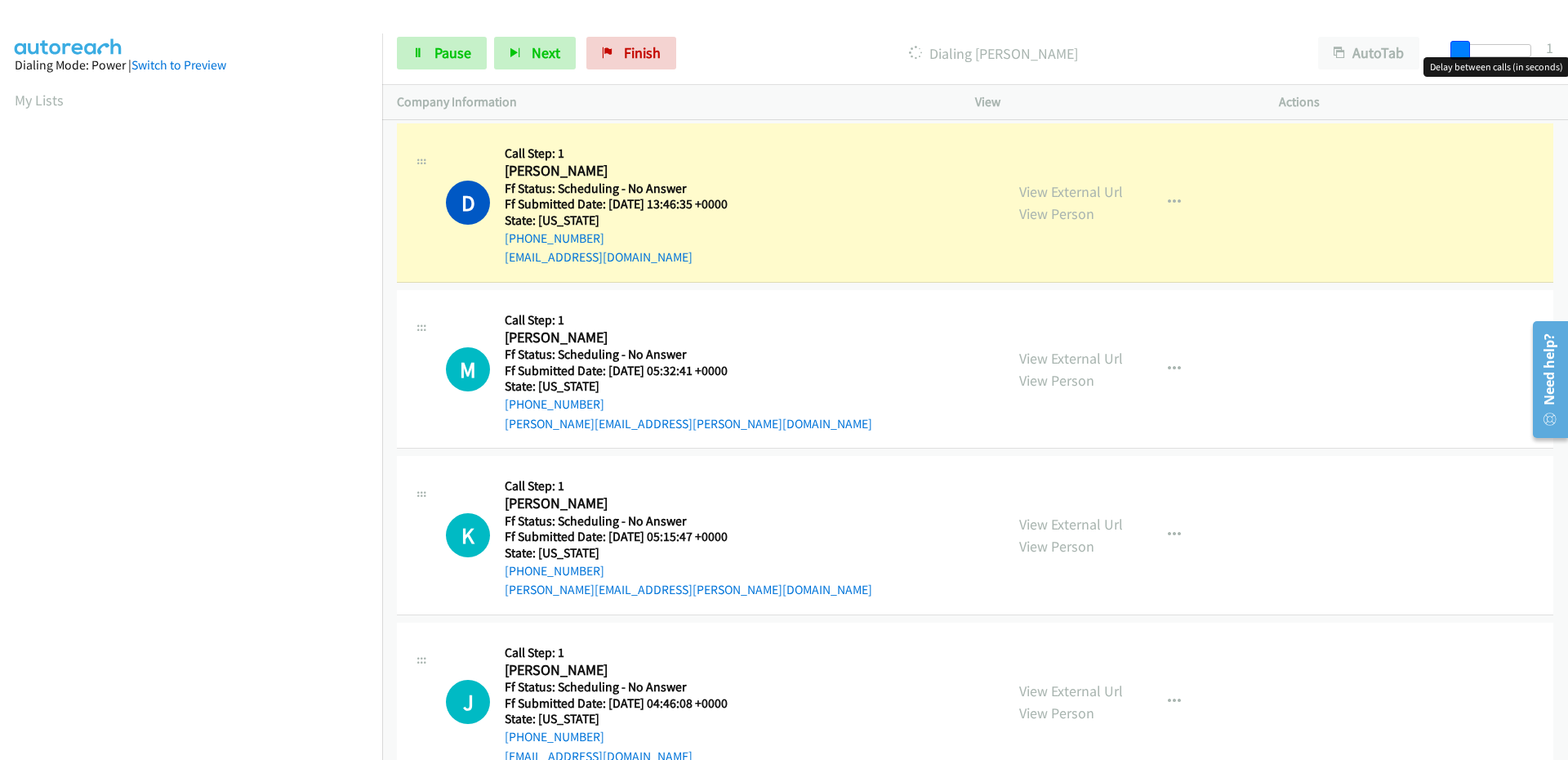 click at bounding box center (1460, 51) 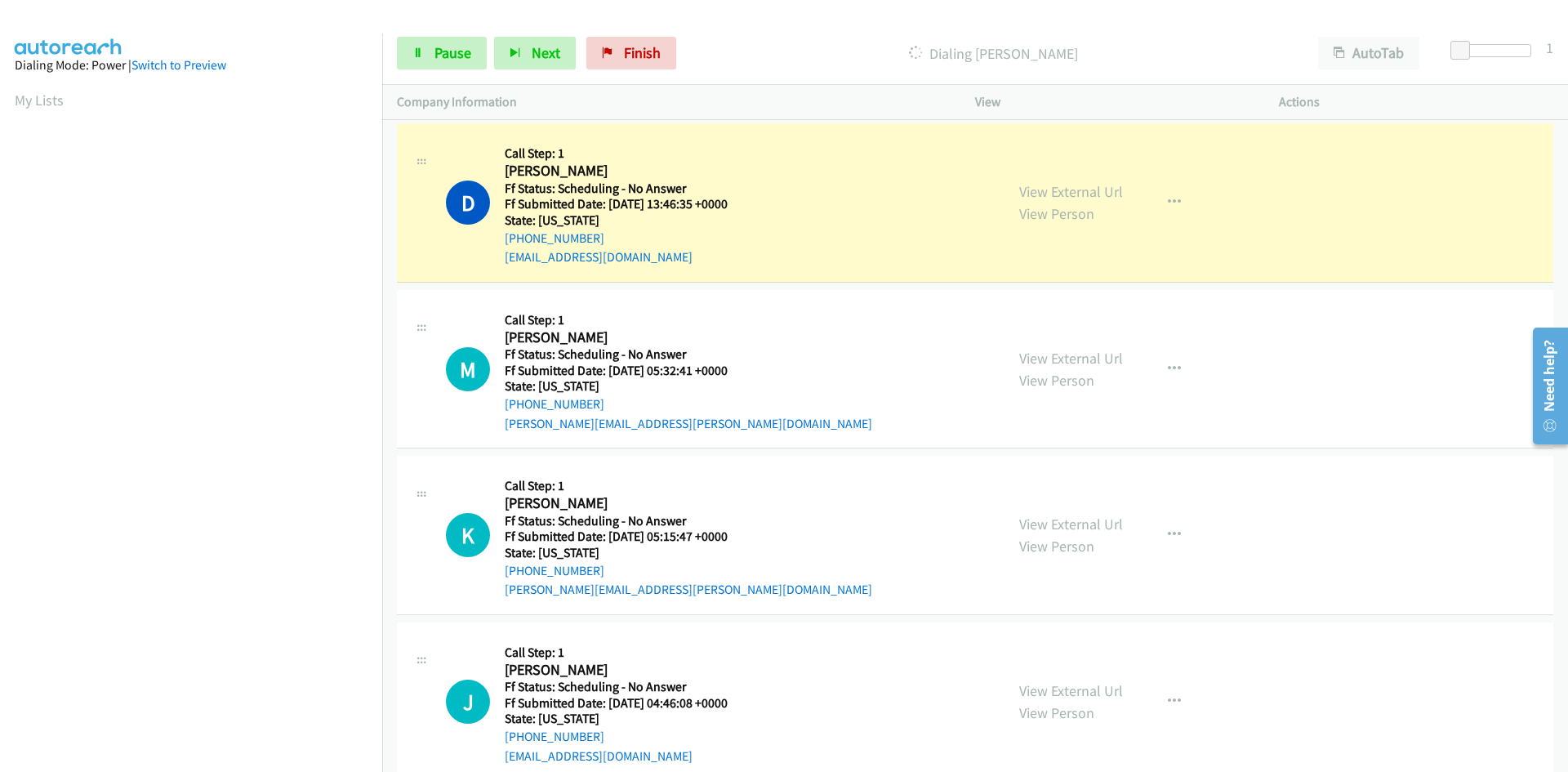 click at bounding box center [1494, 56] 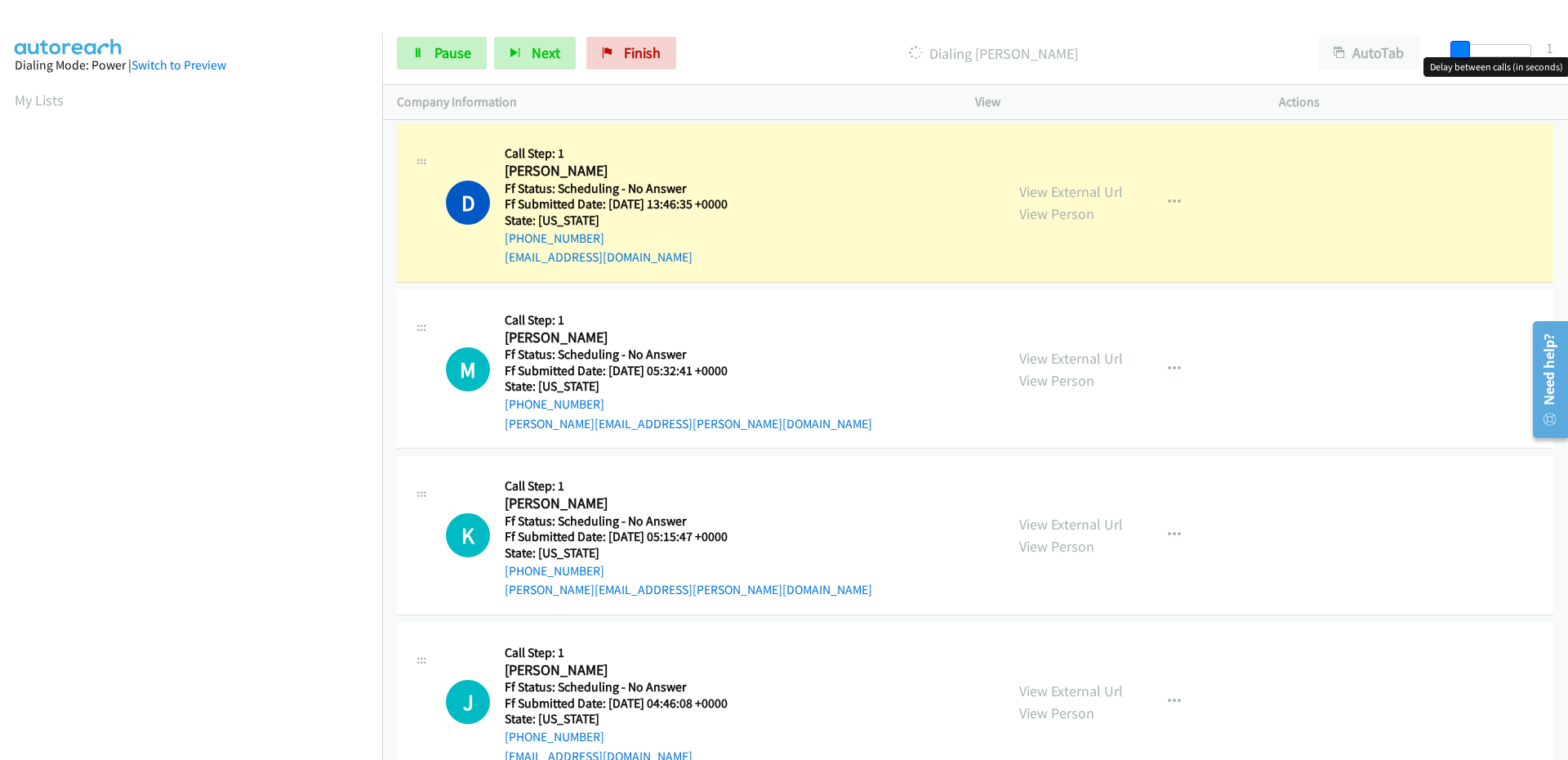 click at bounding box center [1460, 51] 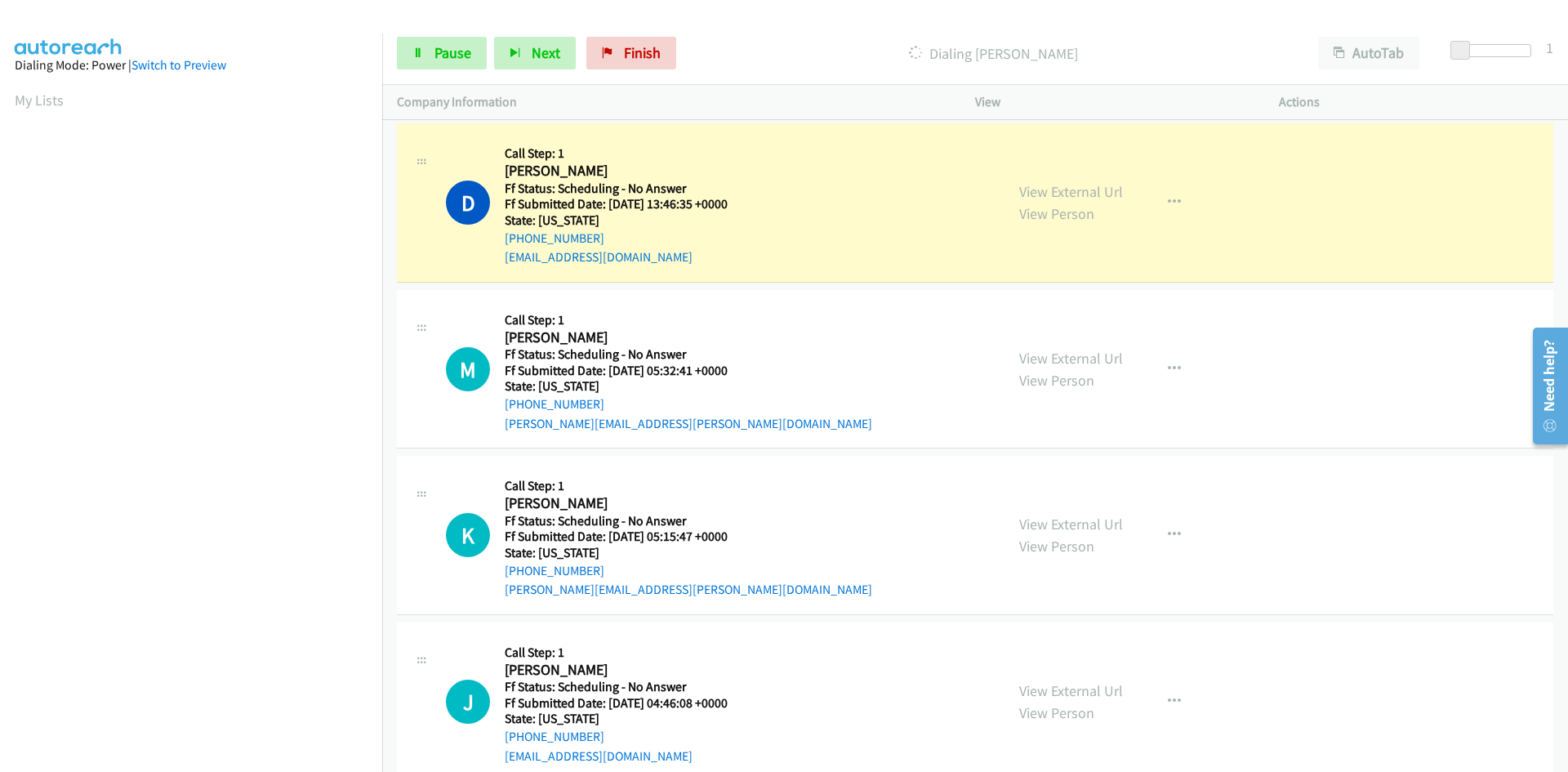 click at bounding box center (1494, 51) 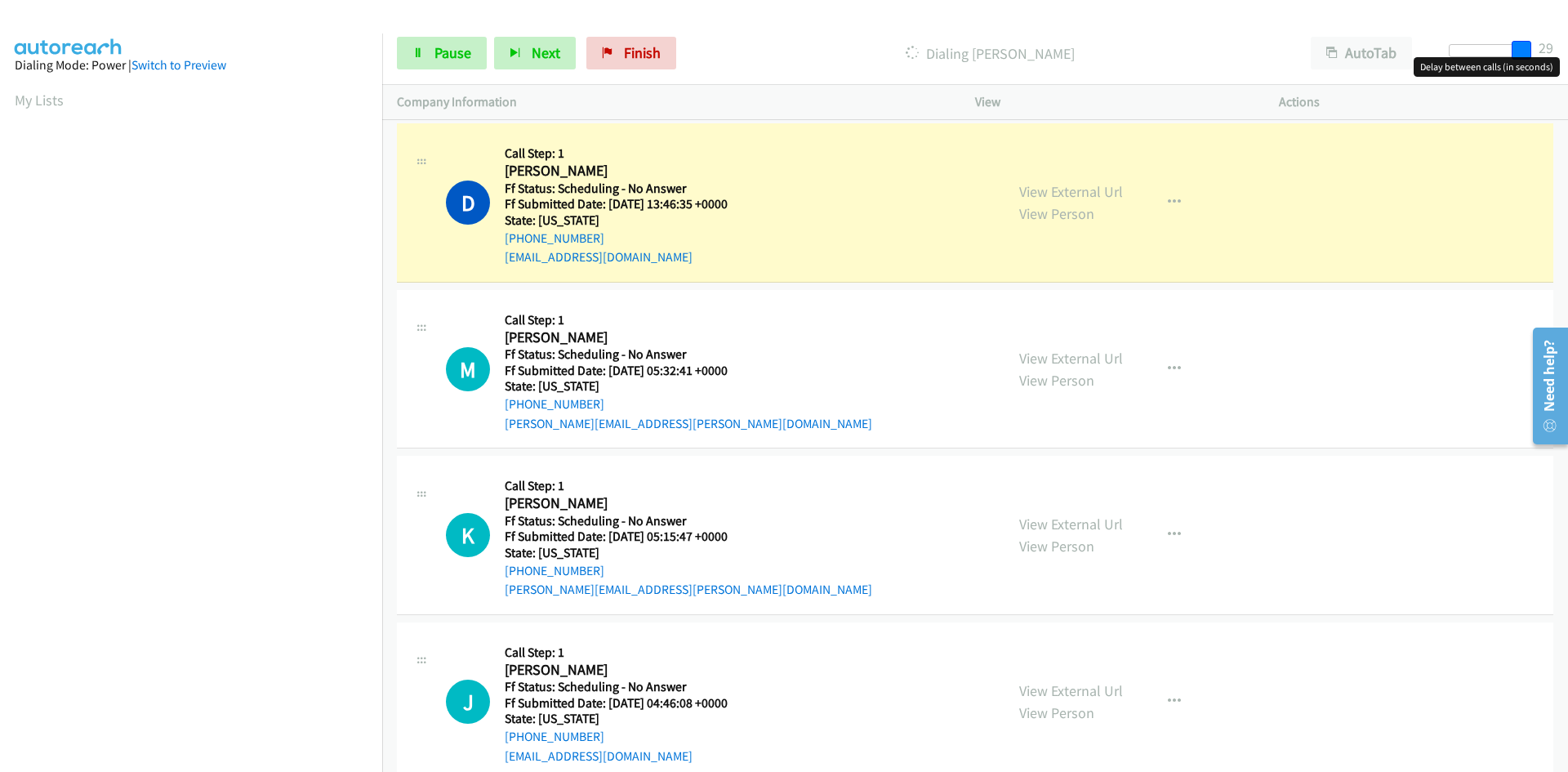 click at bounding box center (1521, 51) 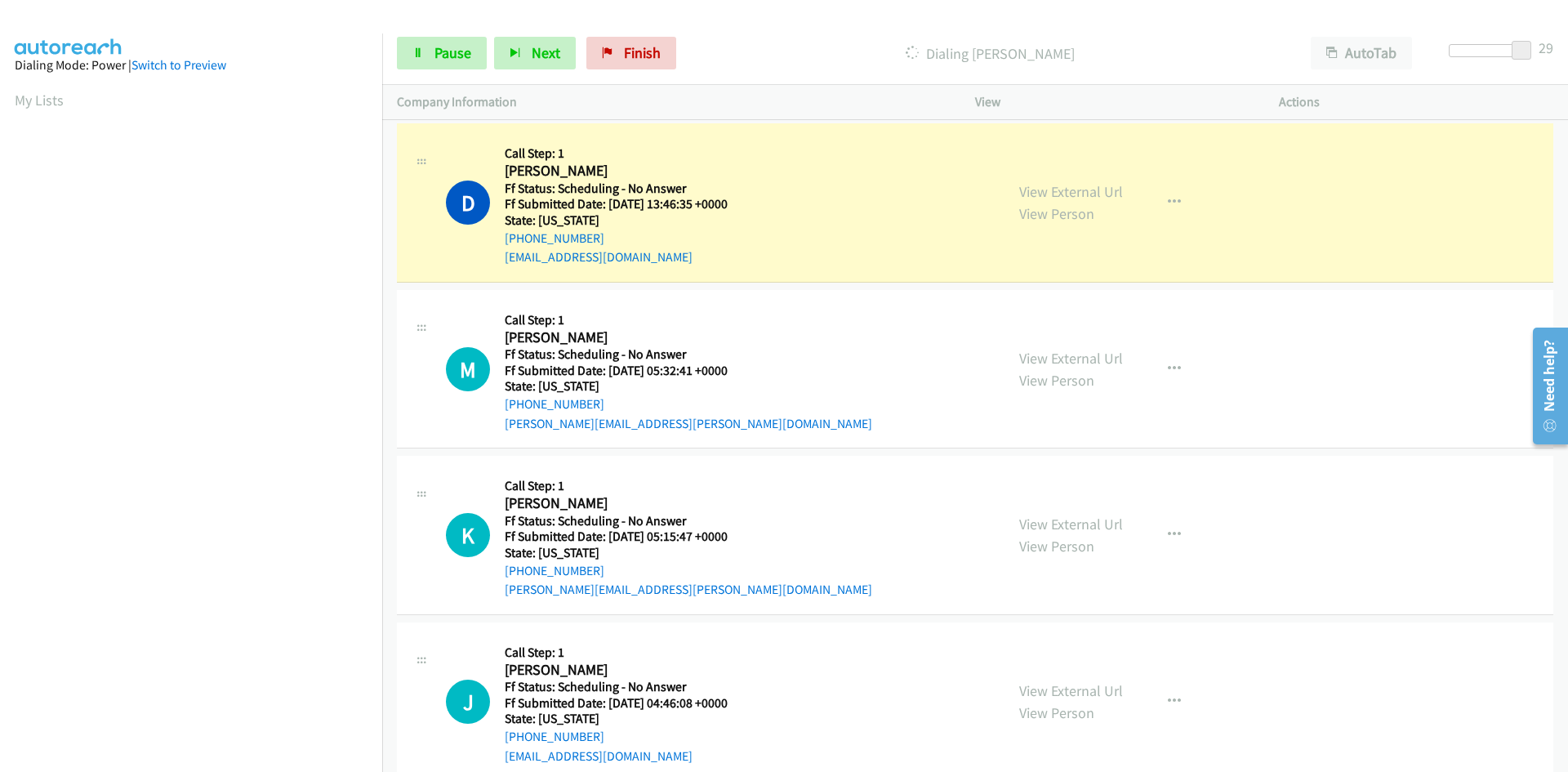 click on "29" at bounding box center (1546, 47) 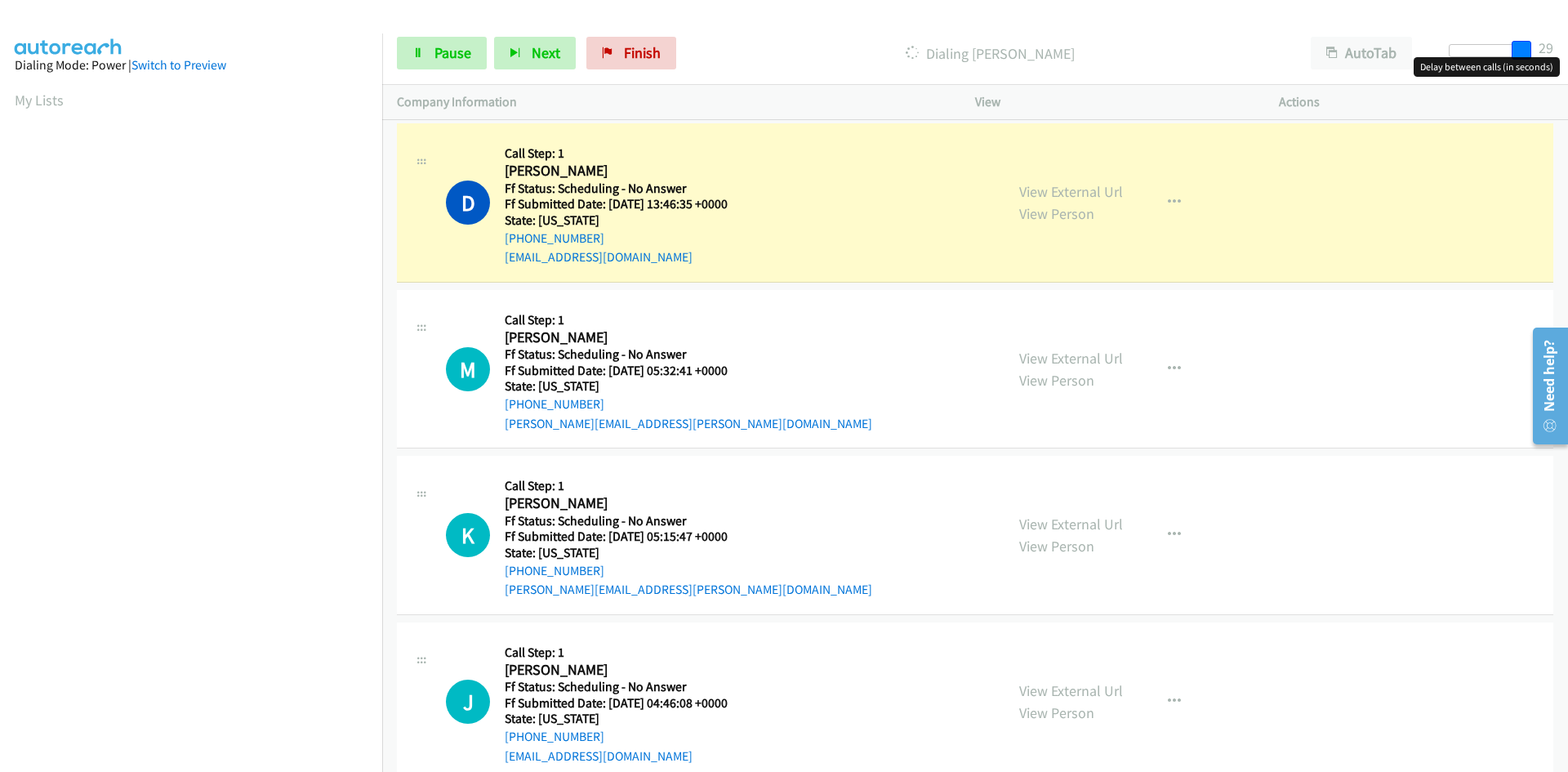 click at bounding box center [1521, 51] 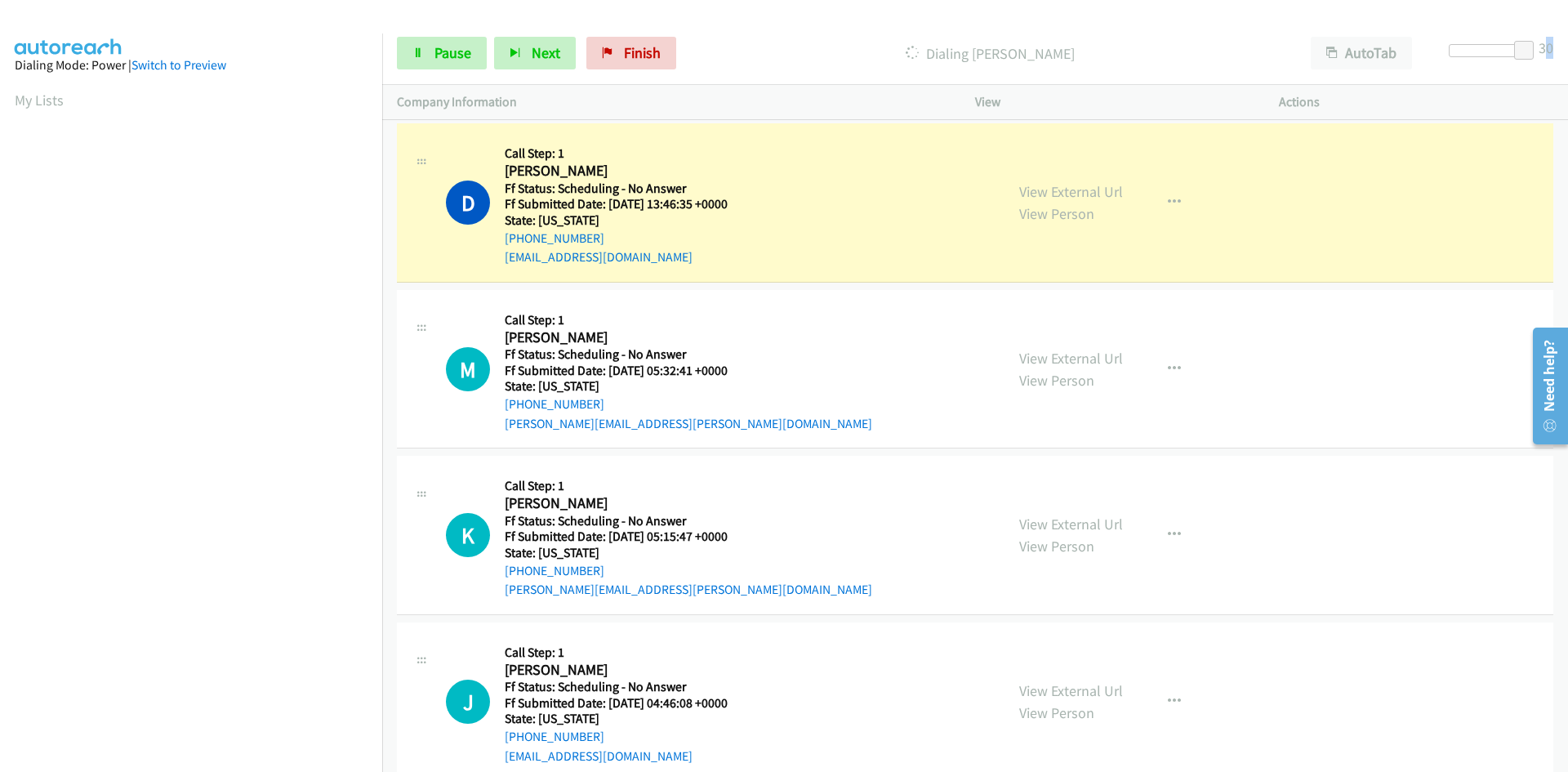 click on "30" at bounding box center (1546, 47) 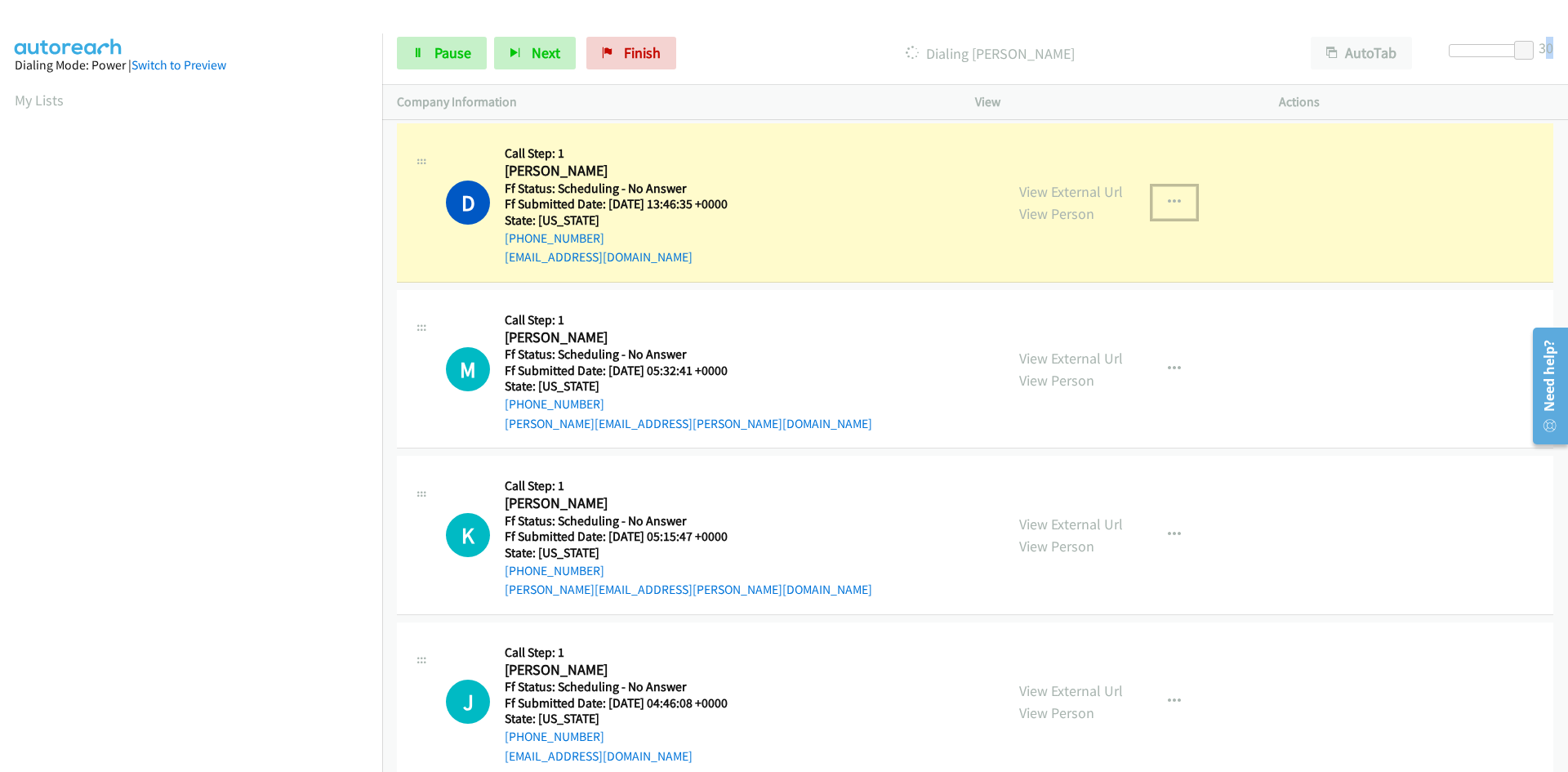 click at bounding box center (1174, 203) 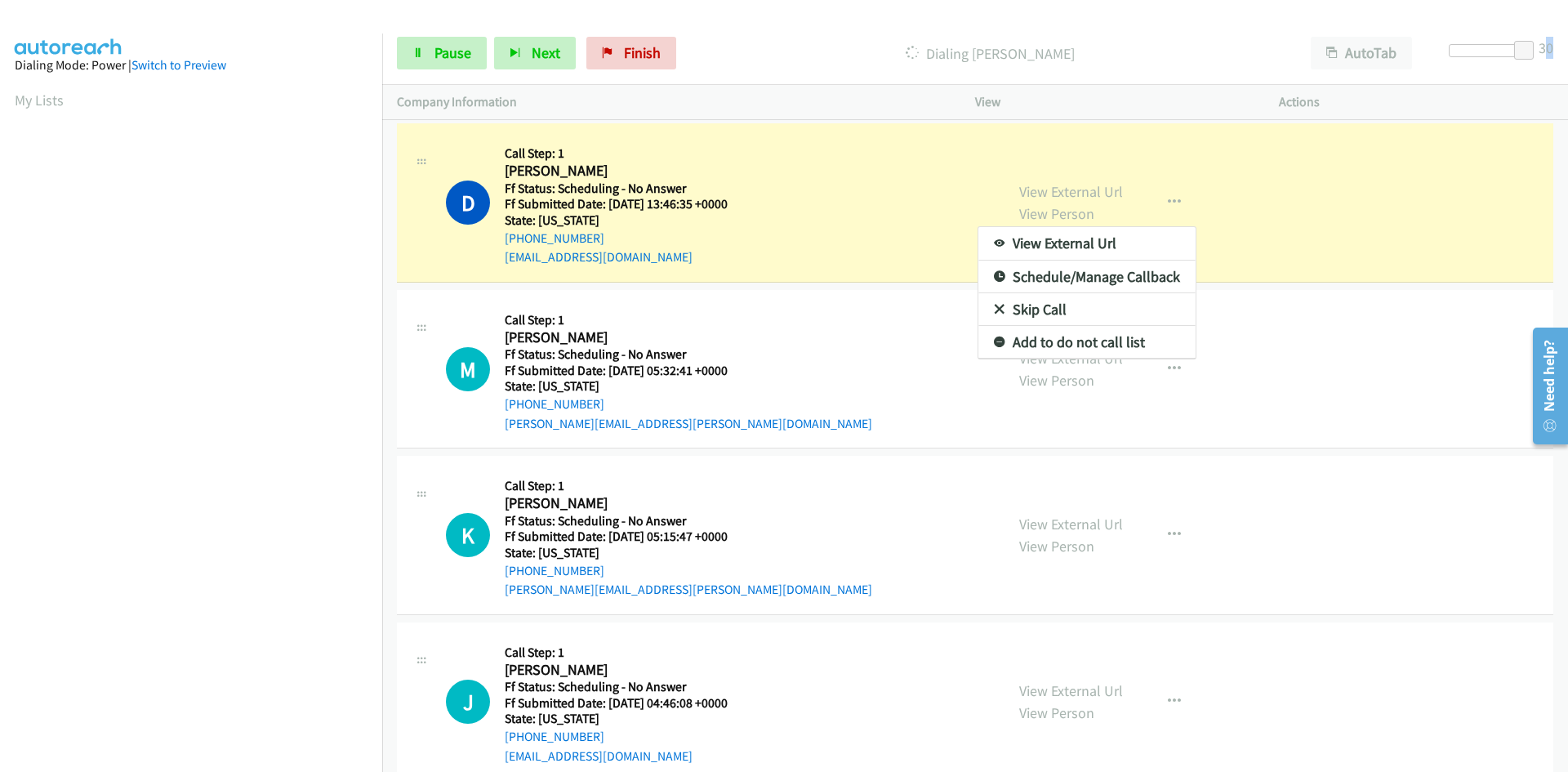 click on "View External Url" at bounding box center [1087, 243] 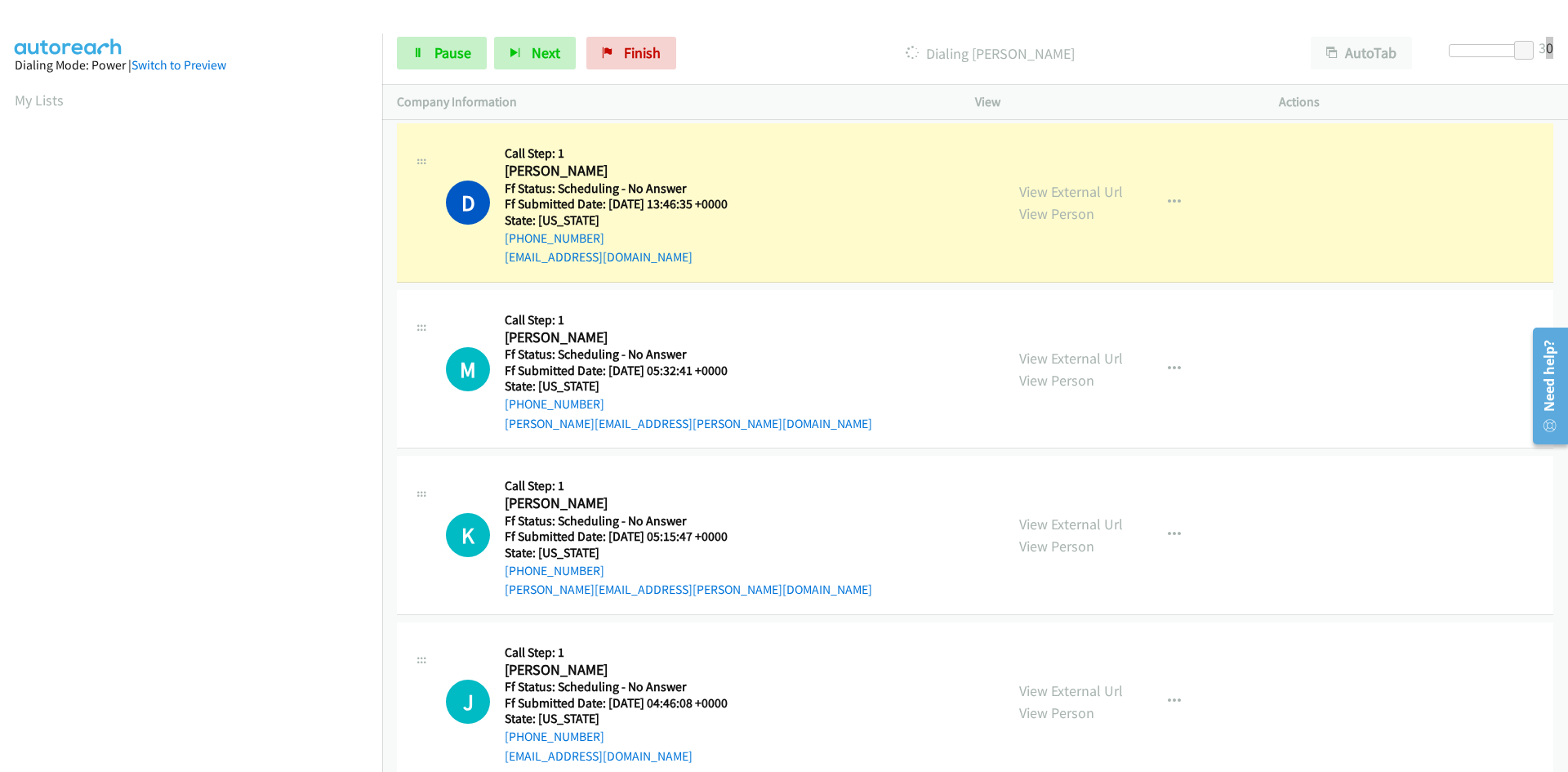 scroll, scrollTop: 145, scrollLeft: 0, axis: vertical 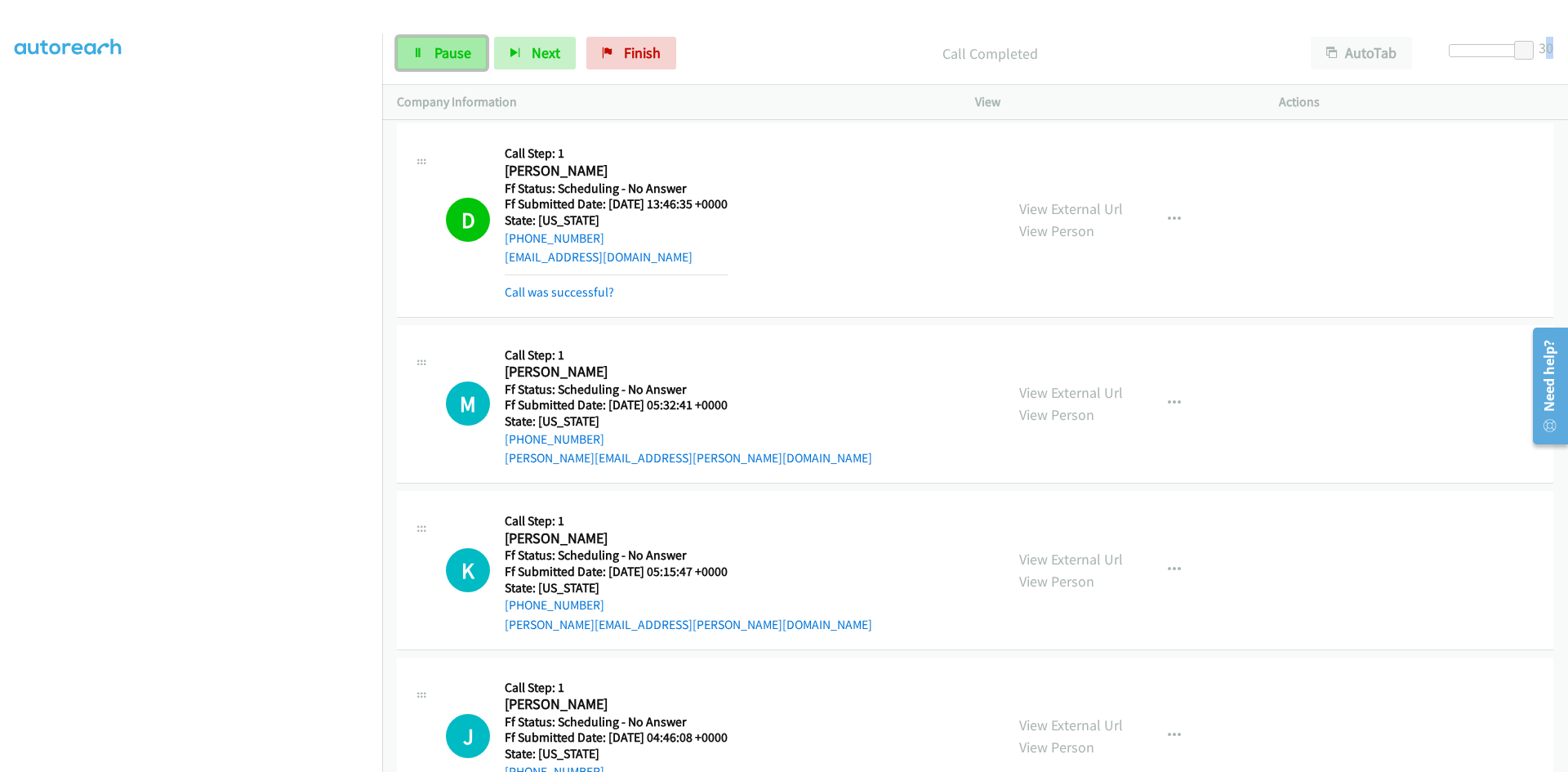 click on "Pause" at bounding box center [442, 53] 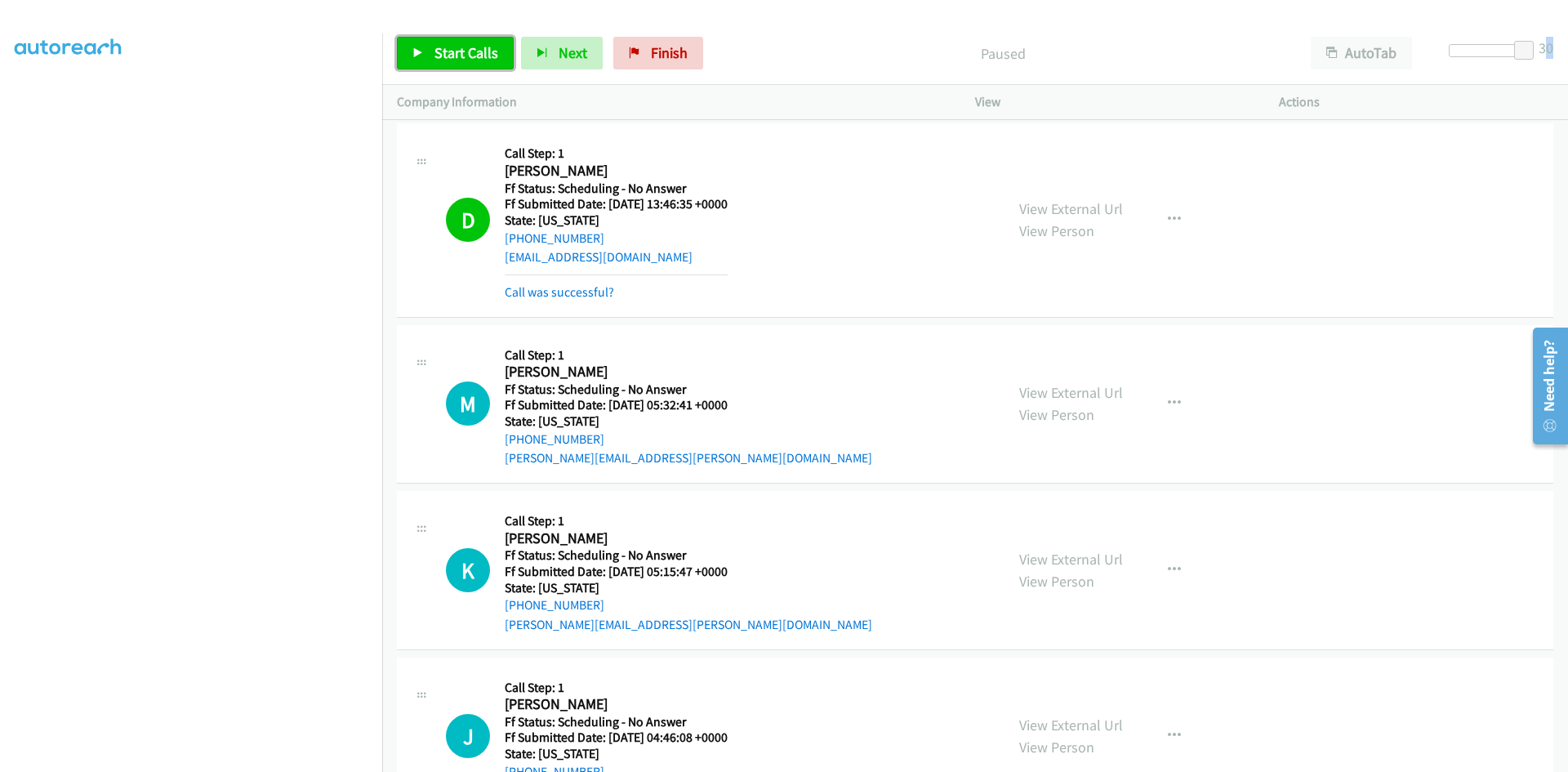 click on "Start Calls" at bounding box center (466, 52) 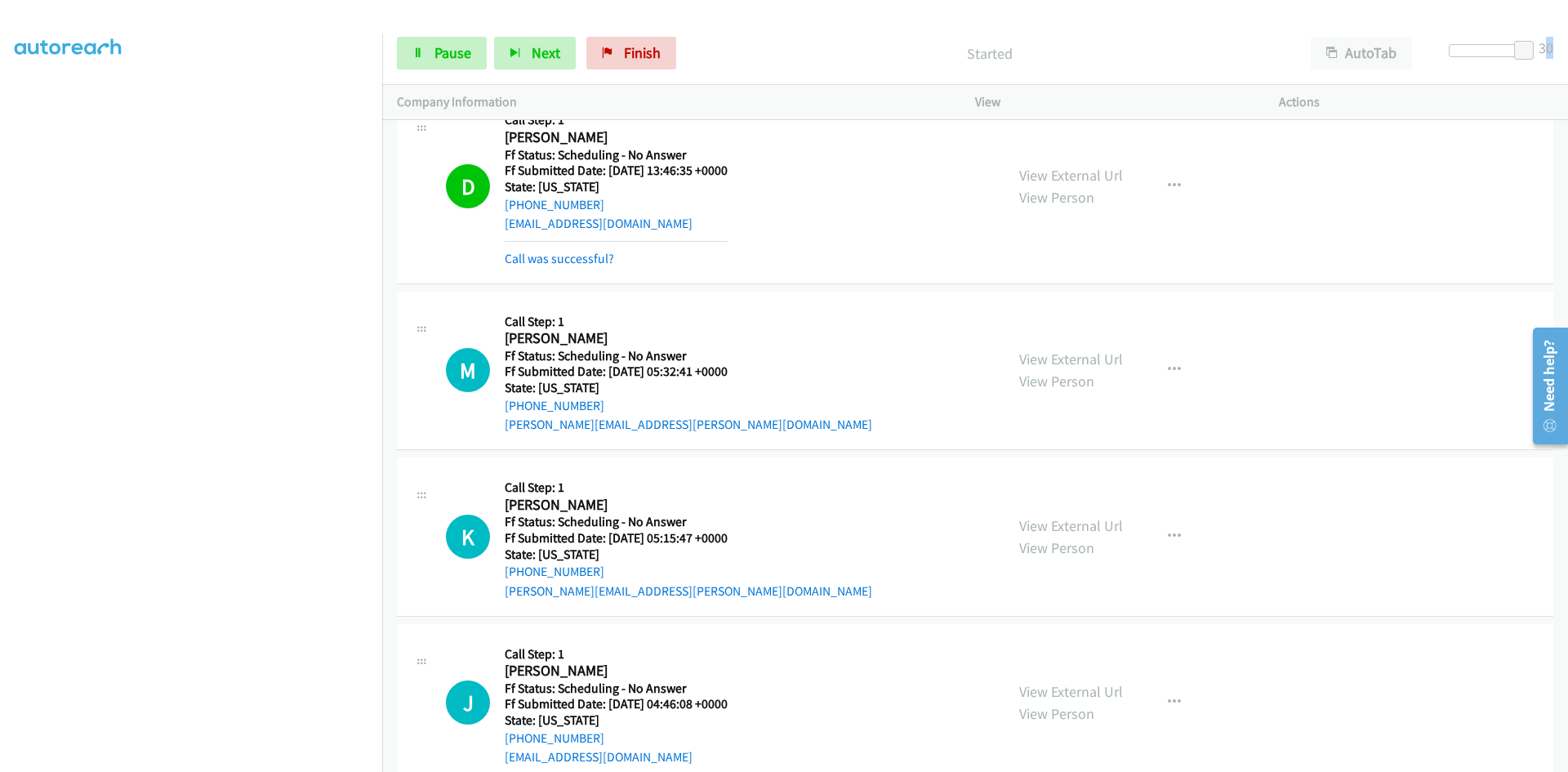 scroll, scrollTop: 82, scrollLeft: 0, axis: vertical 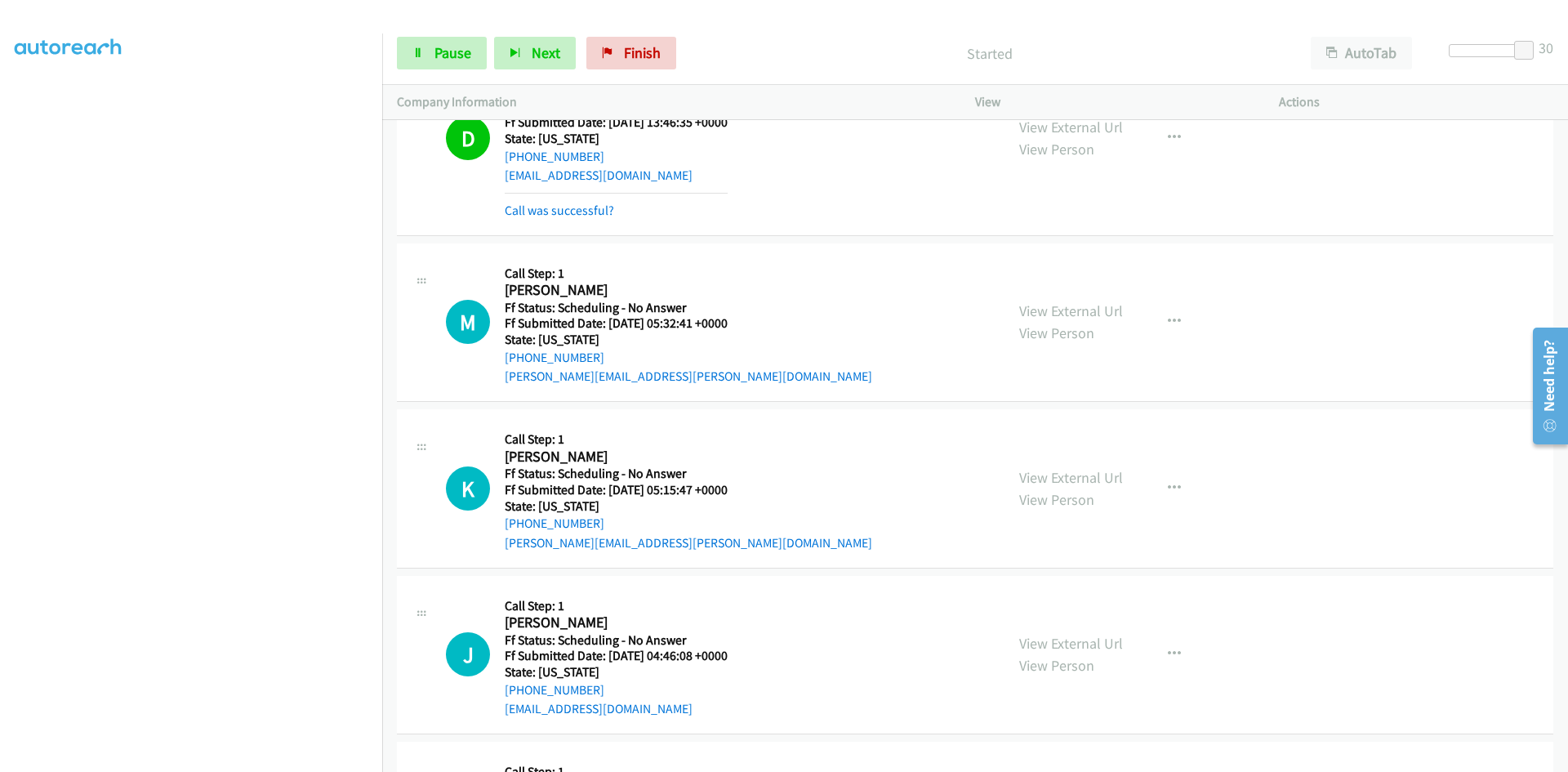 click on "Started" at bounding box center [990, 53] 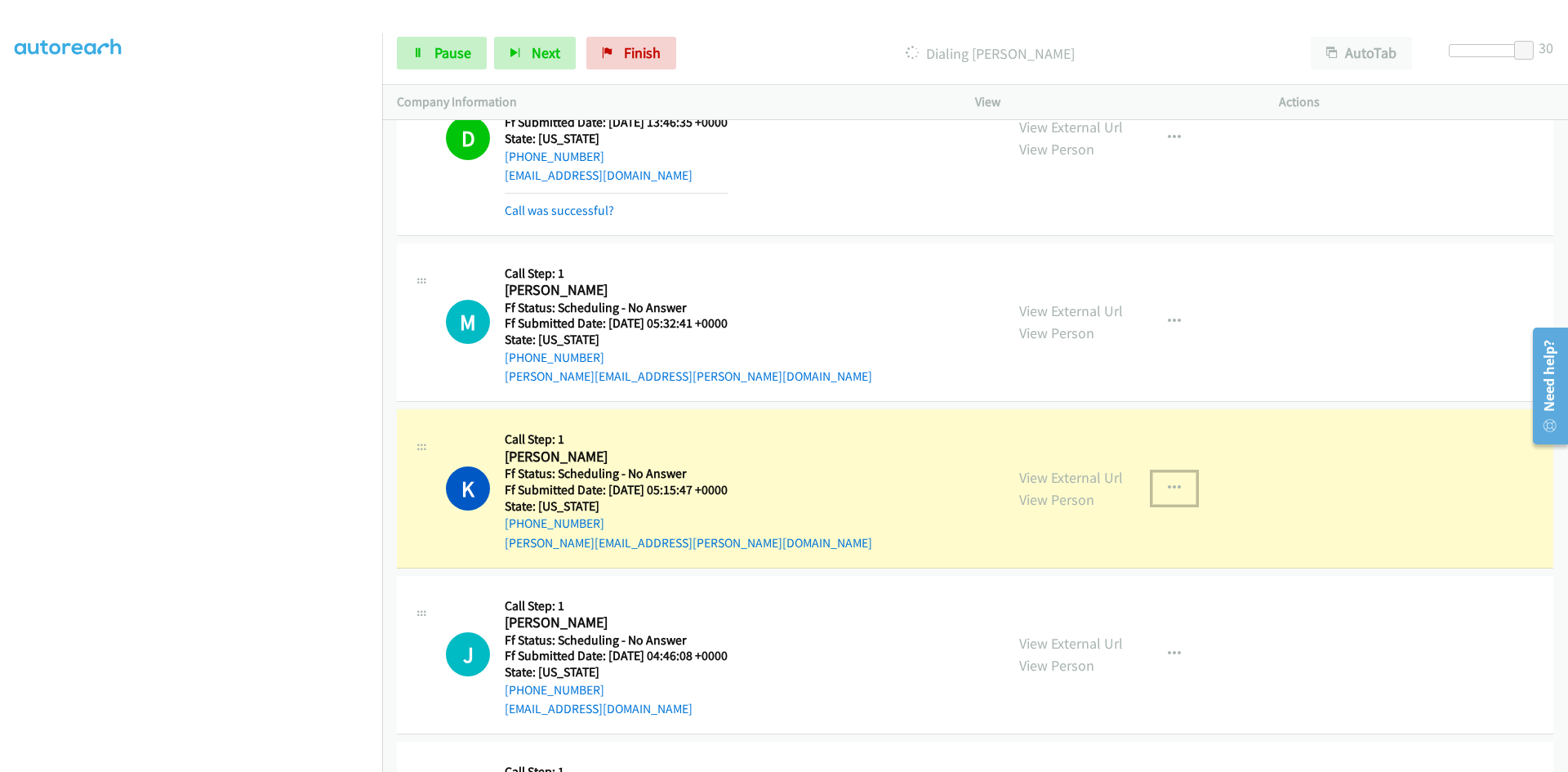 click at bounding box center (1174, 489) 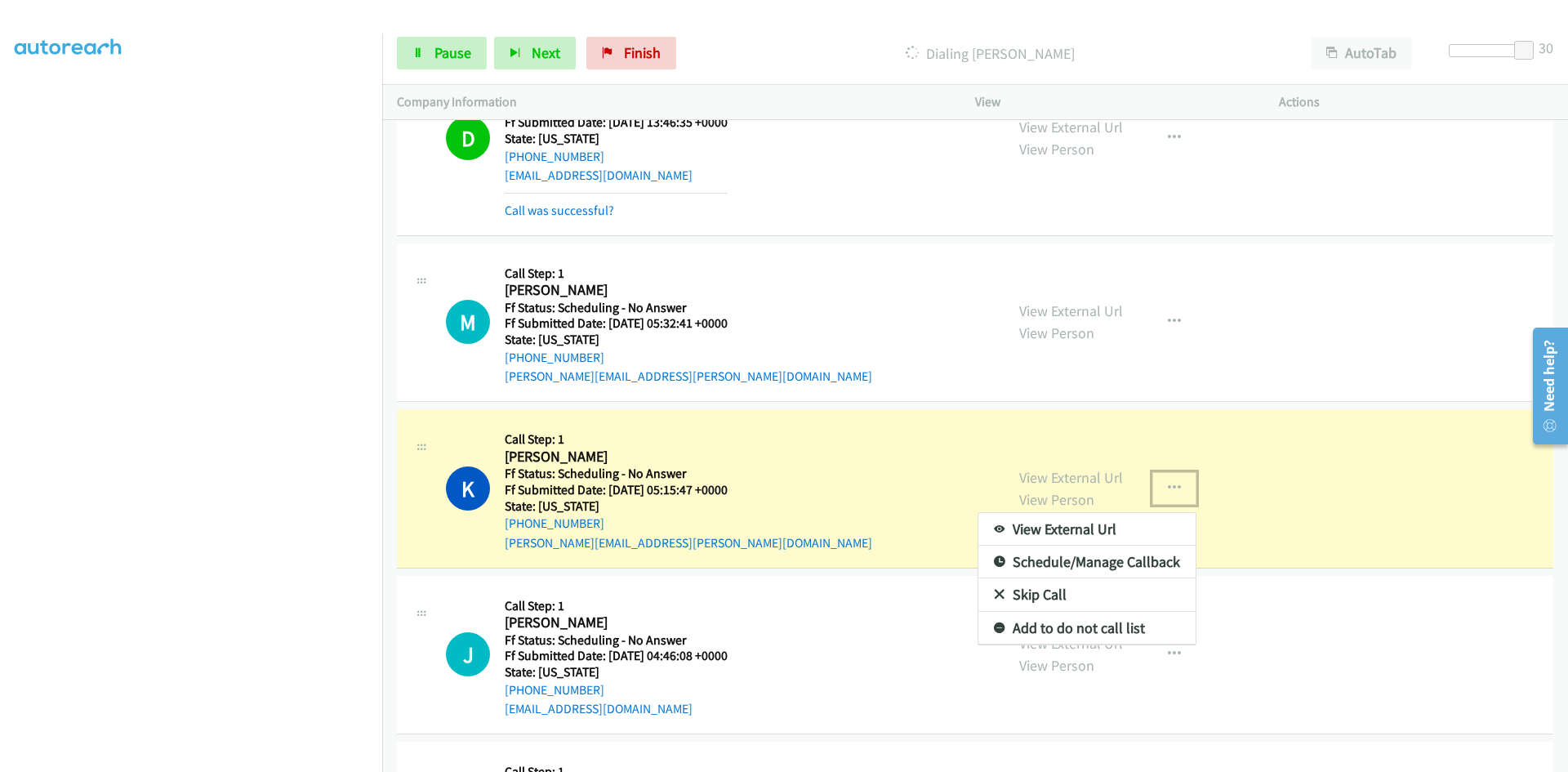 click on "View External Url" at bounding box center (1087, 529) 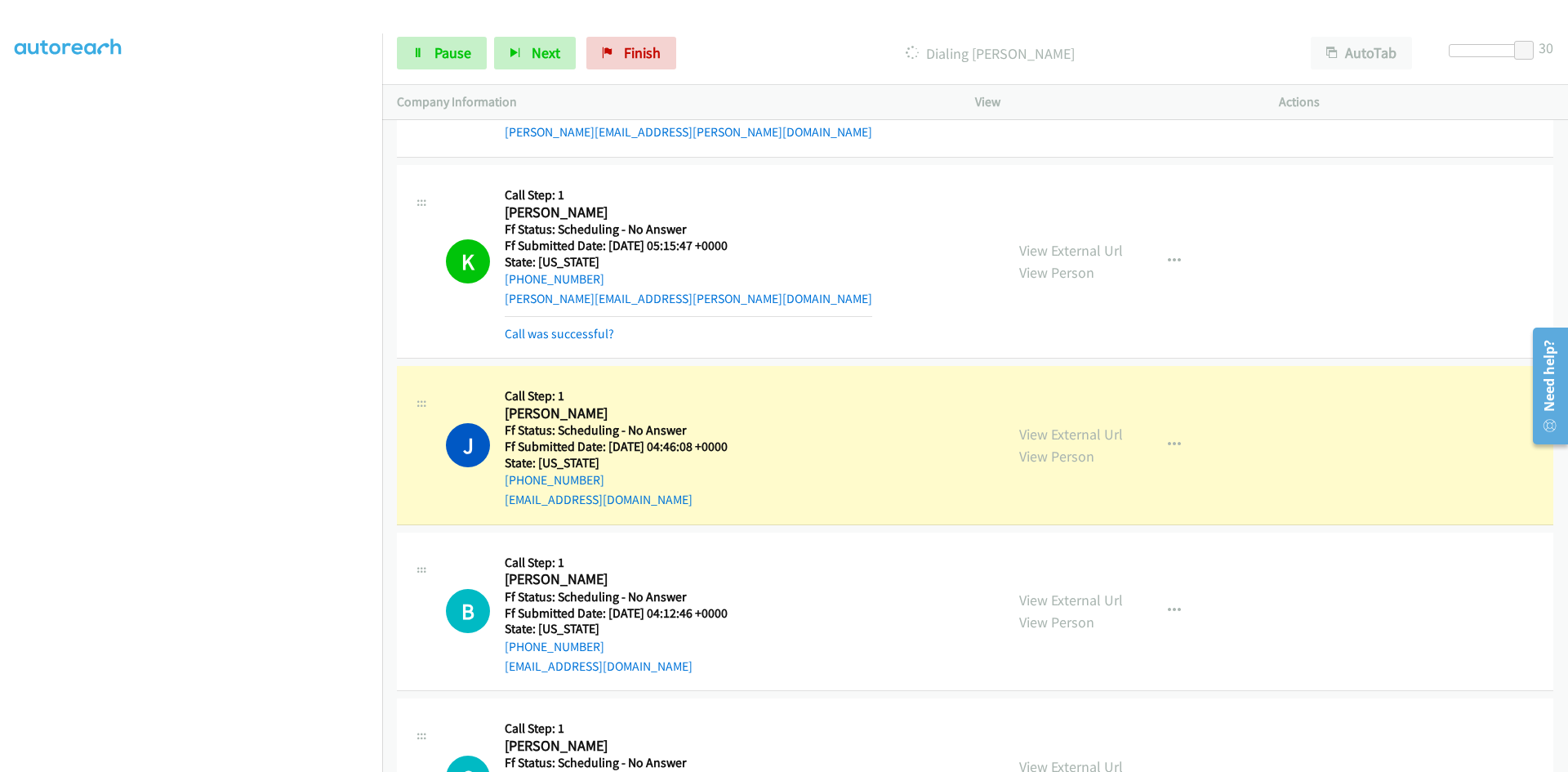 scroll, scrollTop: 327, scrollLeft: 0, axis: vertical 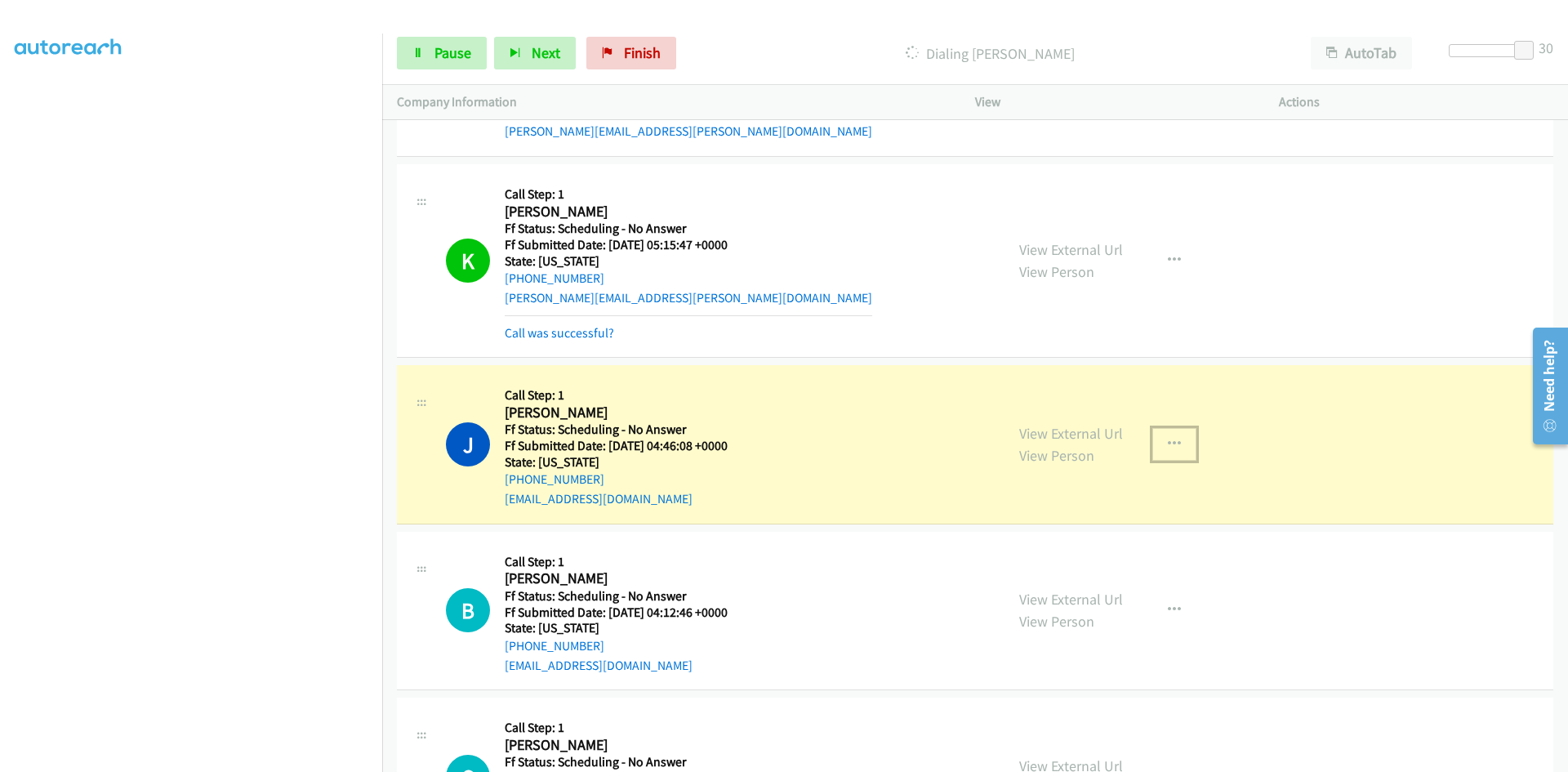 click at bounding box center (1174, 444) 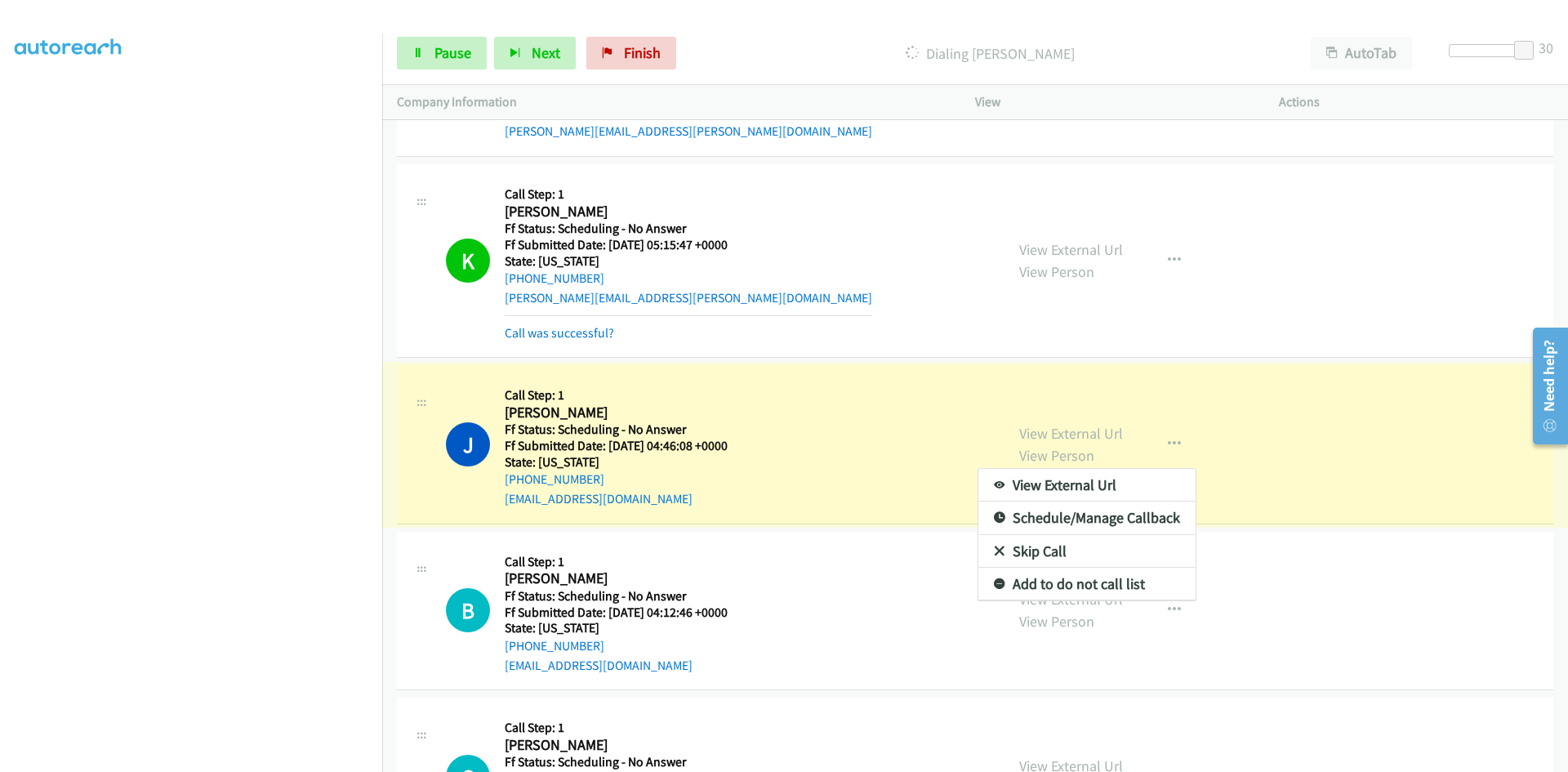 click on "View External Url" at bounding box center (1087, 485) 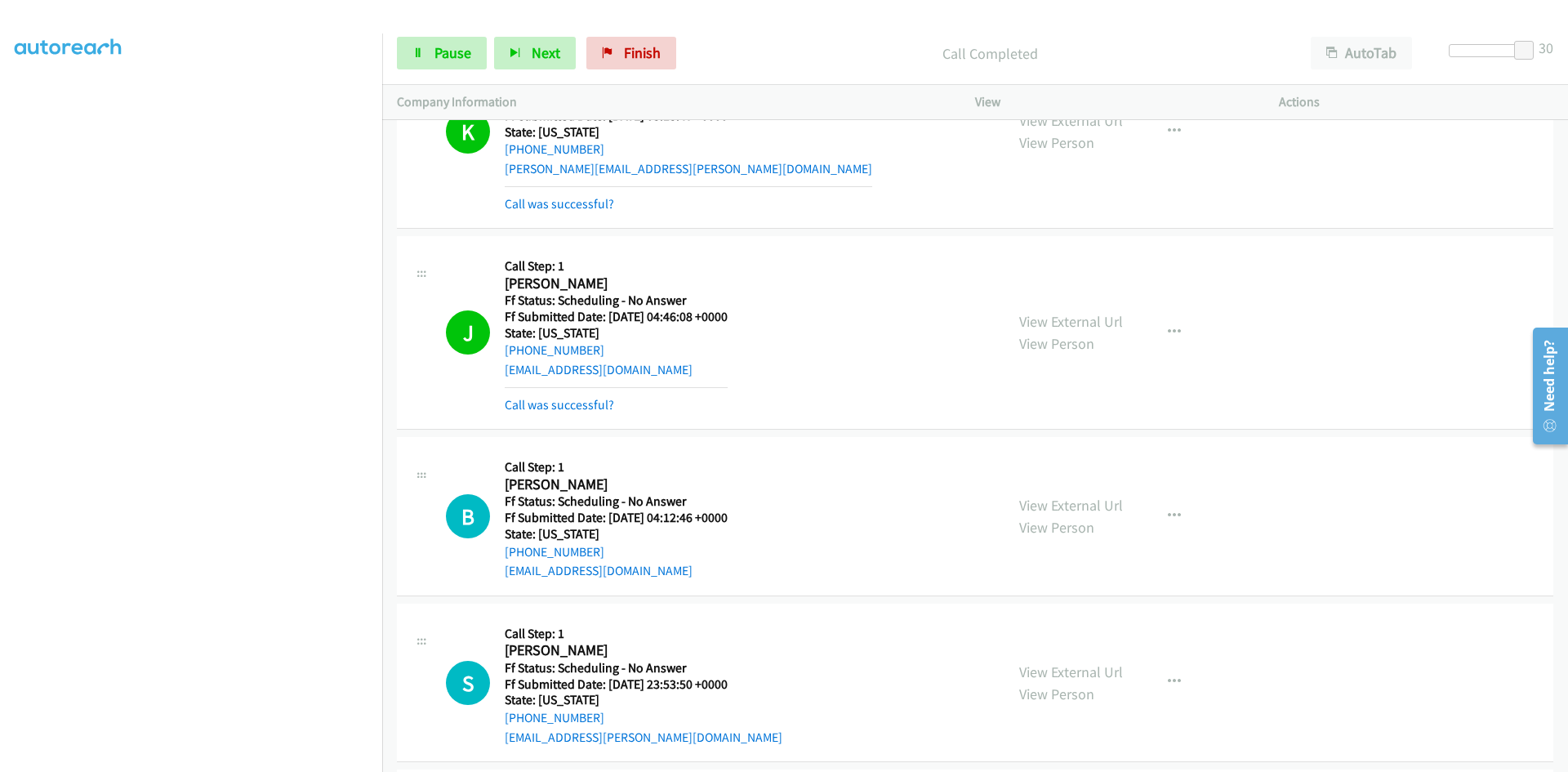 scroll, scrollTop: 490, scrollLeft: 0, axis: vertical 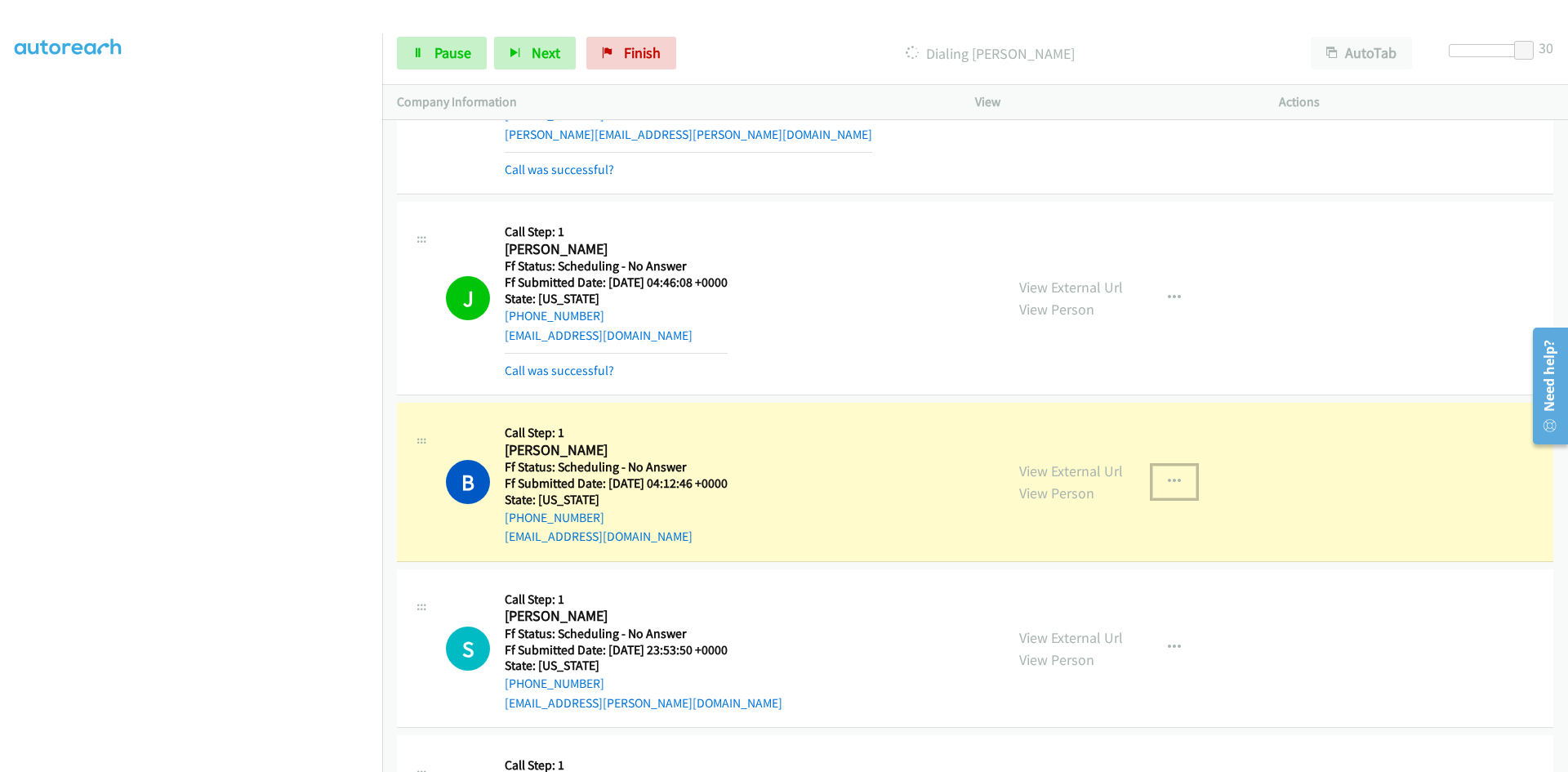 click at bounding box center (1174, 482) 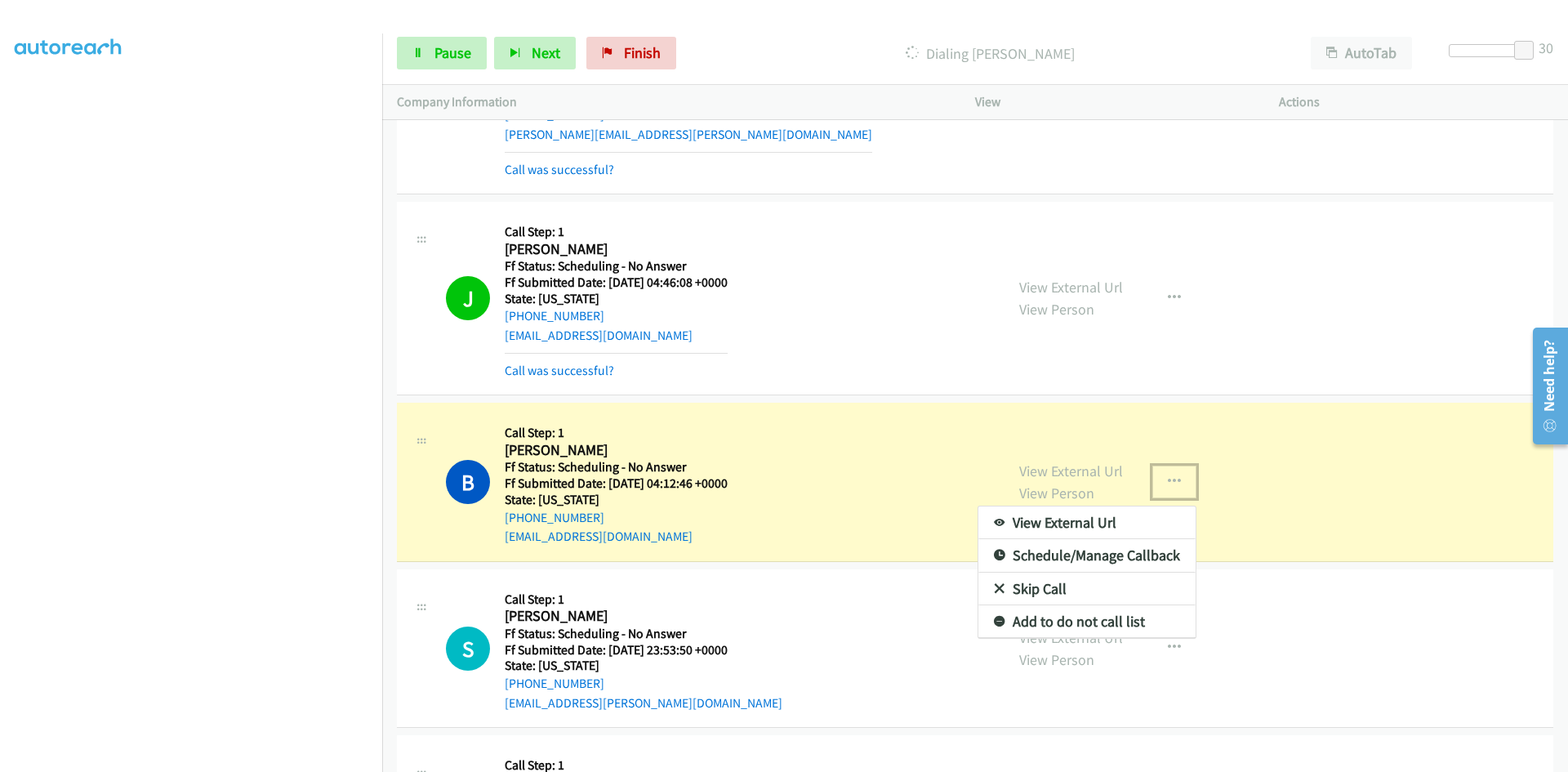 click on "View External Url" at bounding box center [1087, 523] 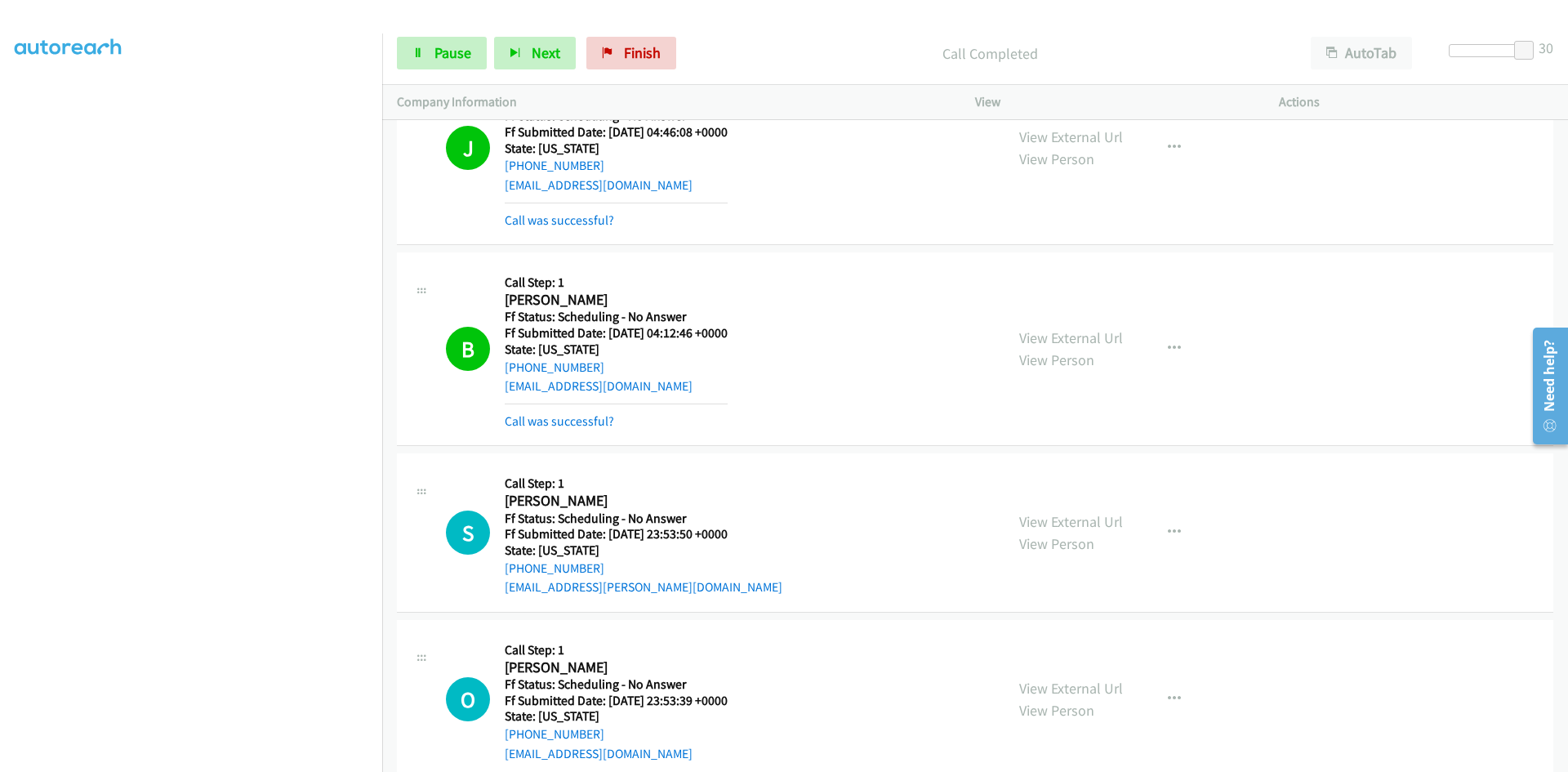 scroll, scrollTop: 654, scrollLeft: 0, axis: vertical 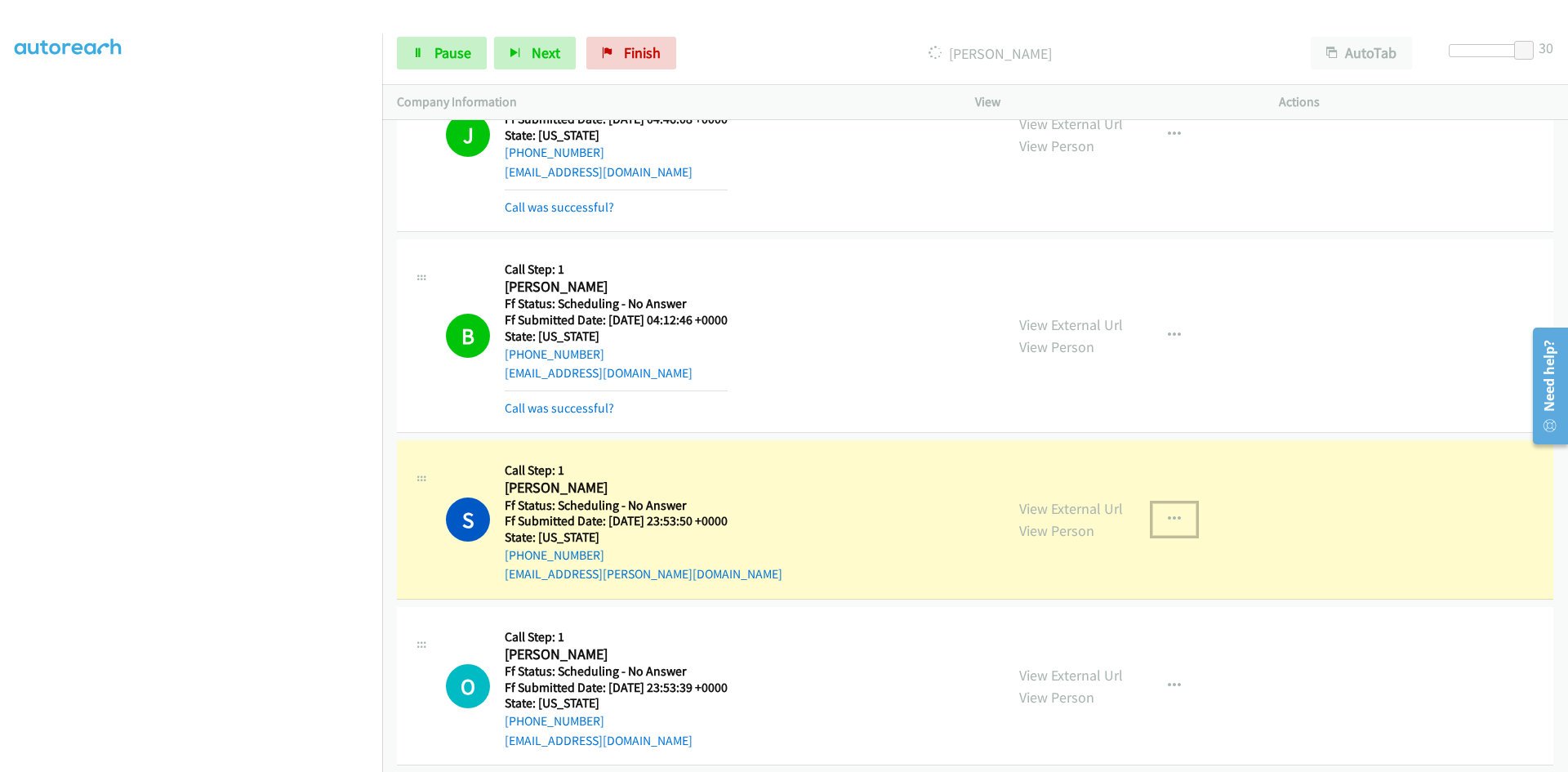 click at bounding box center (1174, 520) 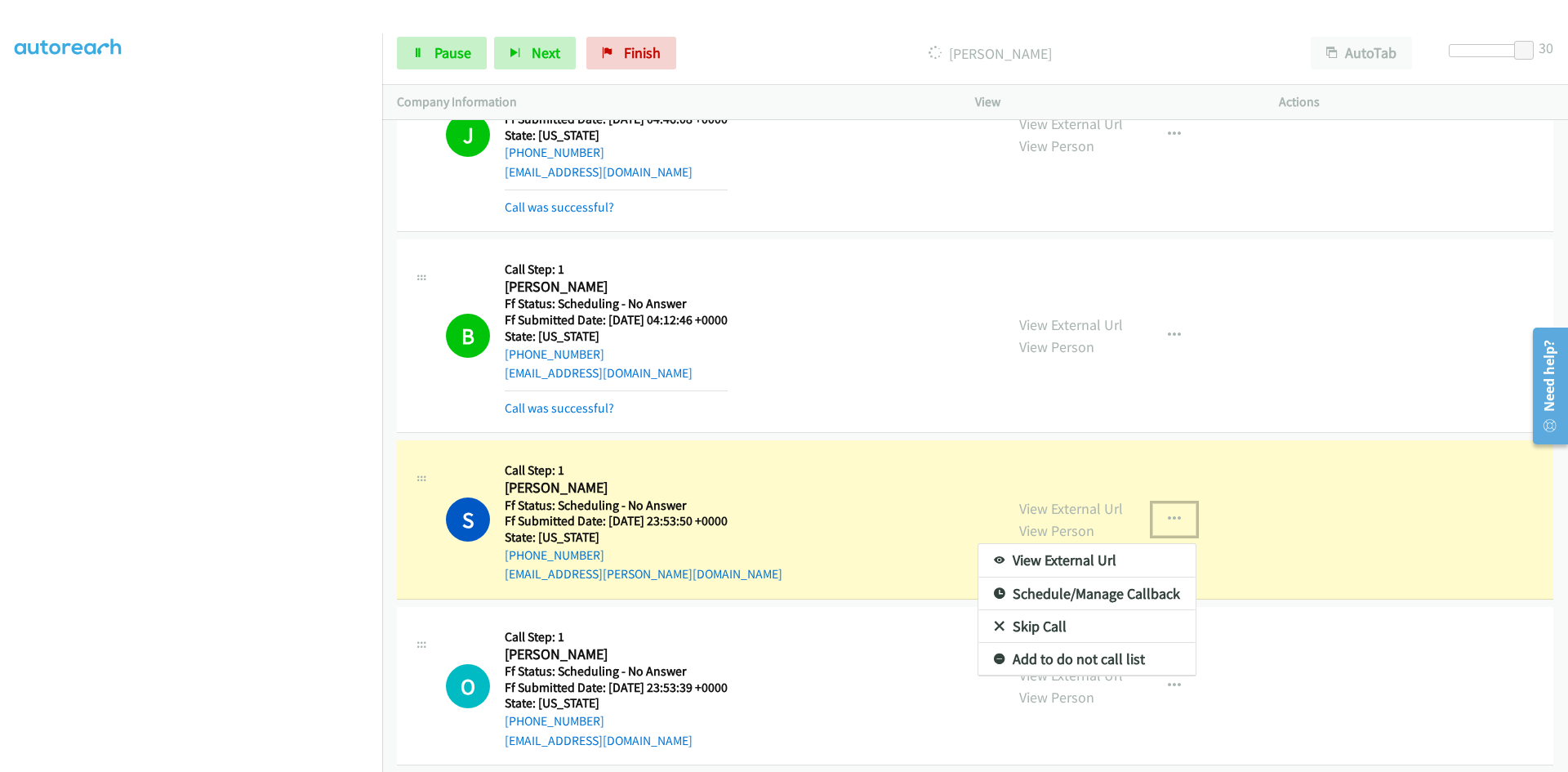 click on "View External Url" at bounding box center (1087, 560) 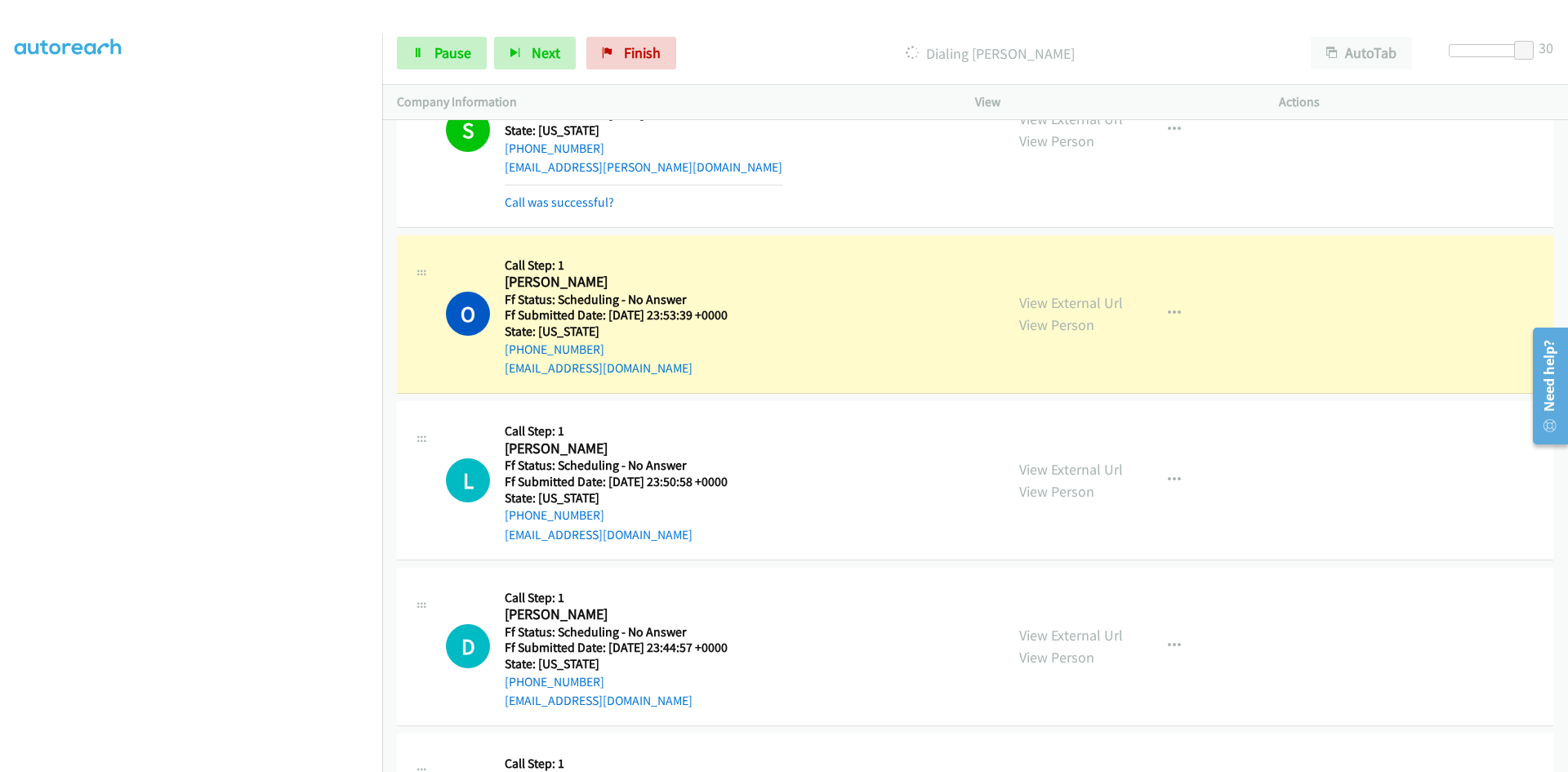 scroll, scrollTop: 1062, scrollLeft: 0, axis: vertical 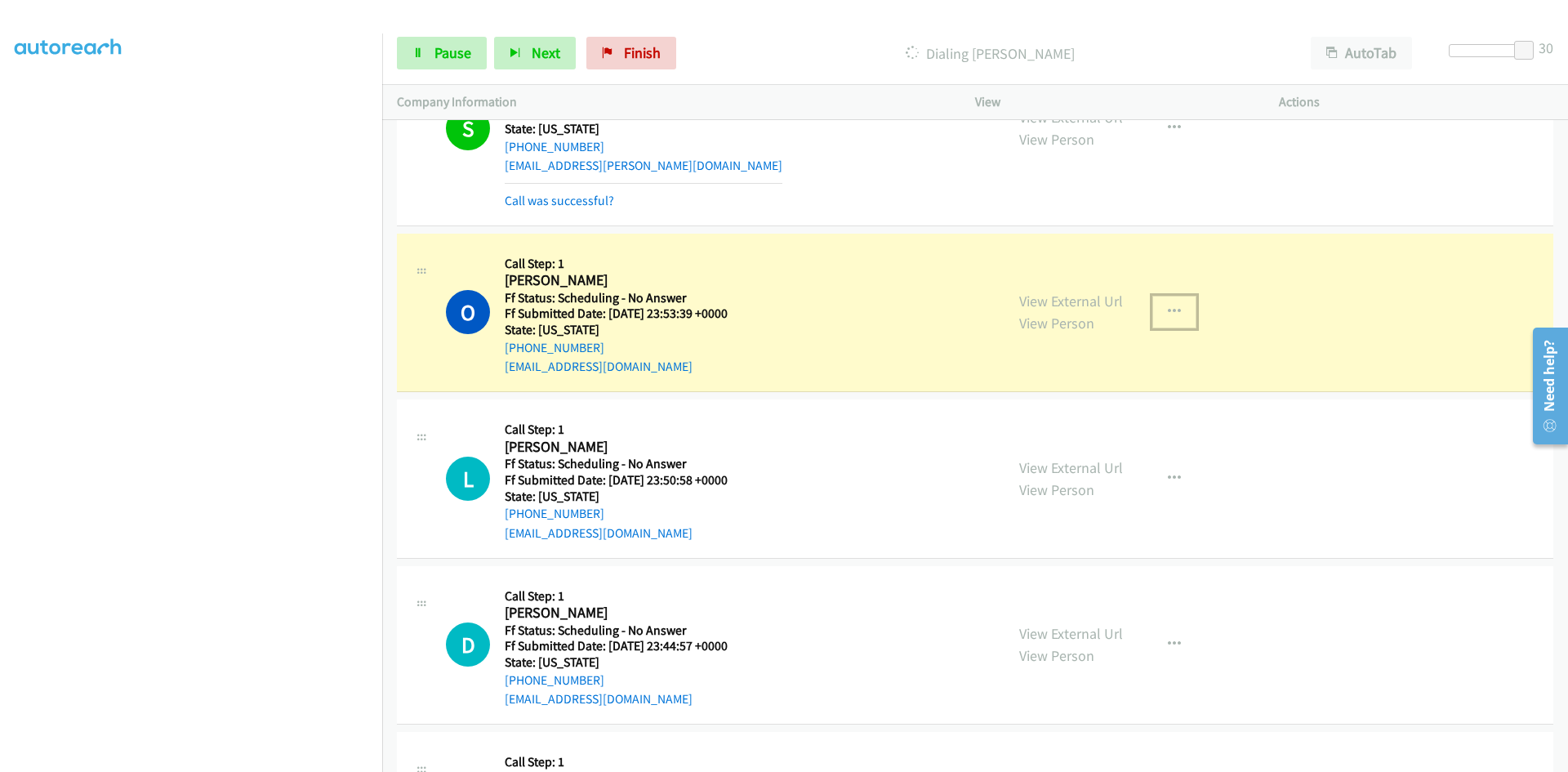 click at bounding box center [1174, 312] 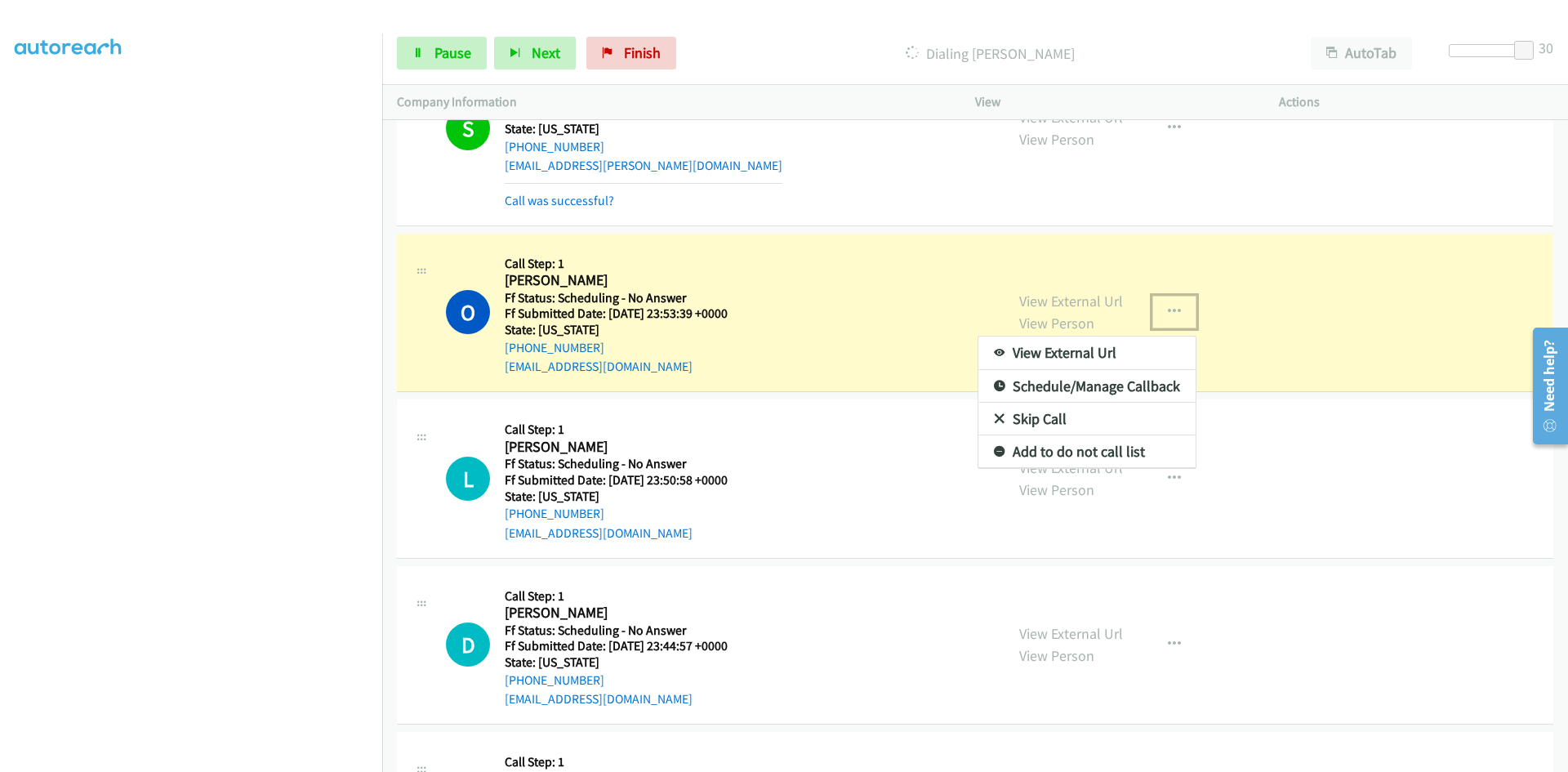 click on "View External Url" at bounding box center (1087, 353) 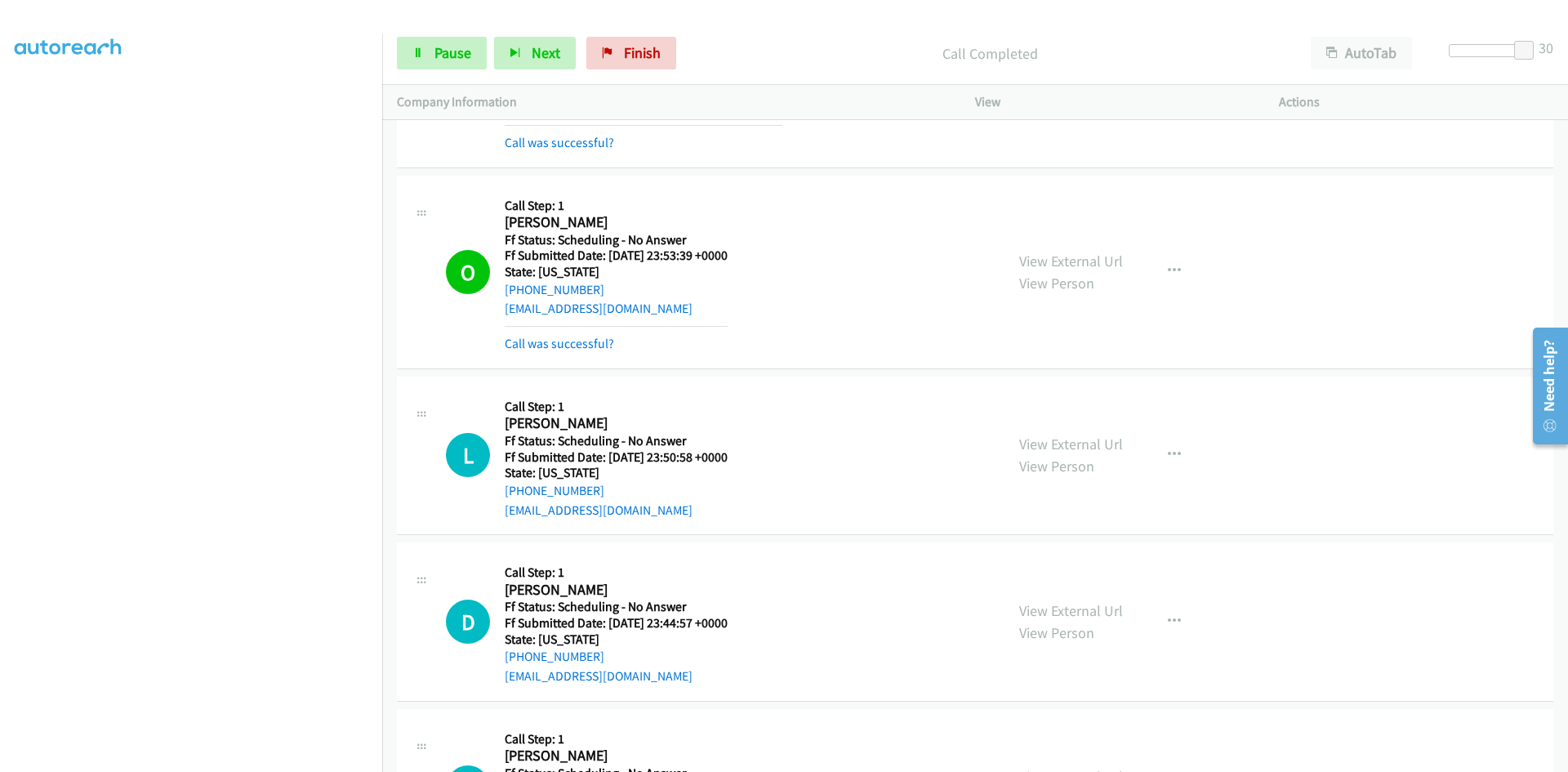 scroll, scrollTop: 1225, scrollLeft: 0, axis: vertical 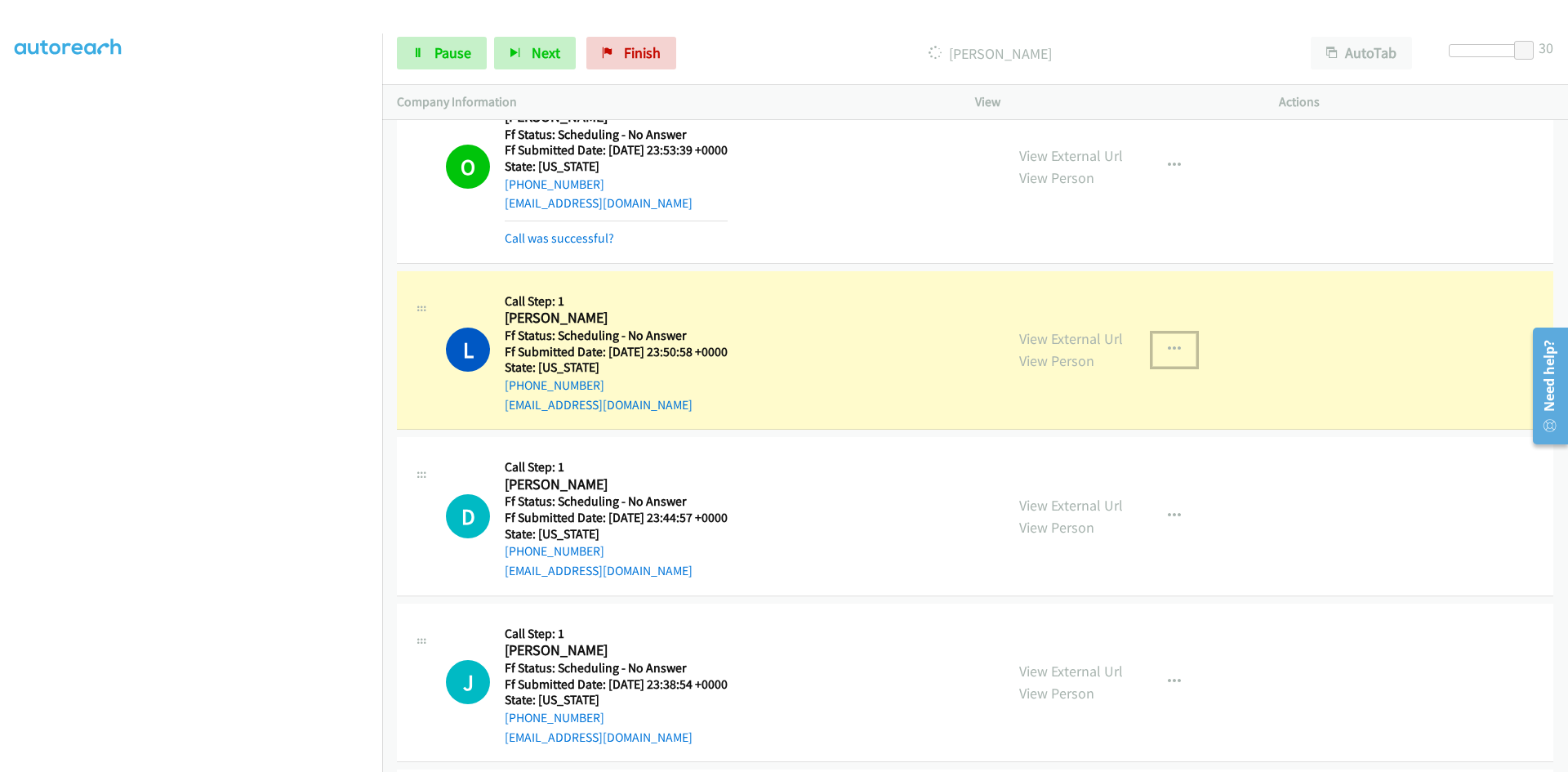 click at bounding box center [1174, 350] 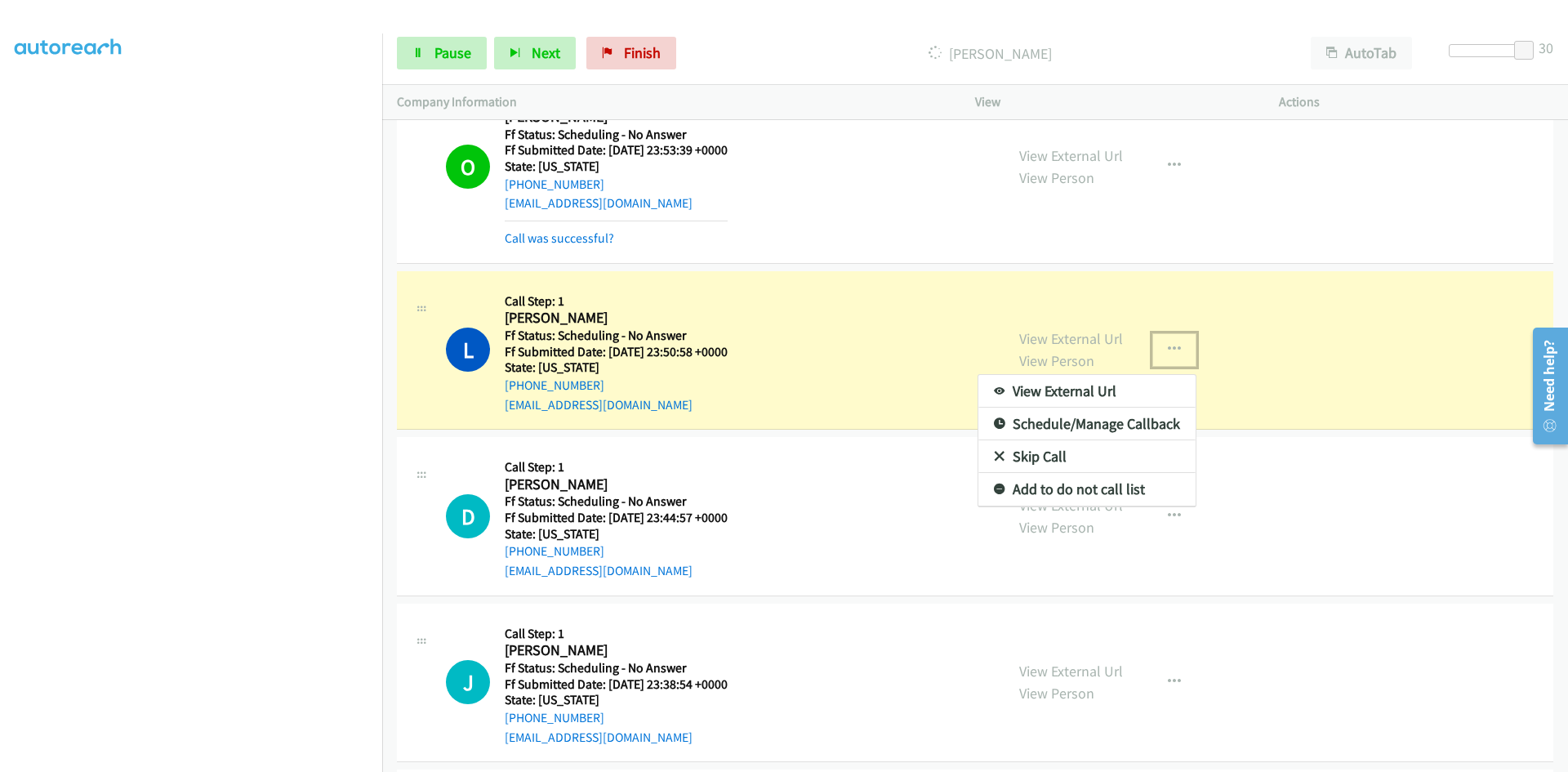 click on "View External Url" at bounding box center [1087, 391] 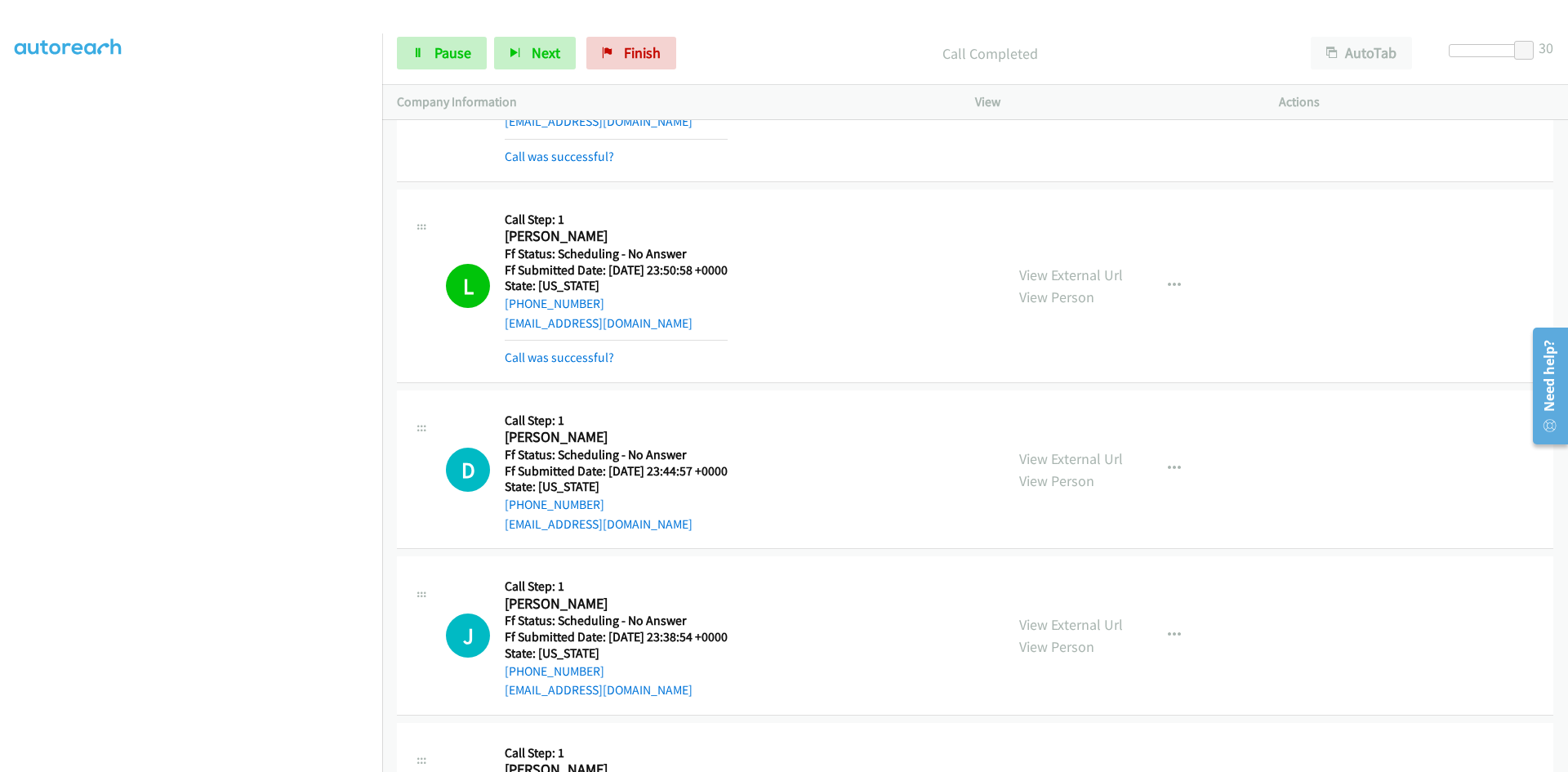 scroll, scrollTop: 1389, scrollLeft: 0, axis: vertical 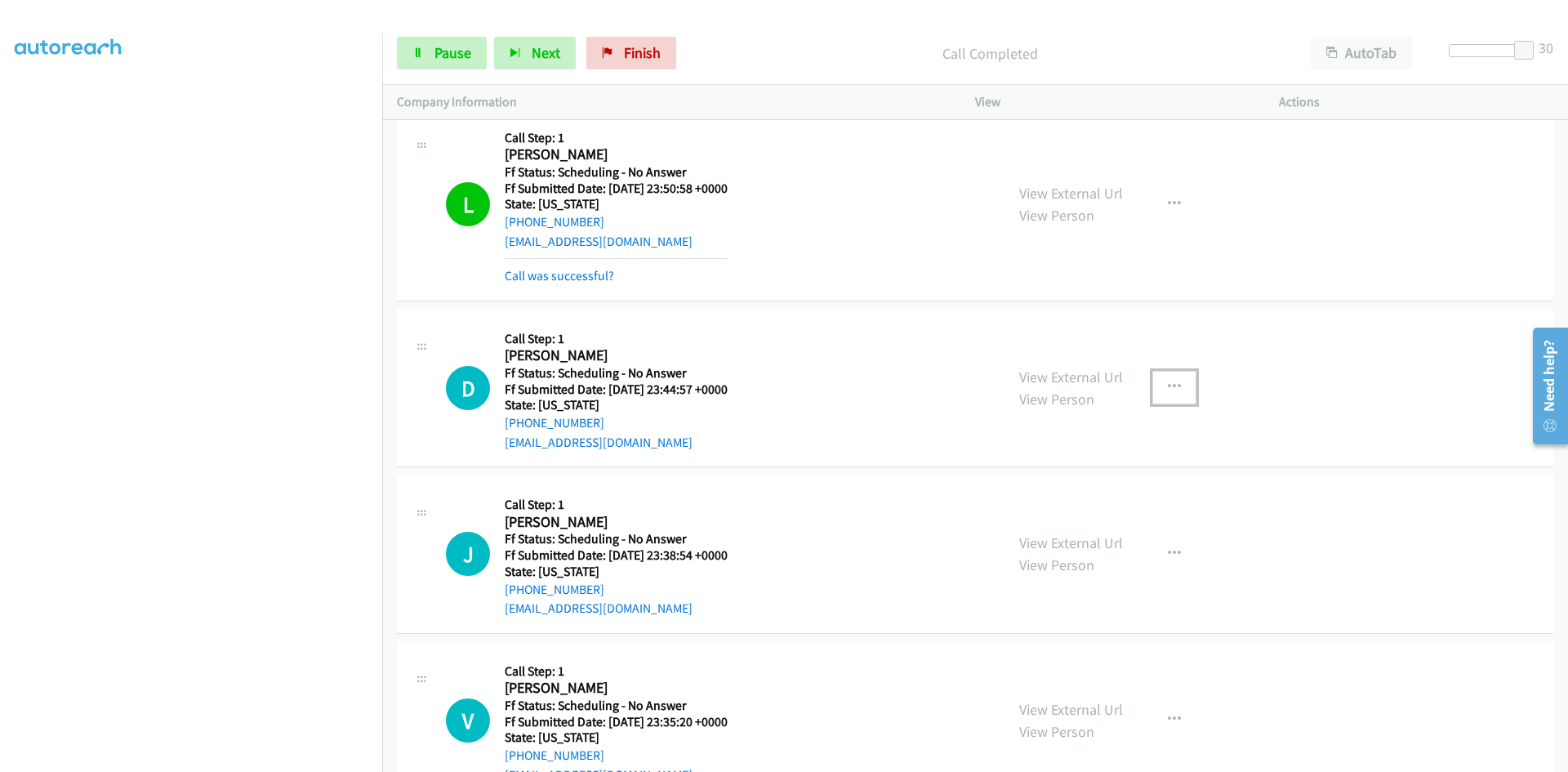 click at bounding box center [1174, 387] 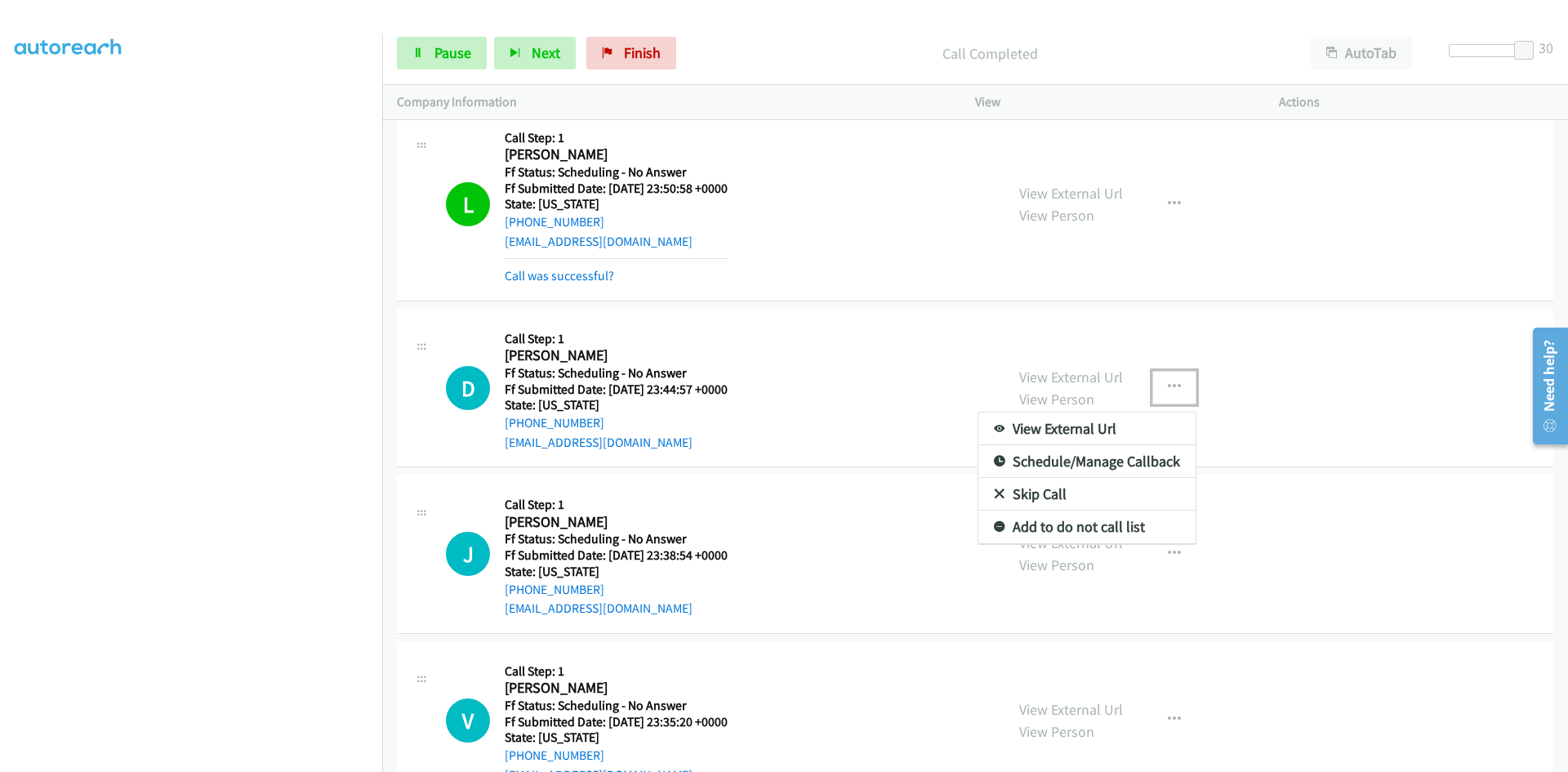 click on "View External Url" at bounding box center (1087, 429) 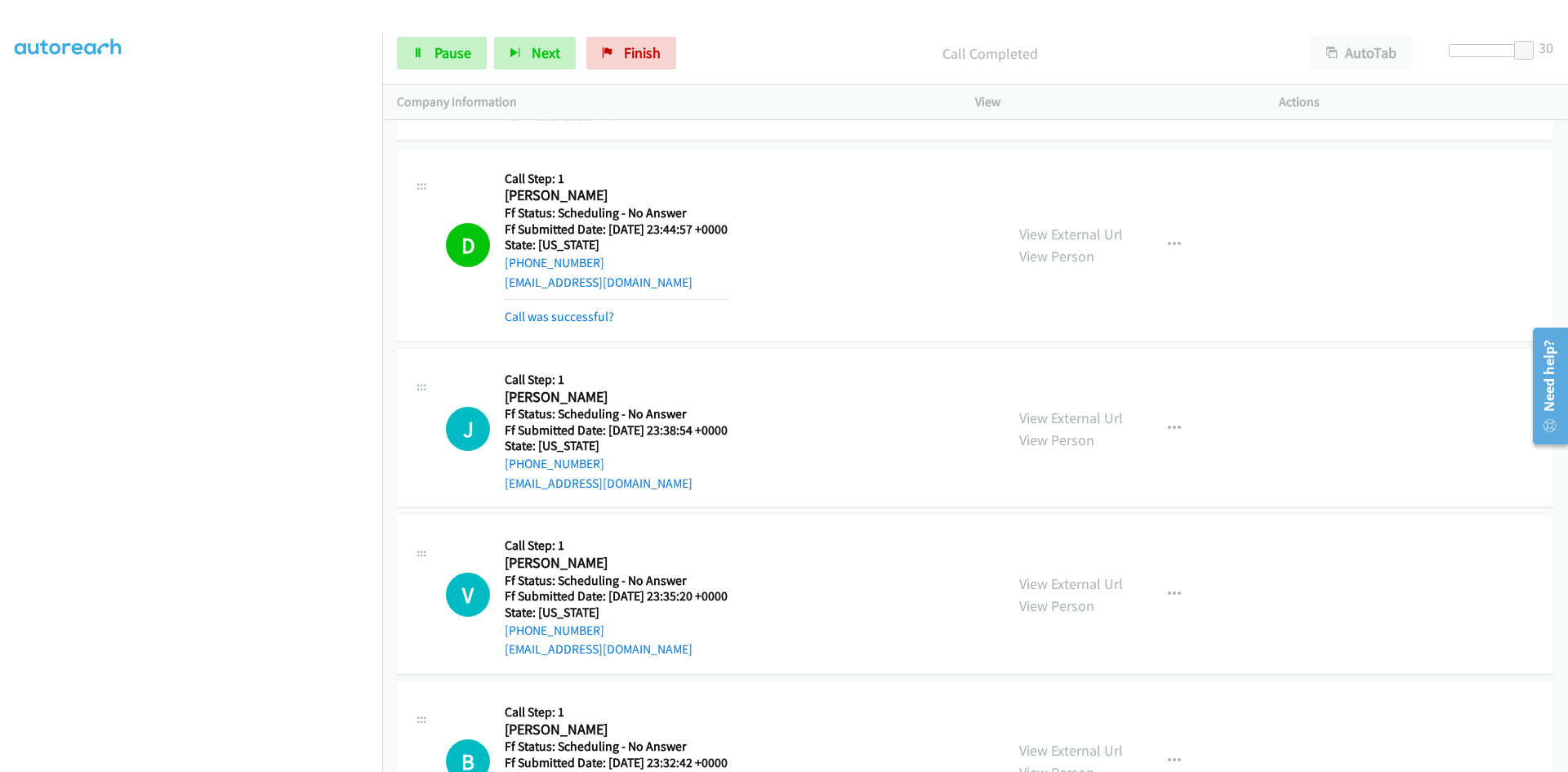 scroll, scrollTop: 1552, scrollLeft: 0, axis: vertical 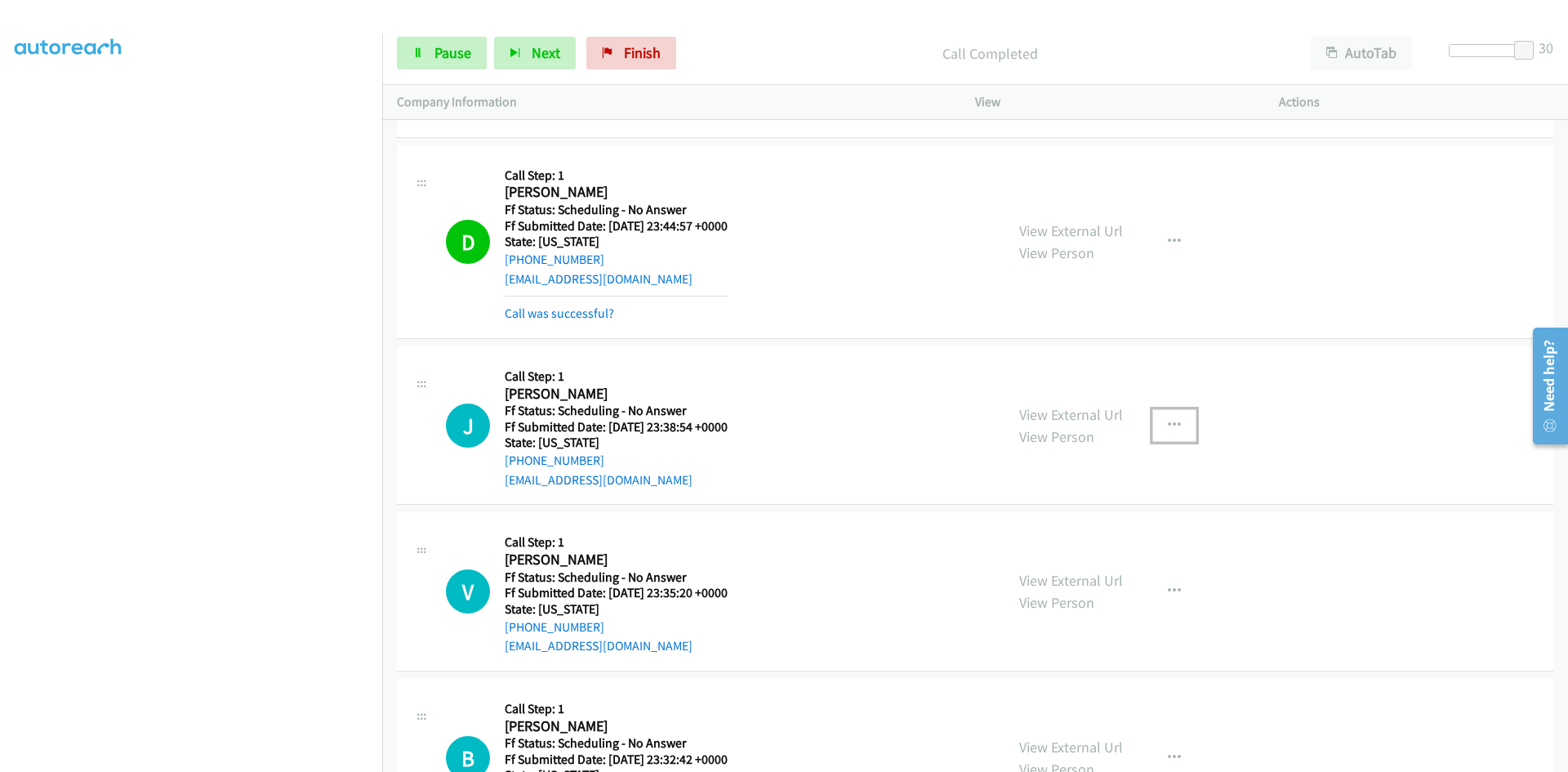 click at bounding box center [1174, 426] 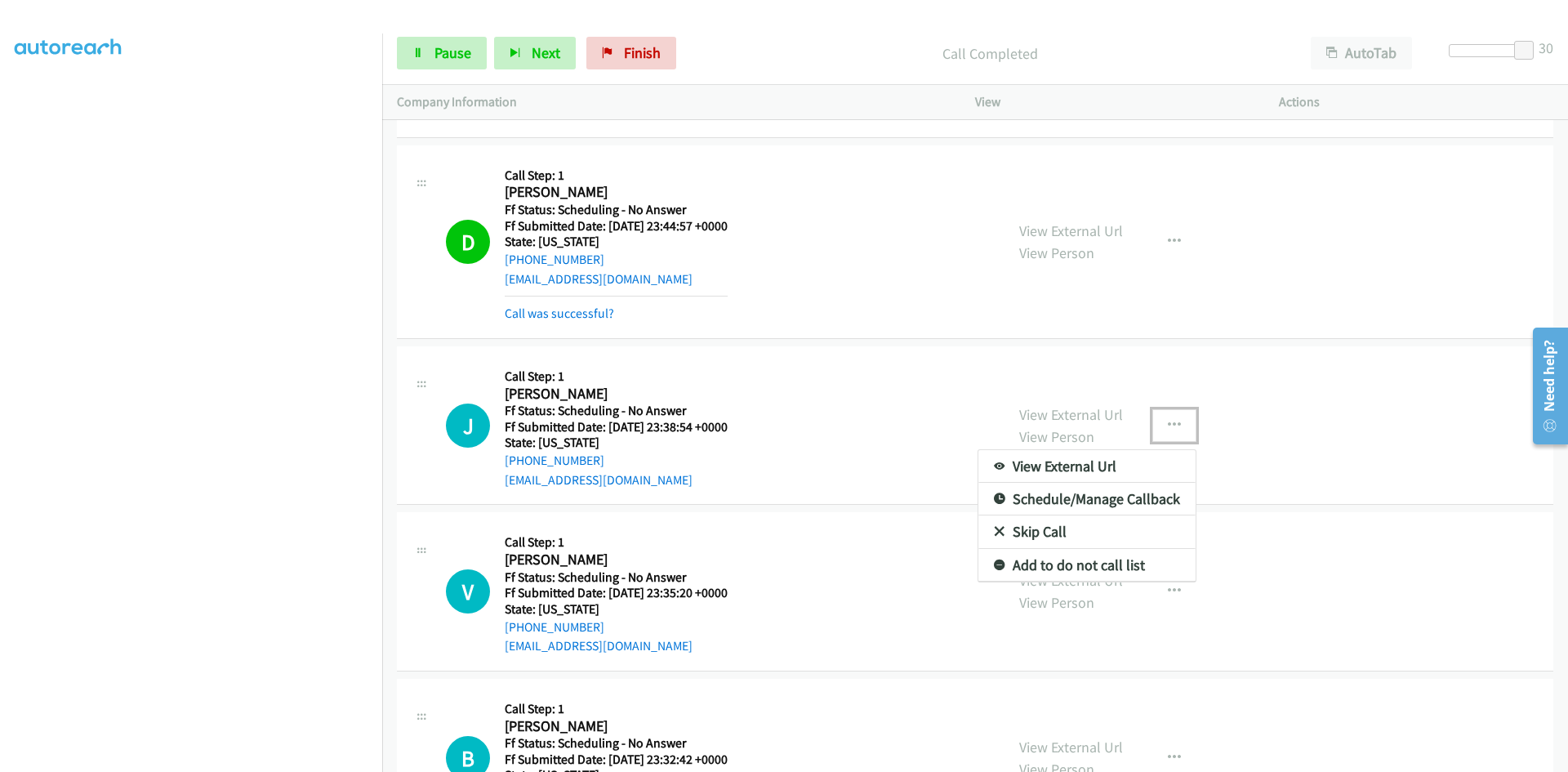 click on "View External Url" at bounding box center (1087, 466) 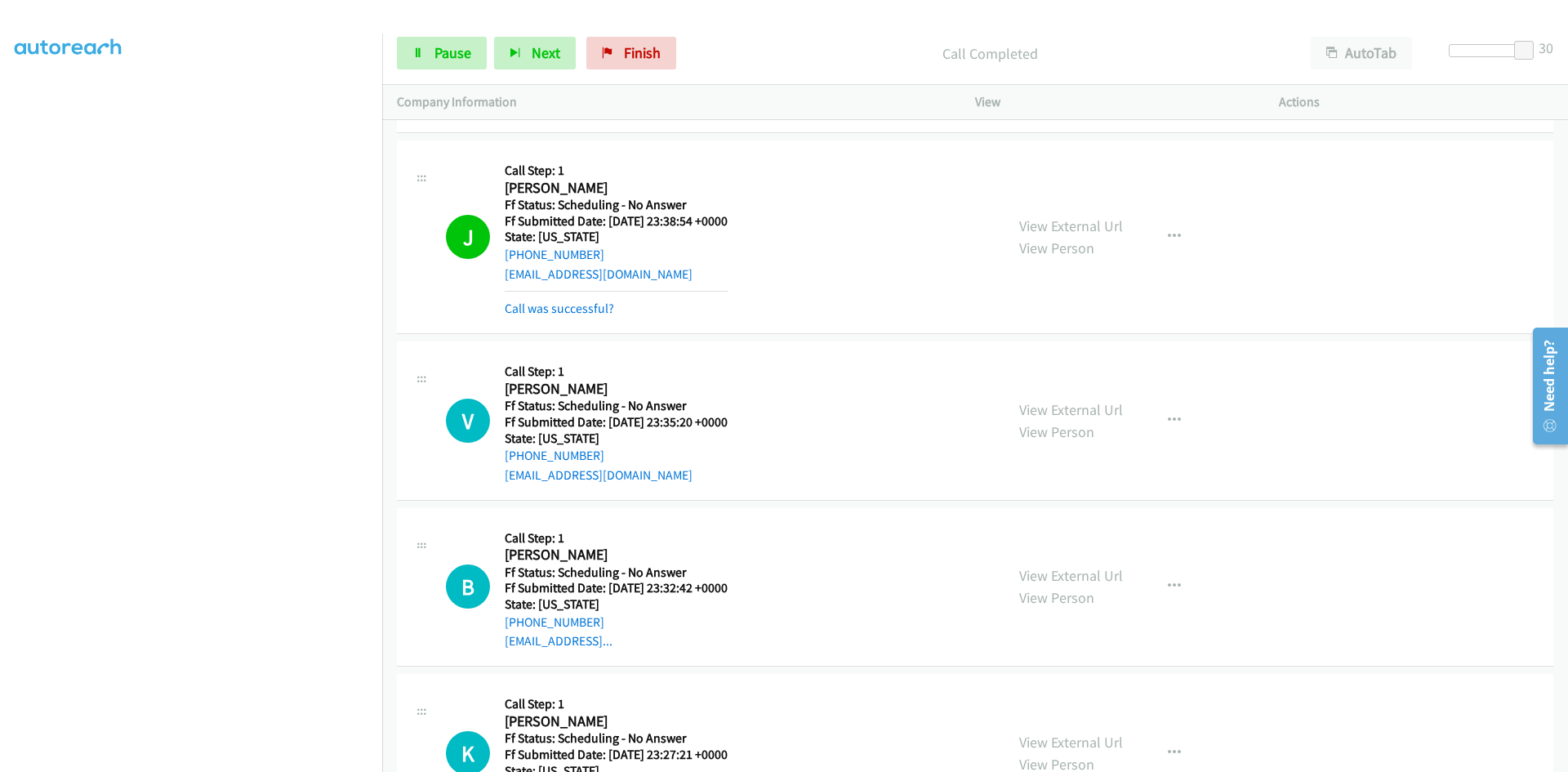 scroll, scrollTop: 1797, scrollLeft: 0, axis: vertical 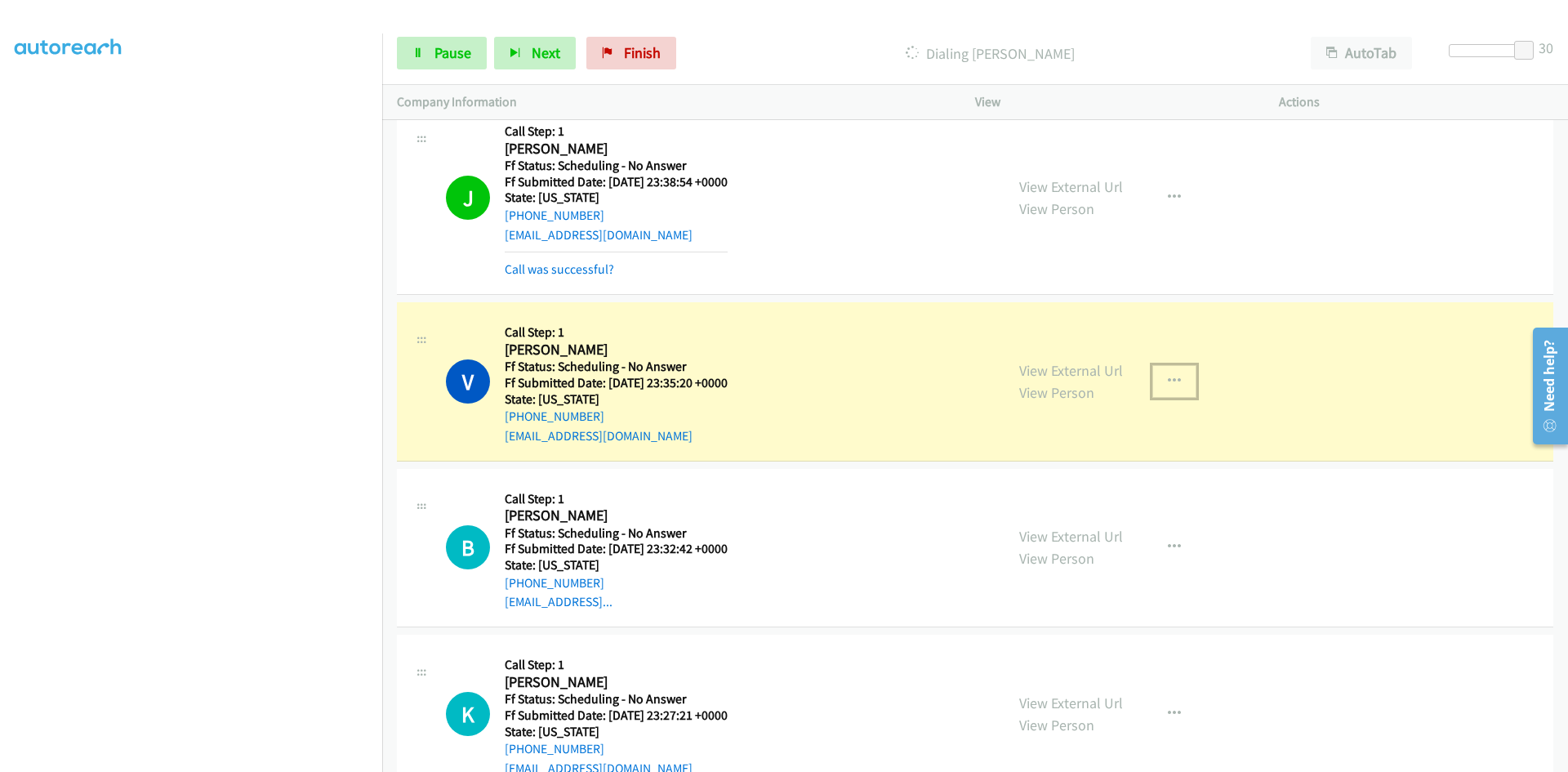 click at bounding box center [1174, 382] 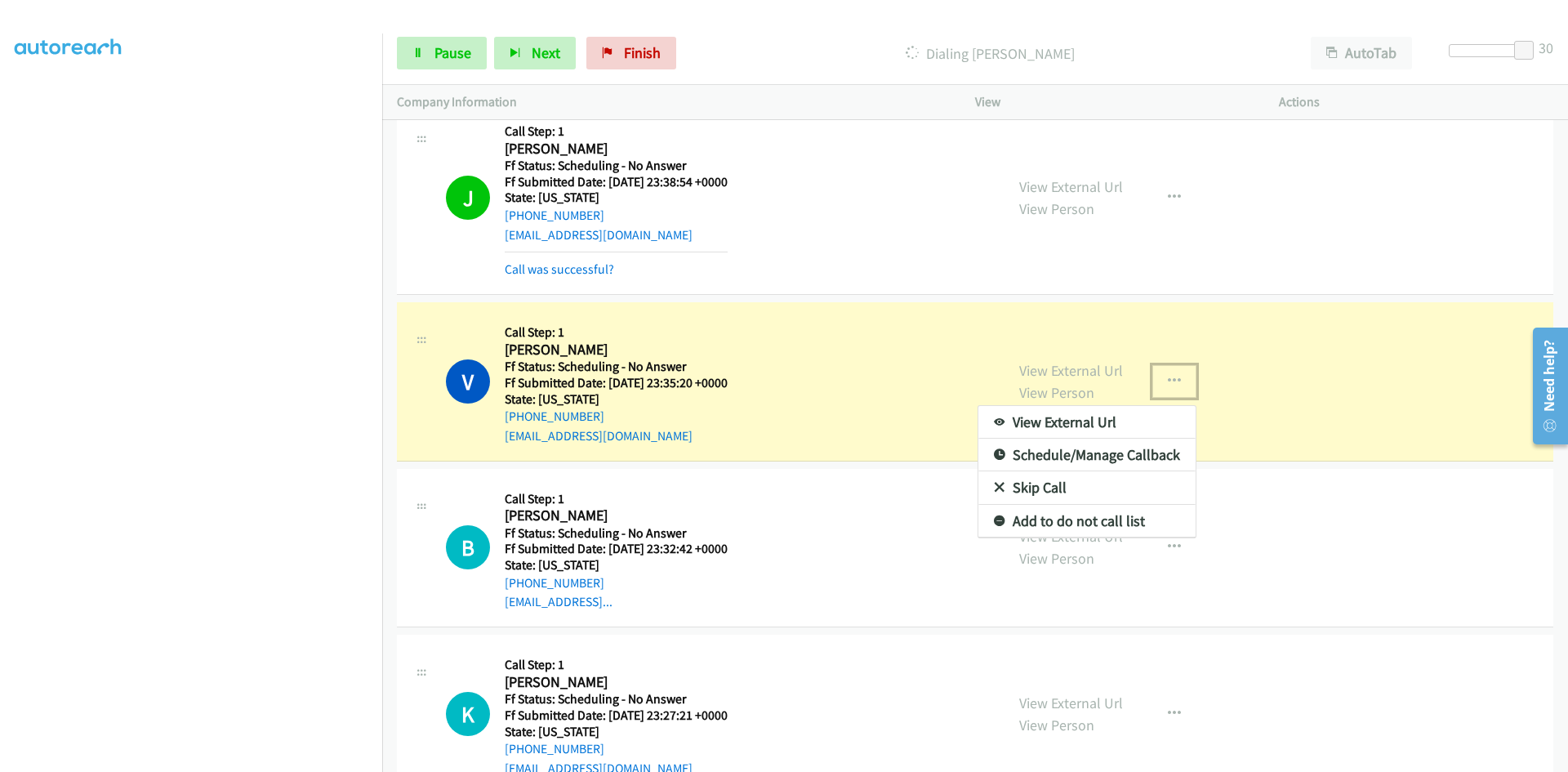 click on "View External Url" at bounding box center [1087, 422] 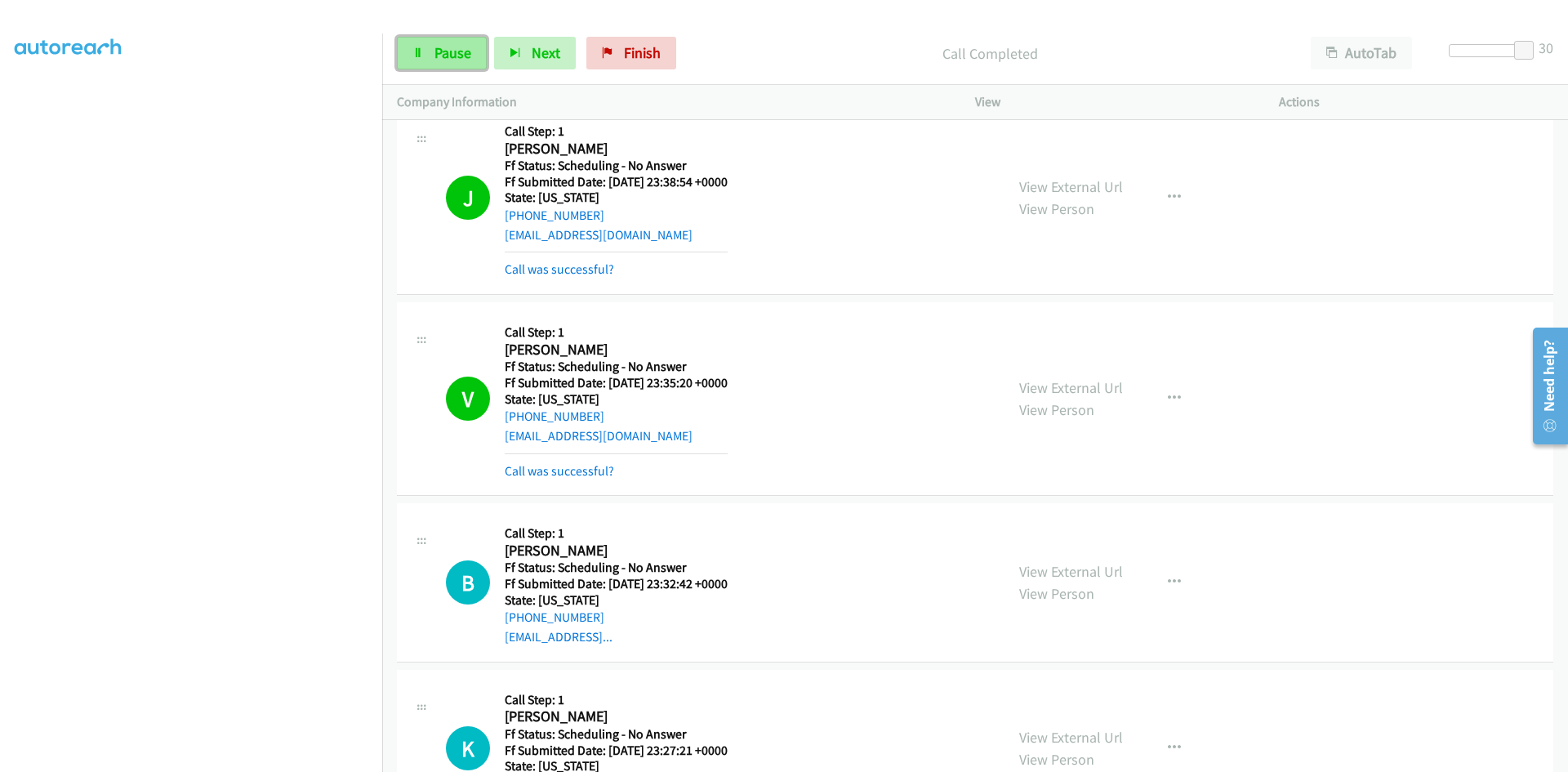 click on "Pause" at bounding box center (452, 52) 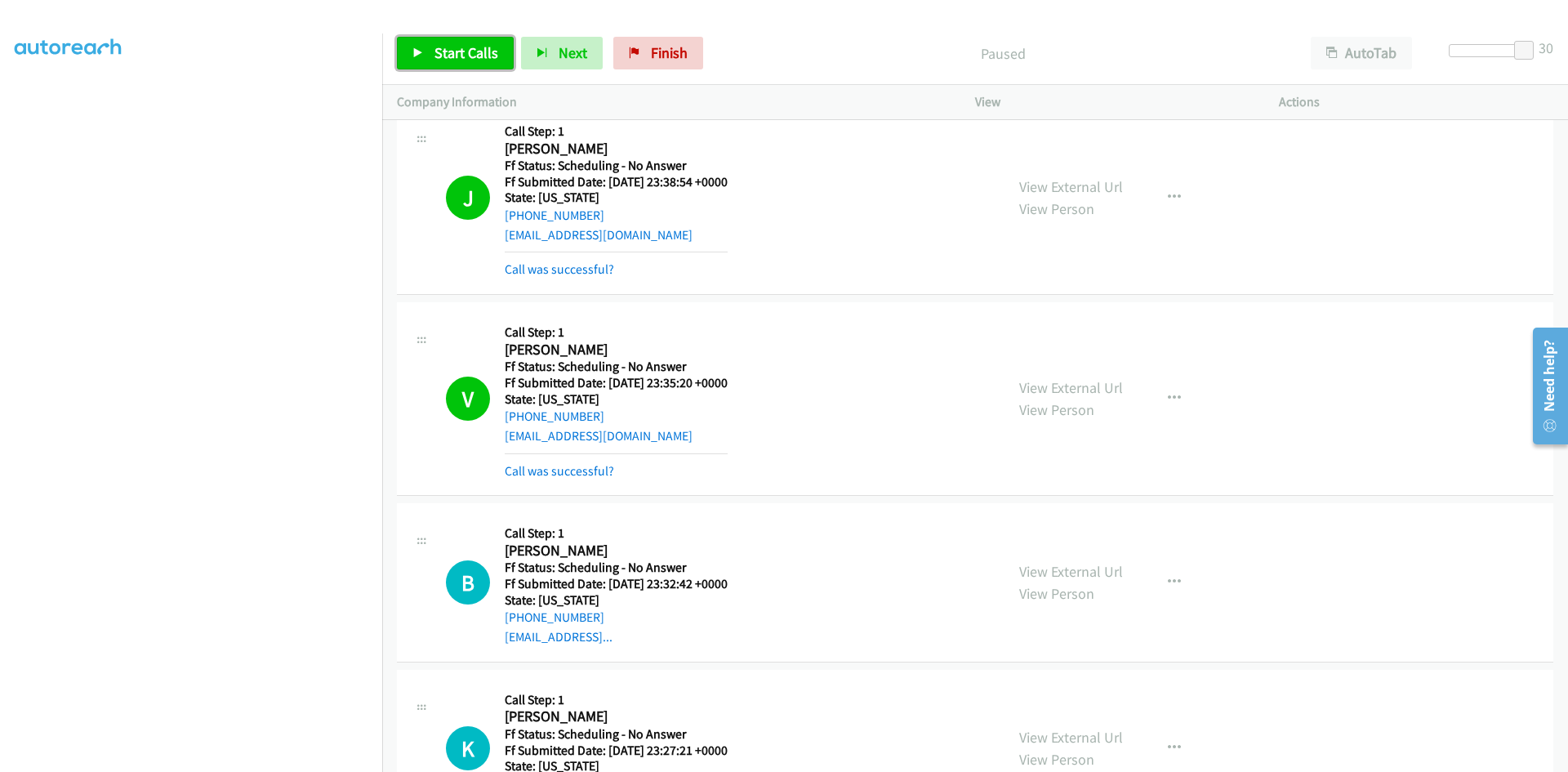 click on "Start Calls" at bounding box center (466, 52) 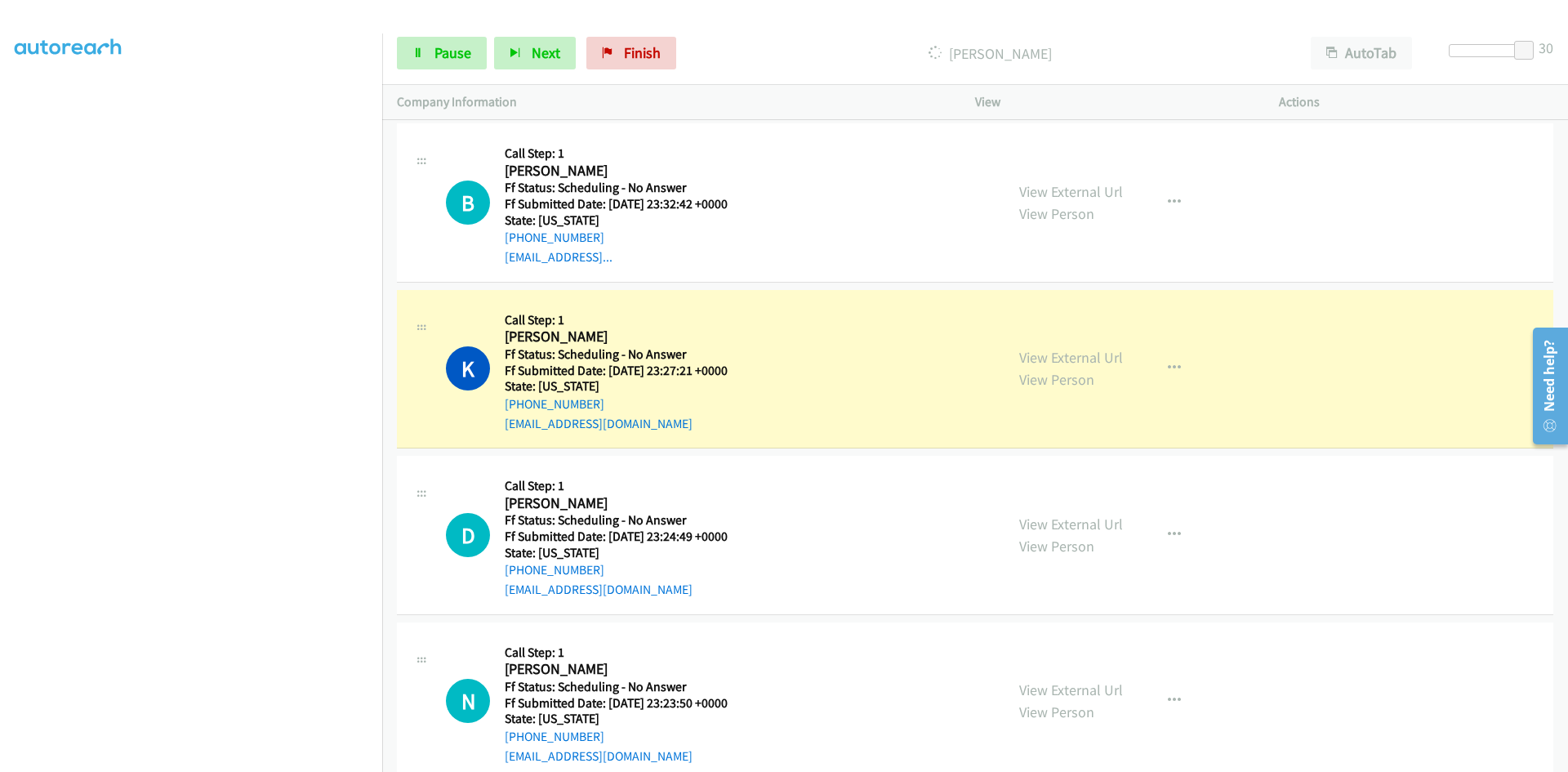scroll, scrollTop: 2206, scrollLeft: 0, axis: vertical 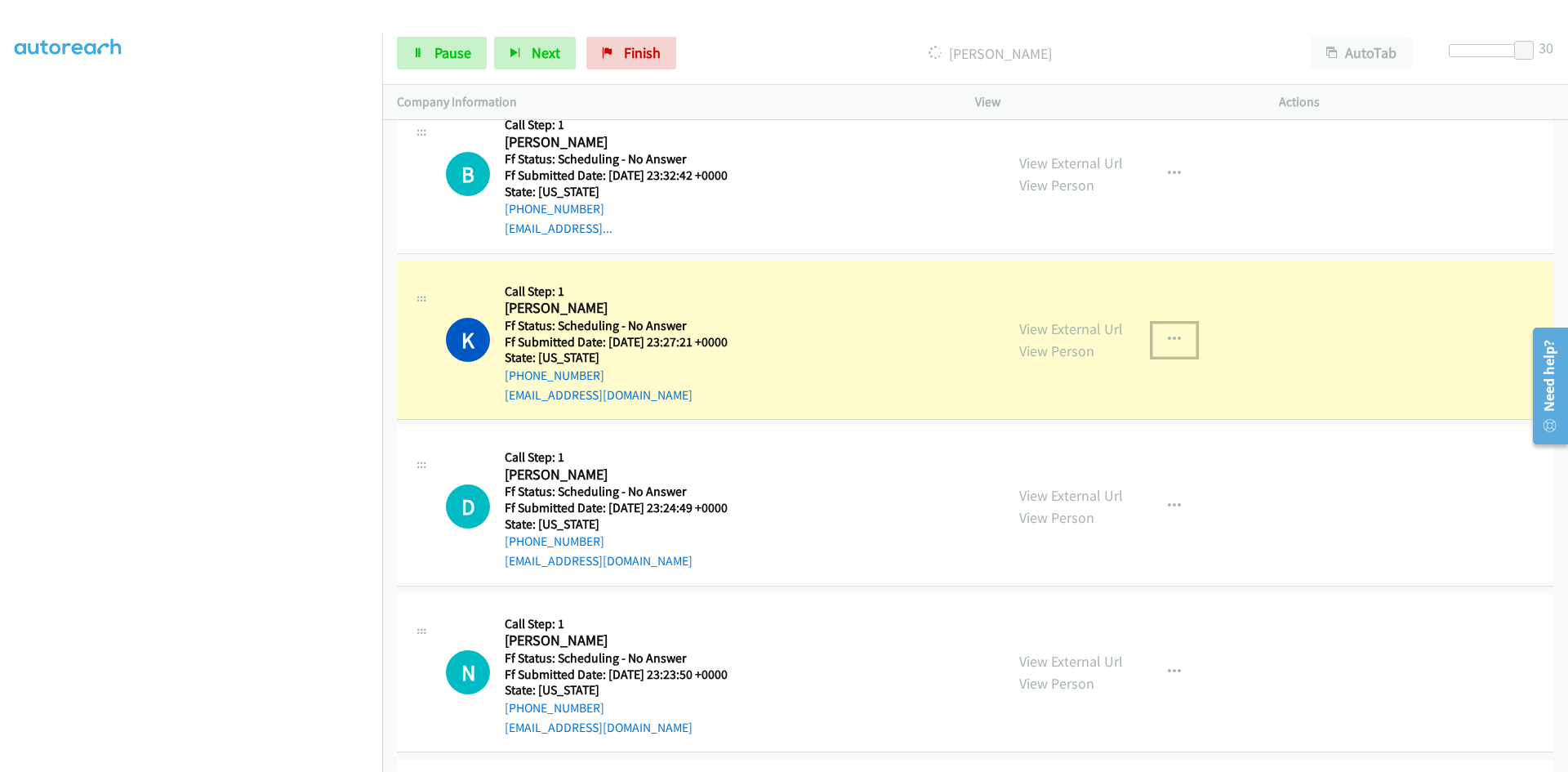 click at bounding box center (1174, 340) 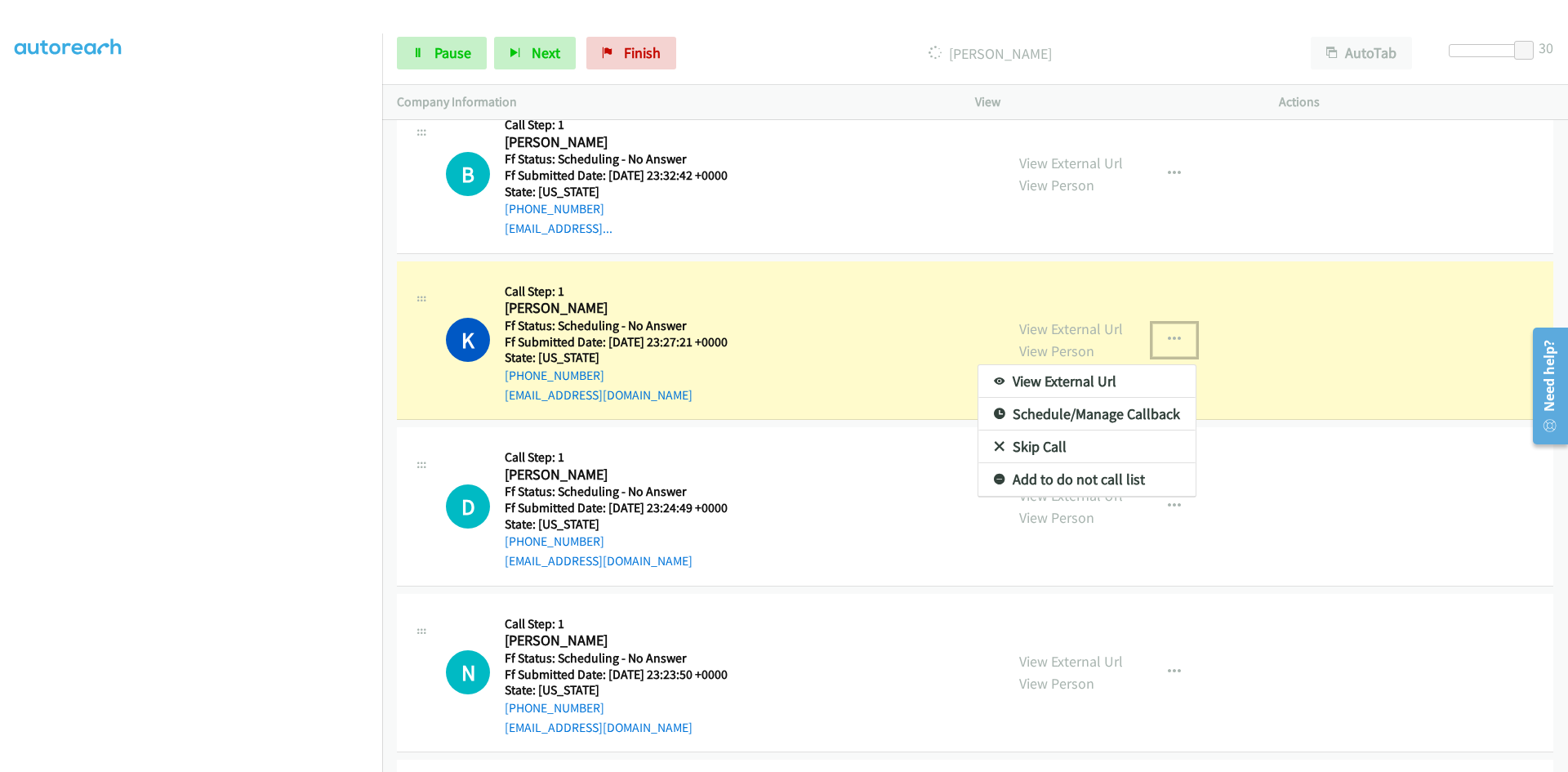 click on "View External Url" at bounding box center (1087, 382) 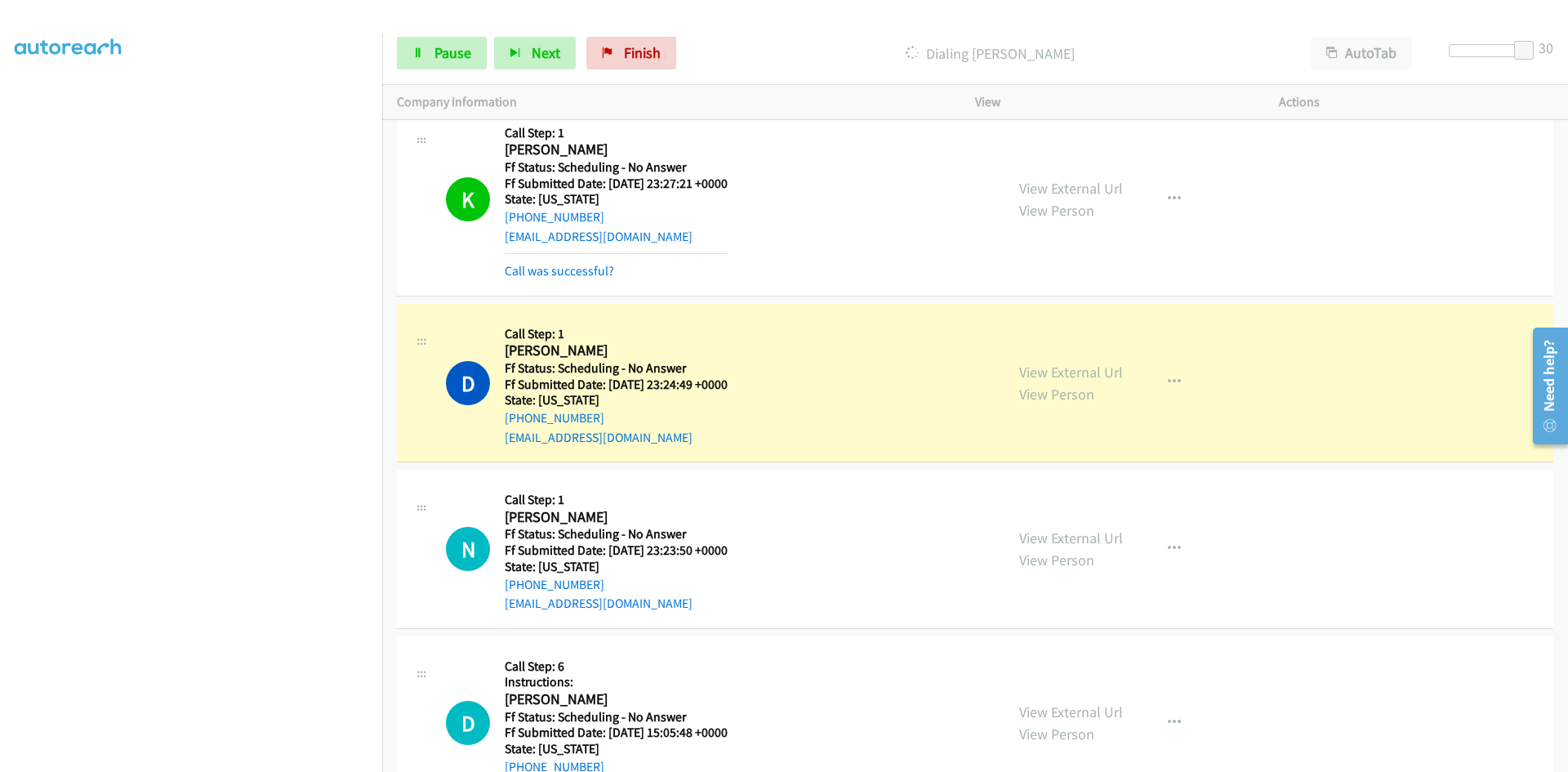 scroll, scrollTop: 2369, scrollLeft: 0, axis: vertical 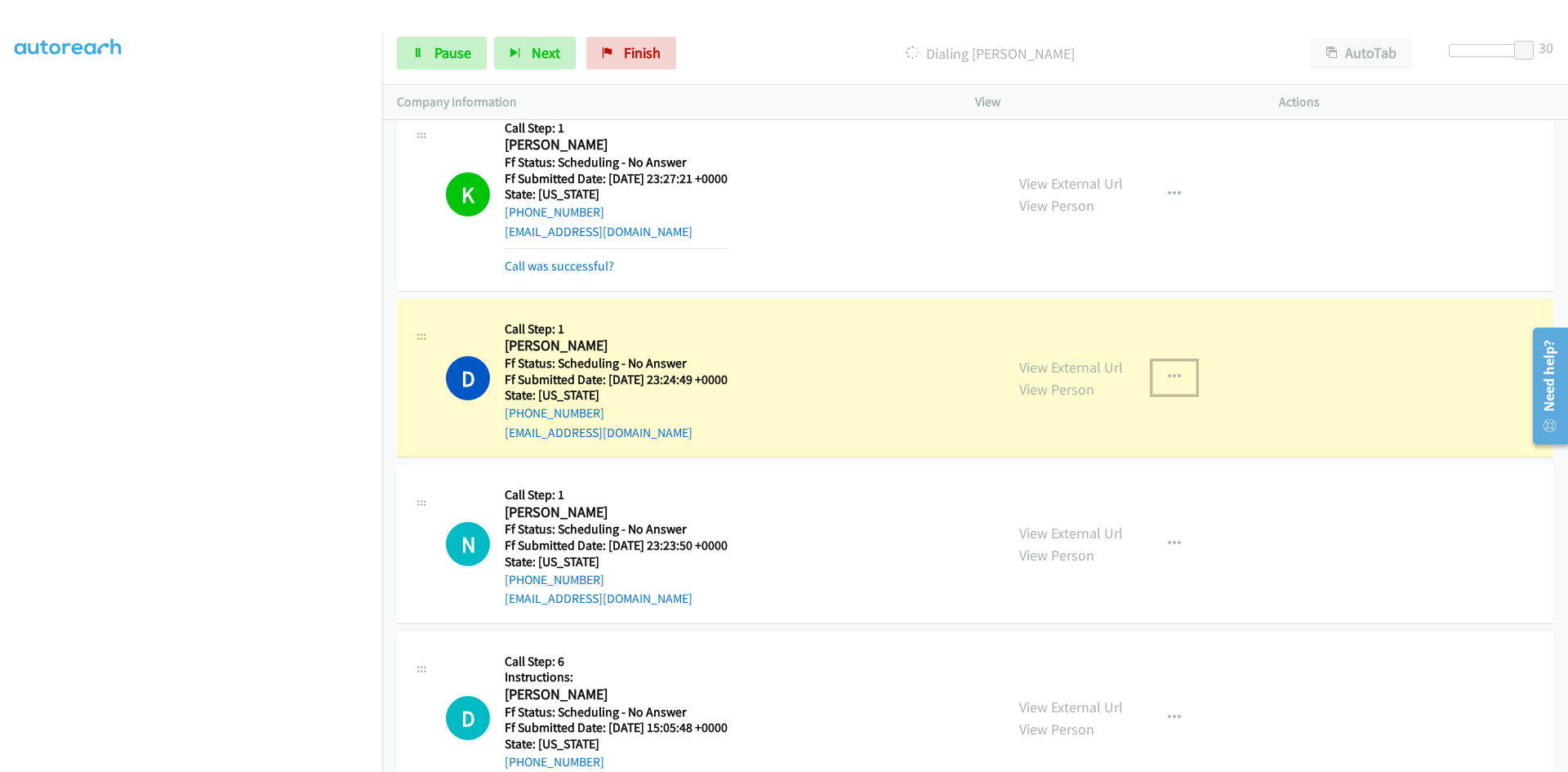 click at bounding box center [1174, 377] 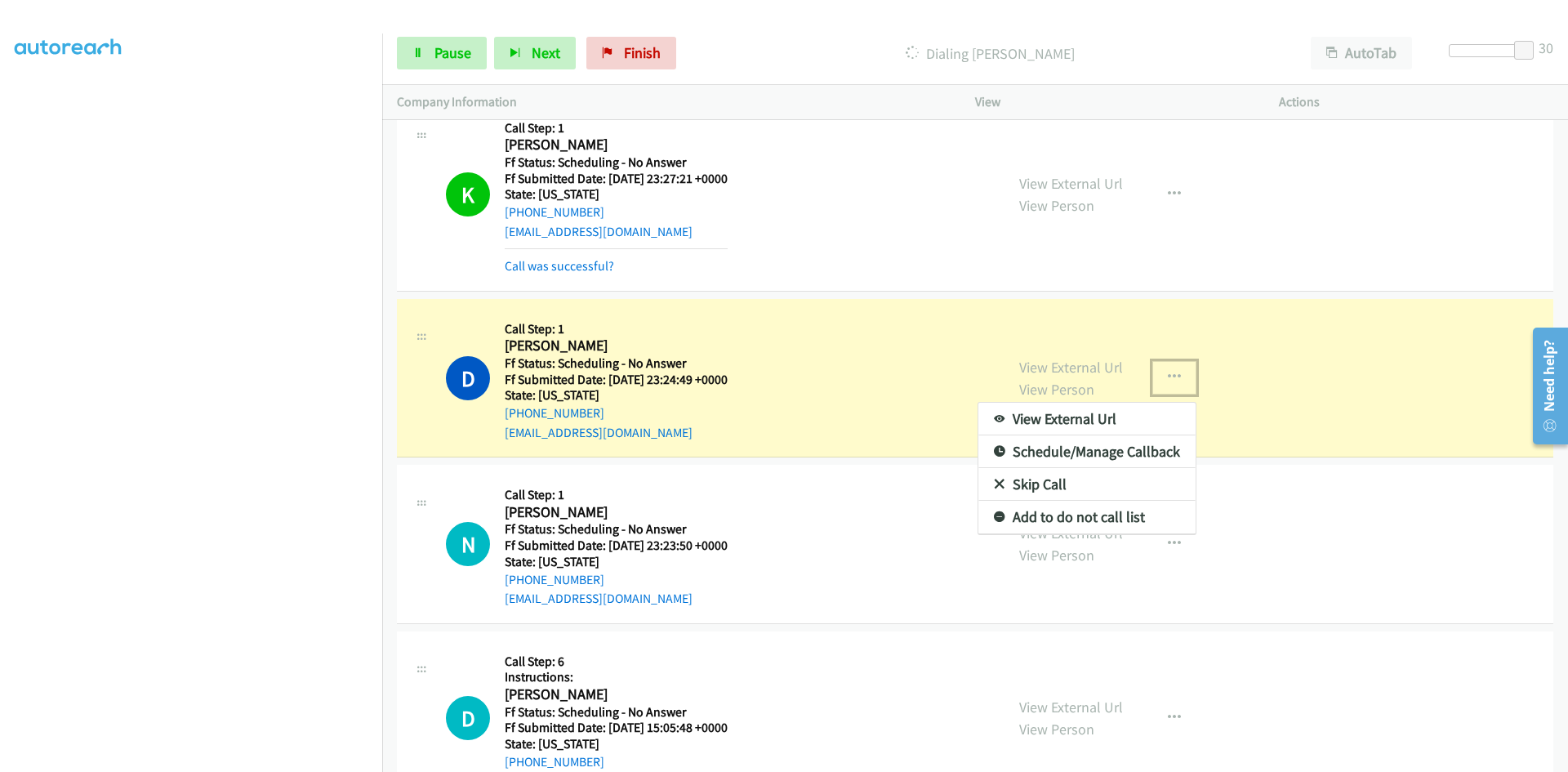 click on "View External Url" at bounding box center [1087, 419] 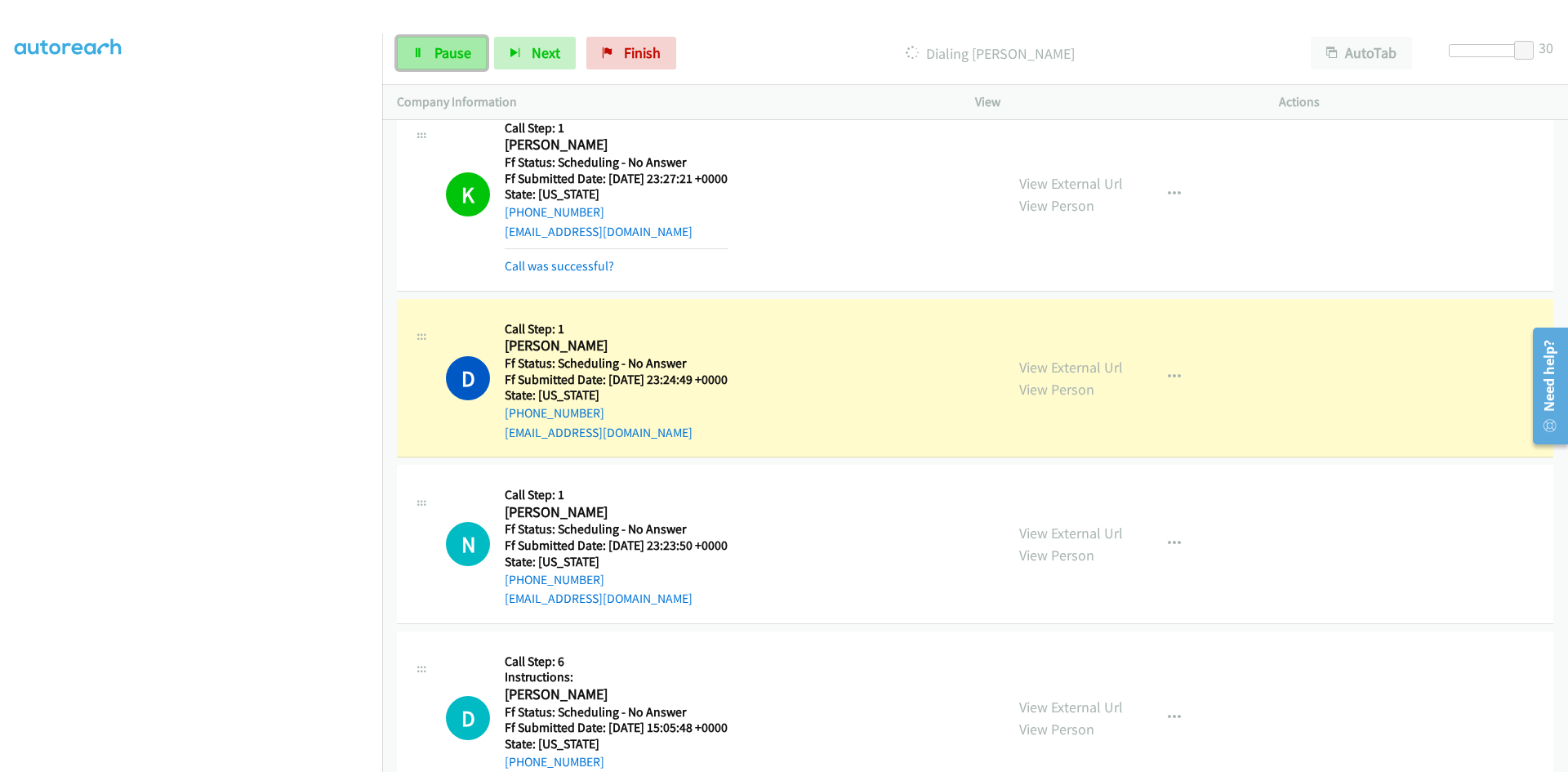 click on "Pause" at bounding box center (452, 52) 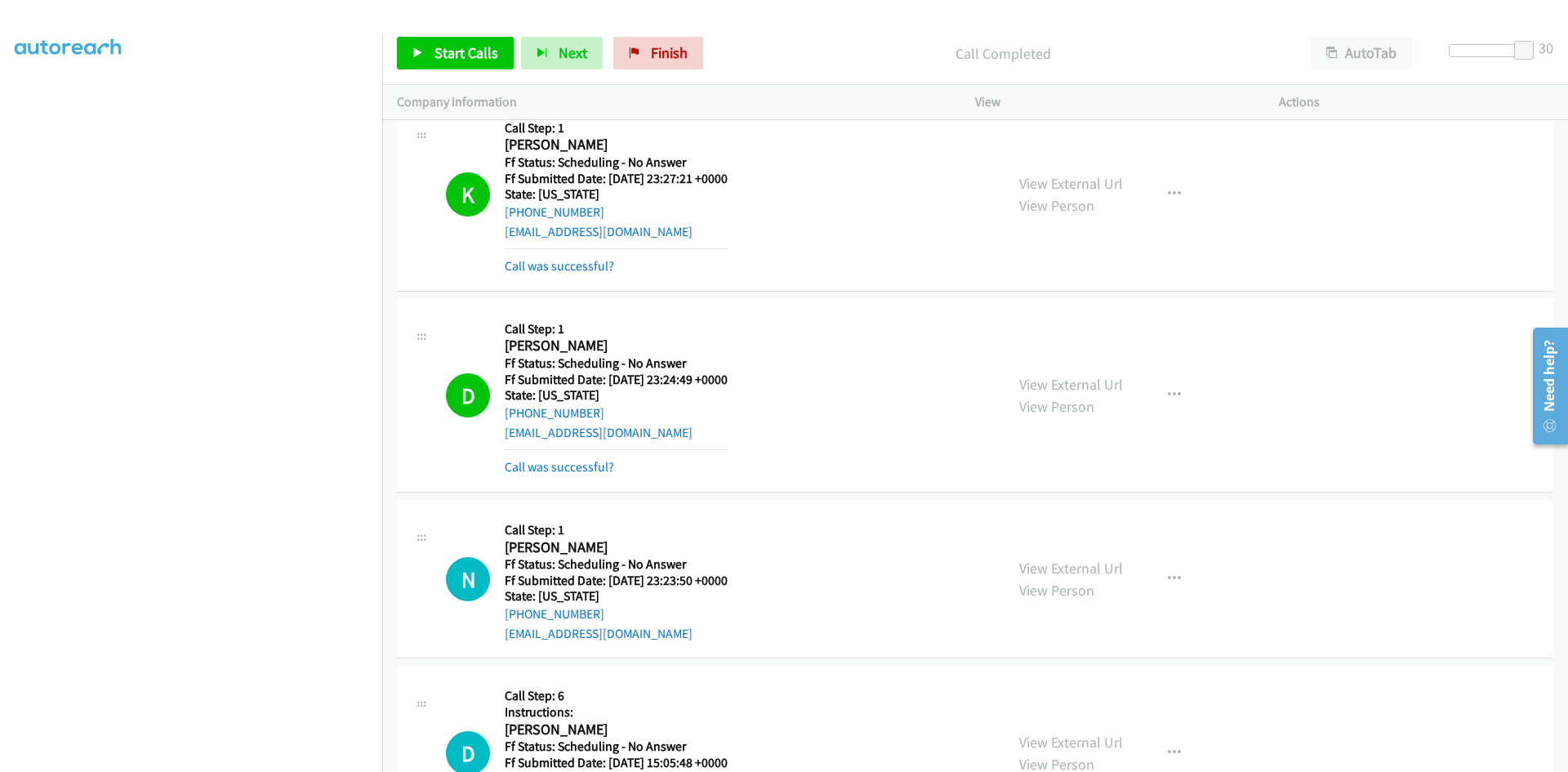 drag, startPoint x: 448, startPoint y: 35, endPoint x: 451, endPoint y: 47, distance: 12.36932 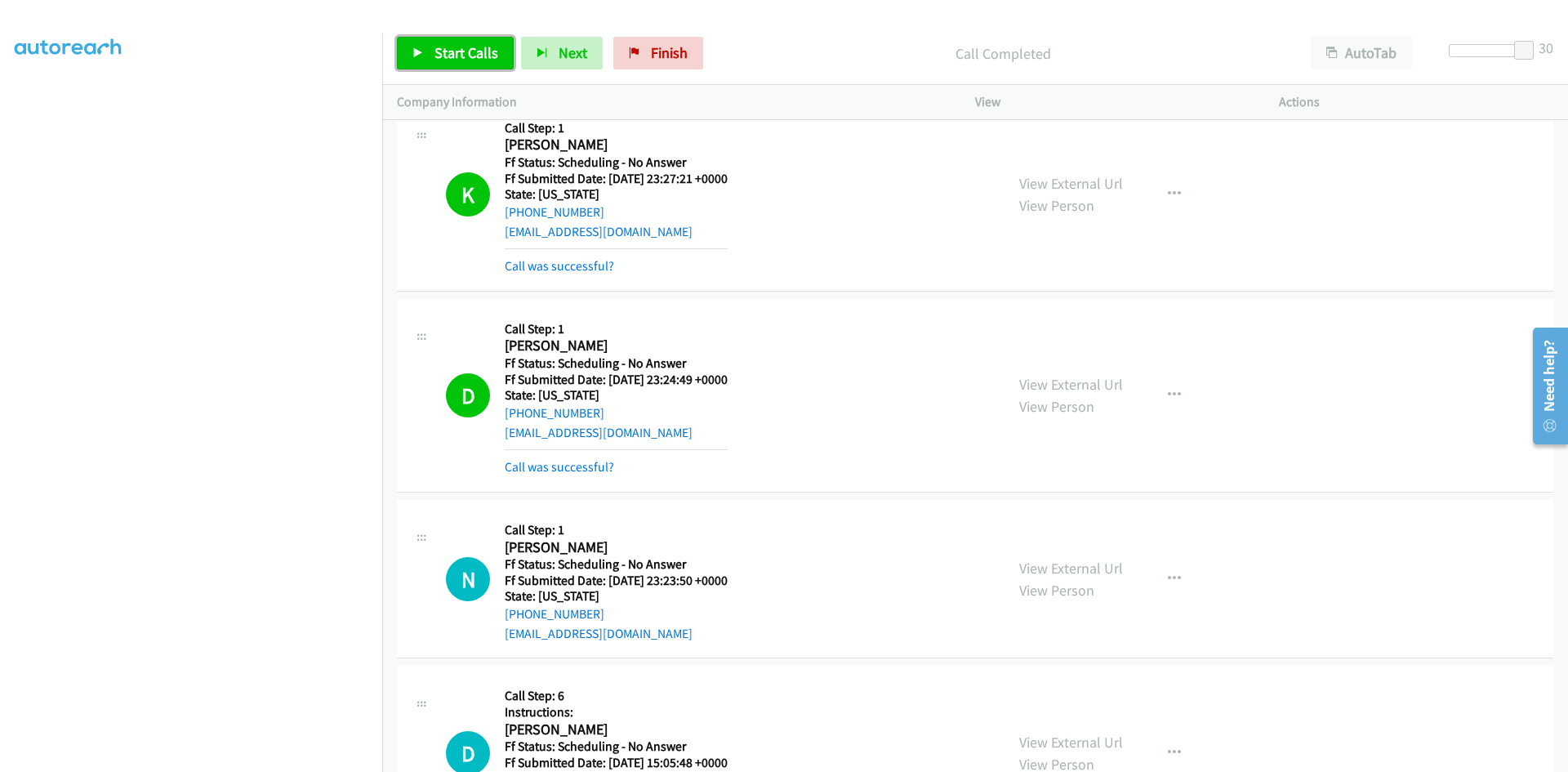 click on "Start Calls" at bounding box center (466, 52) 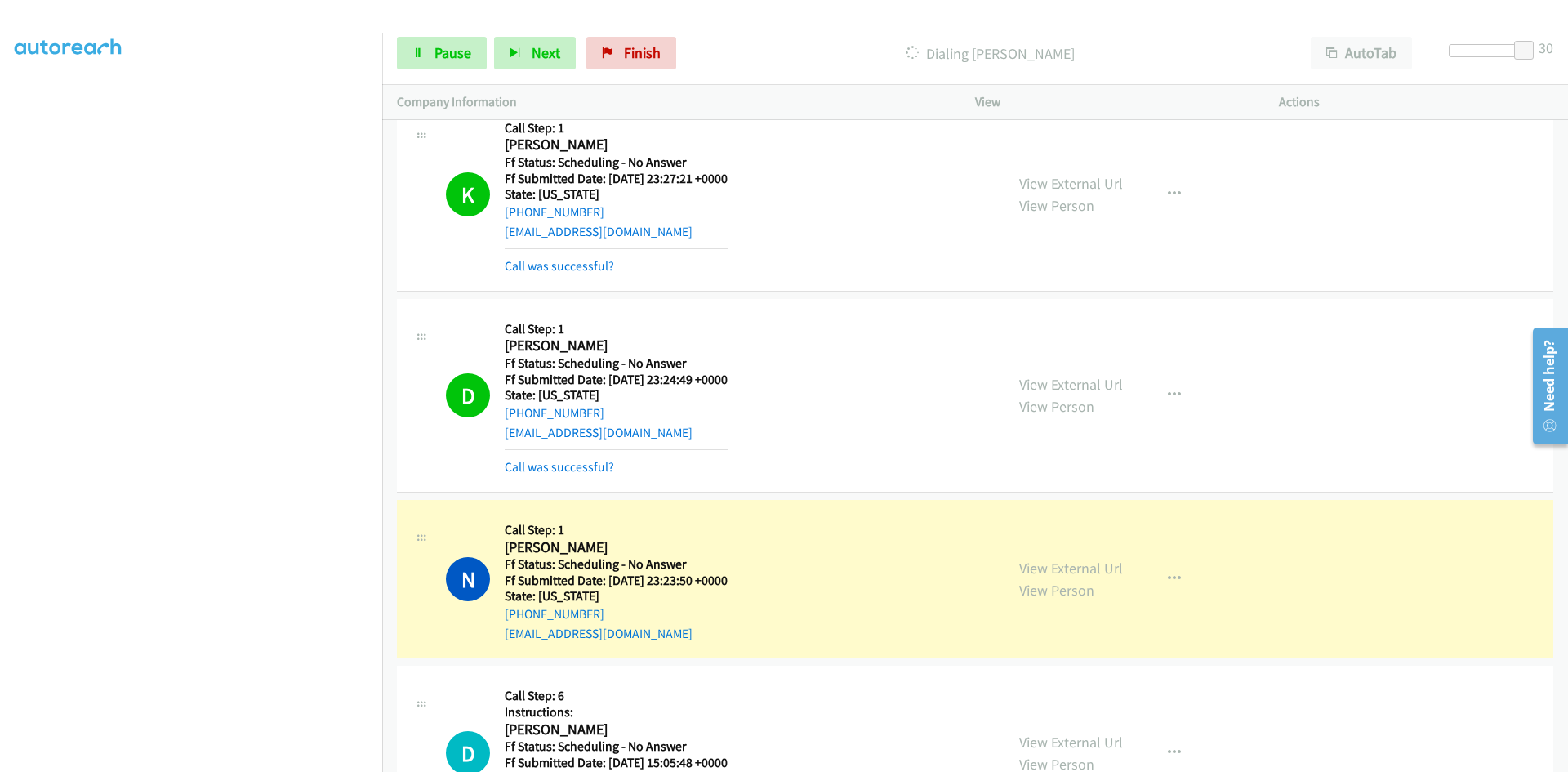 scroll, scrollTop: 2532, scrollLeft: 0, axis: vertical 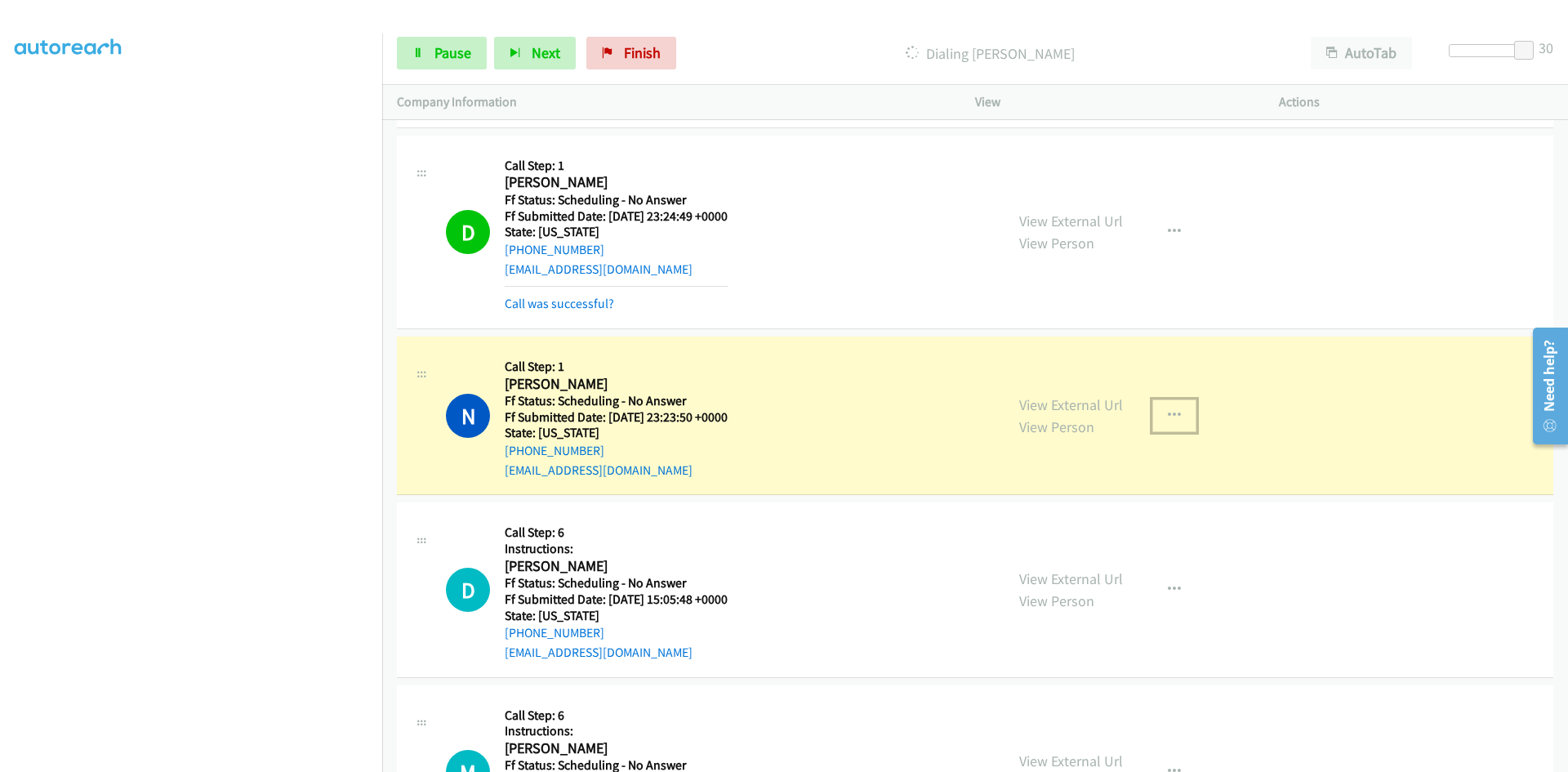 click at bounding box center [1174, 416] 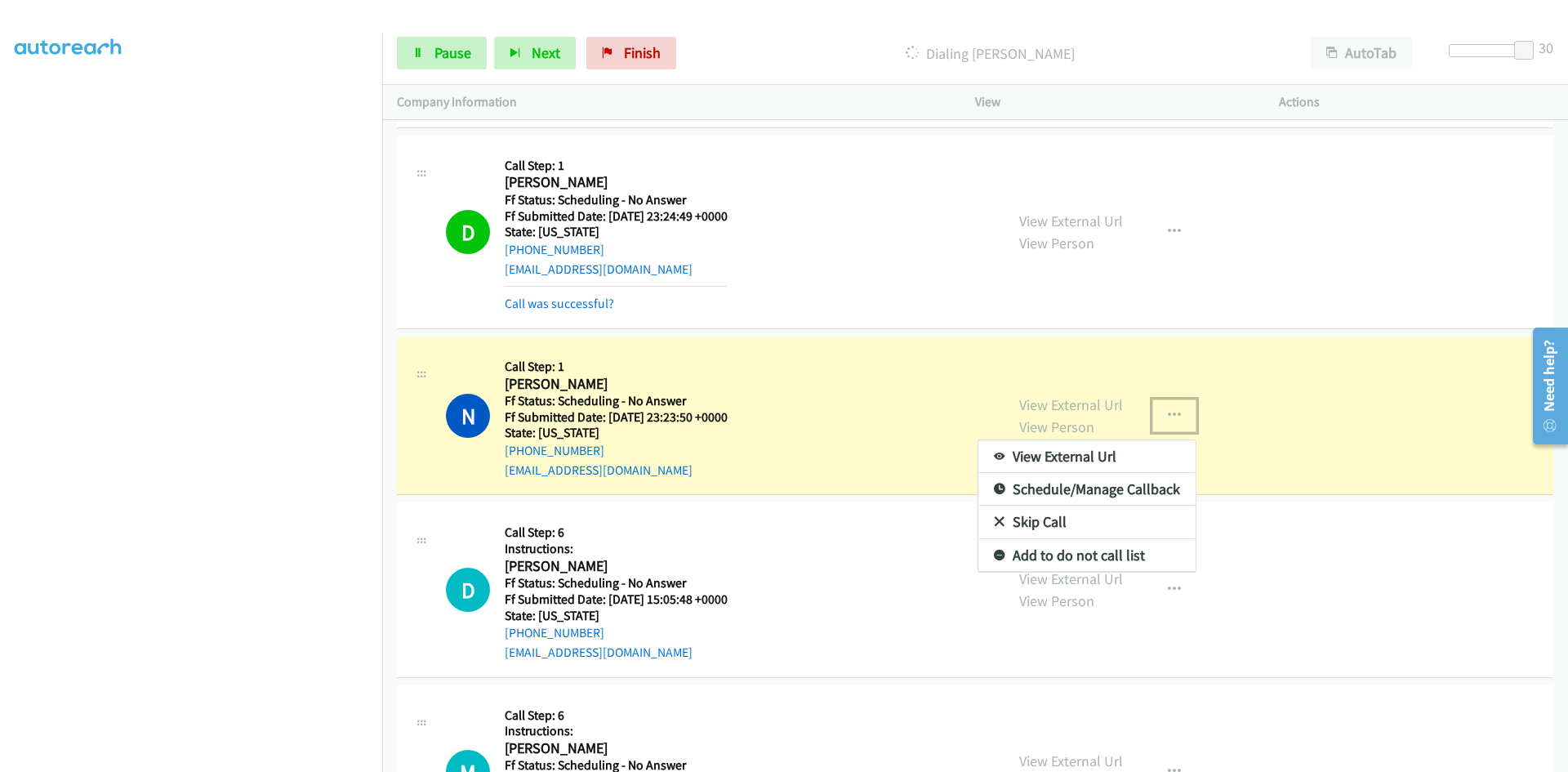 click on "View External Url" at bounding box center [1087, 457] 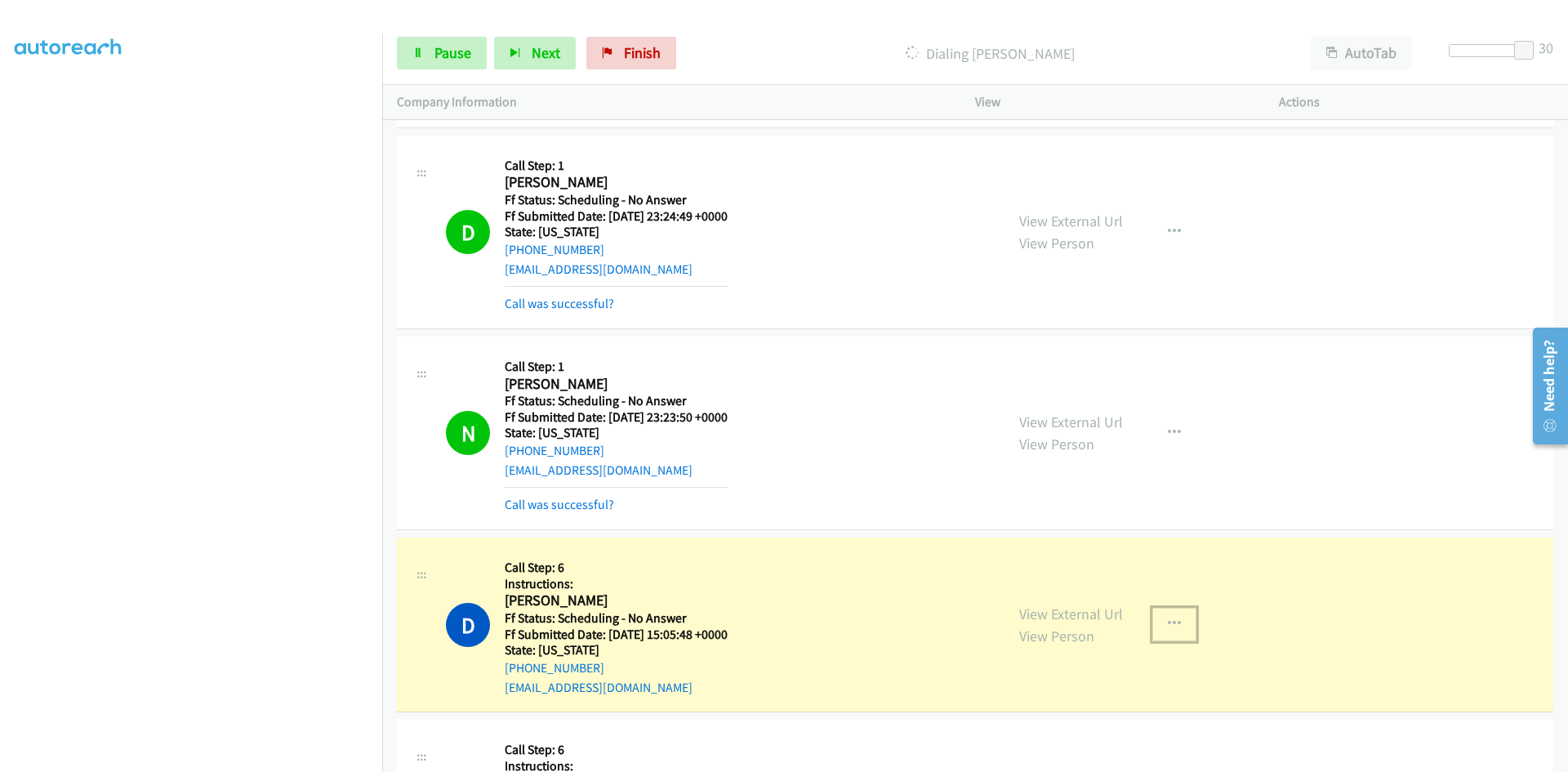 click at bounding box center [1174, 624] 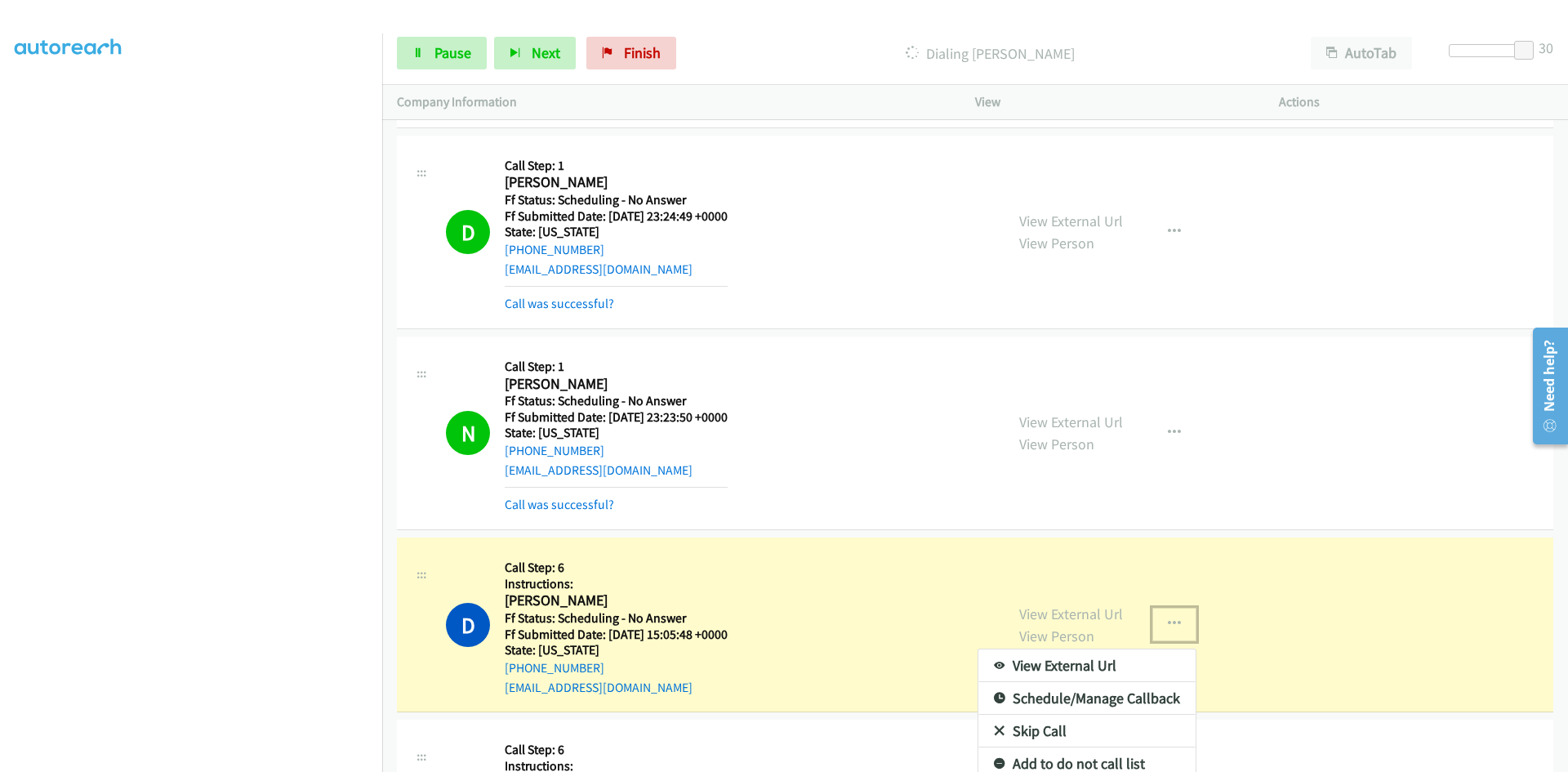 click on "View External Url" at bounding box center (1087, 666) 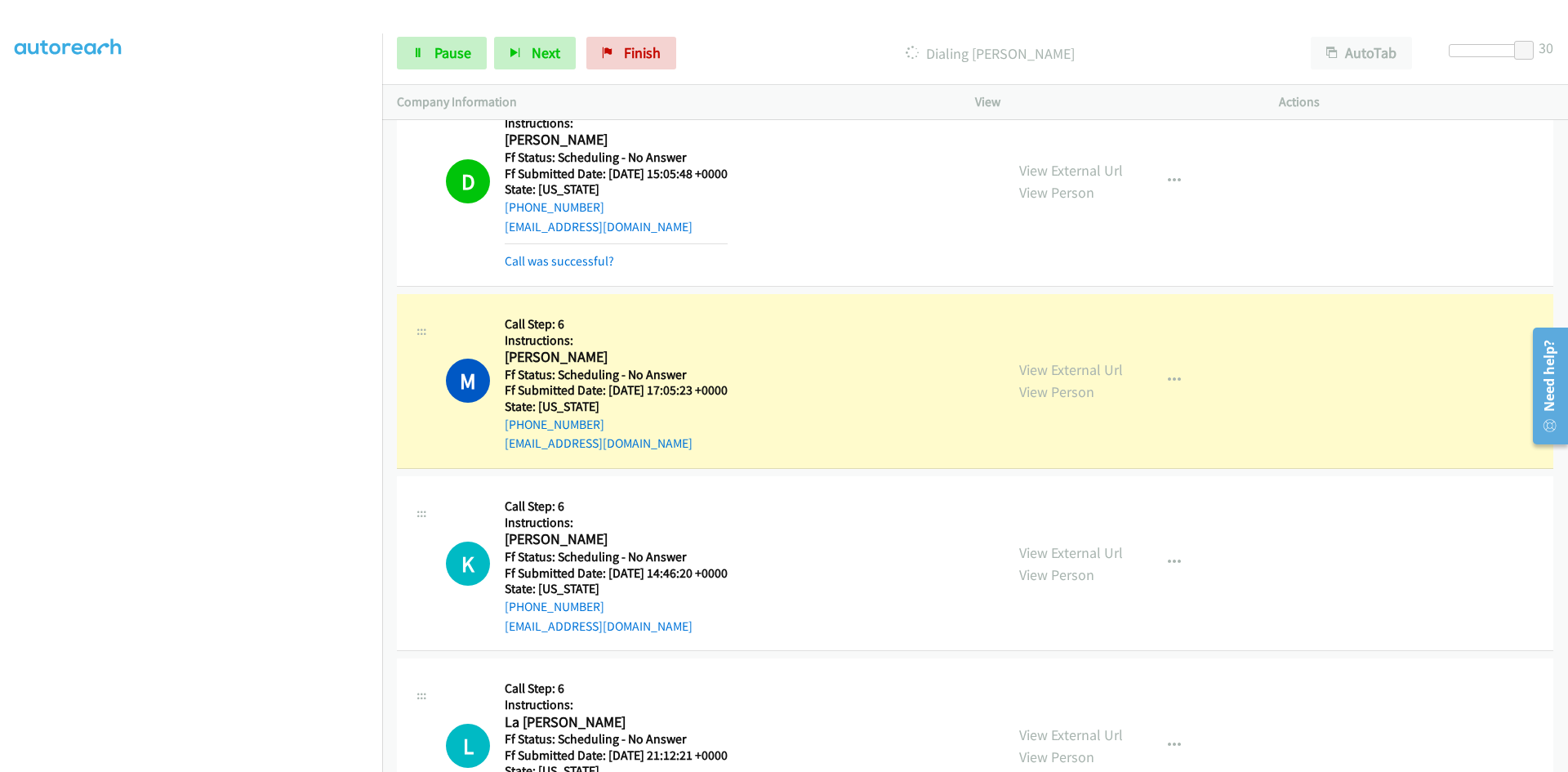 scroll, scrollTop: 3023, scrollLeft: 0, axis: vertical 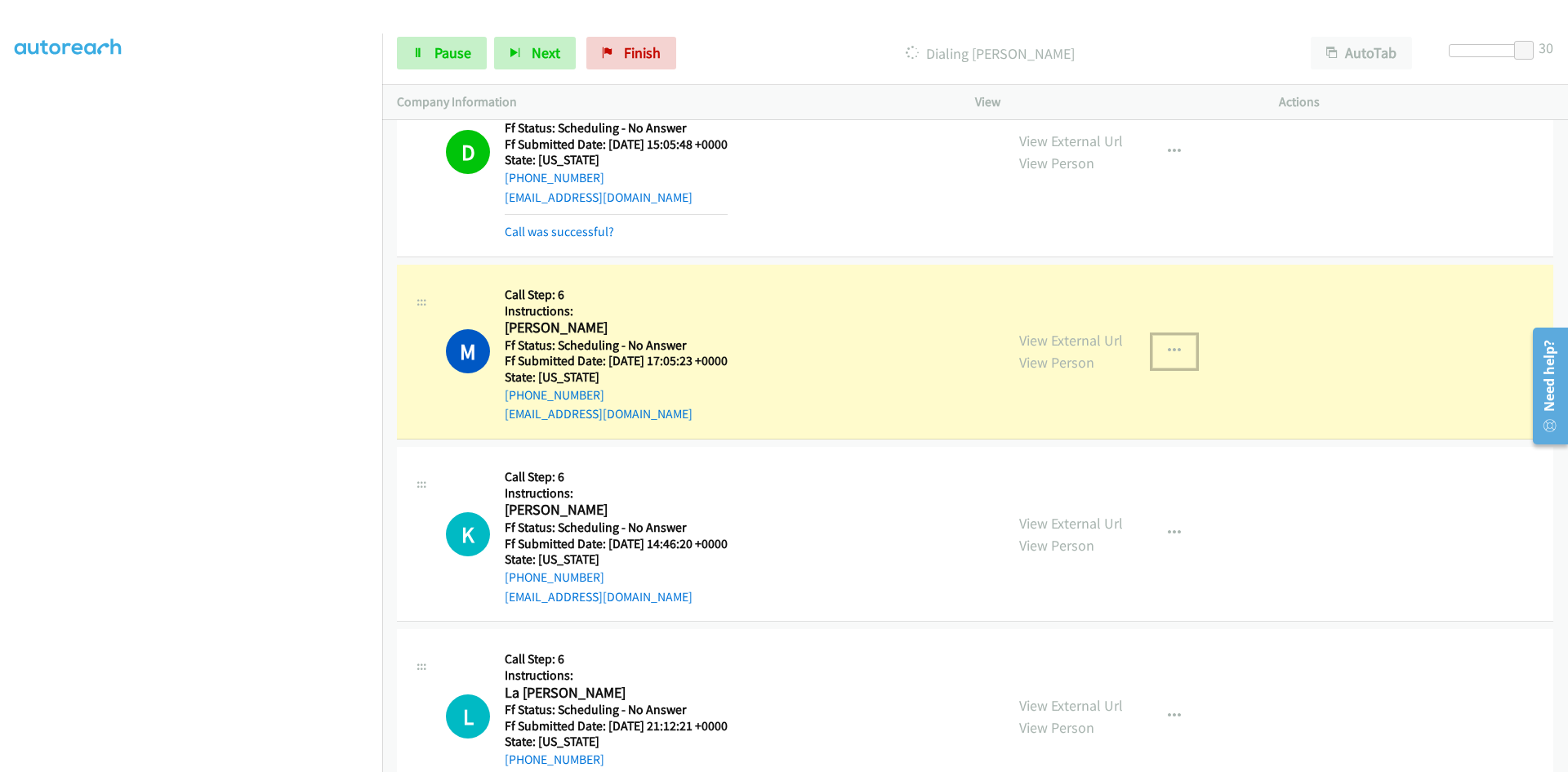 click at bounding box center (1174, 351) 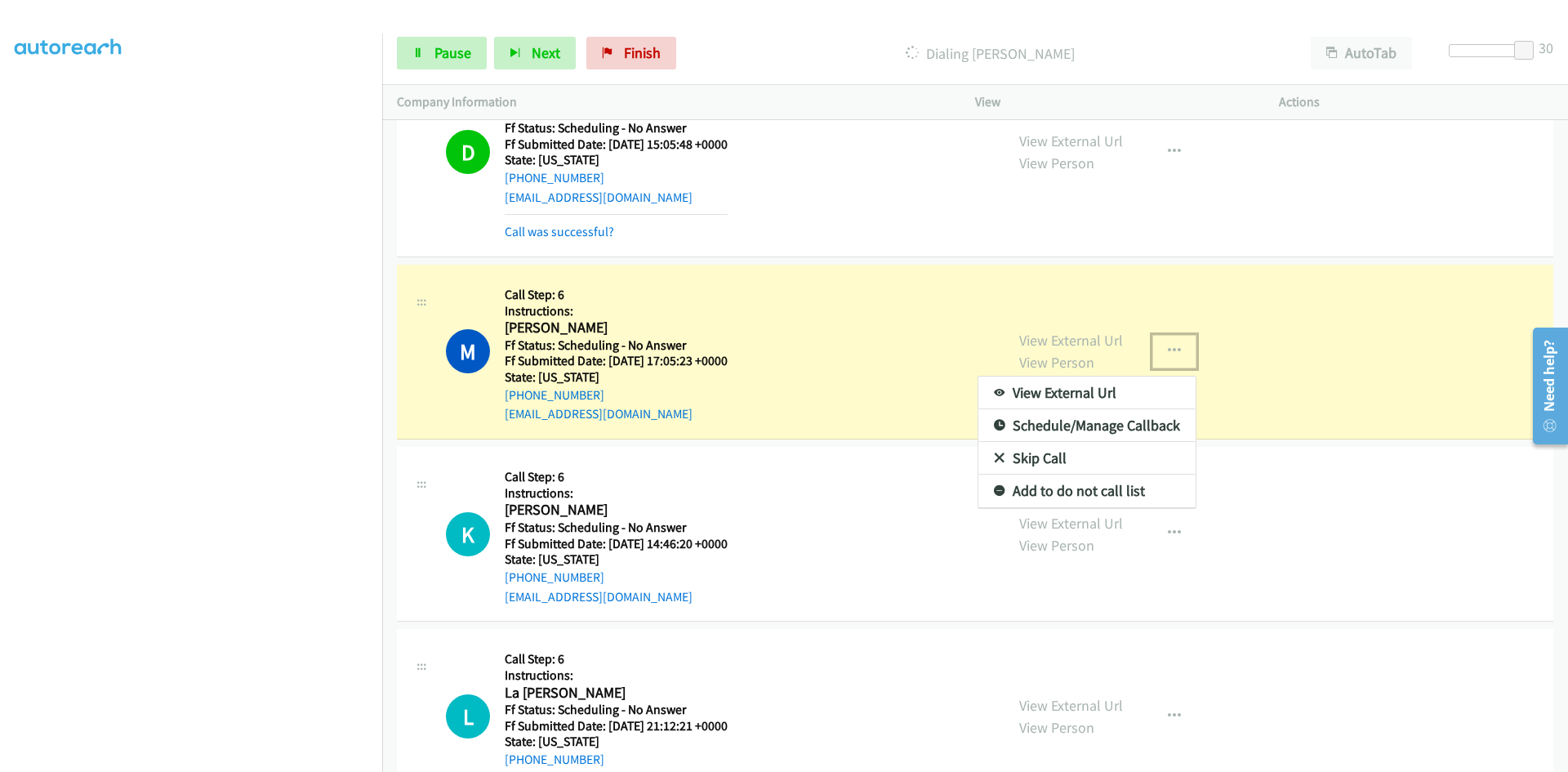 click on "View External Url" at bounding box center (1087, 393) 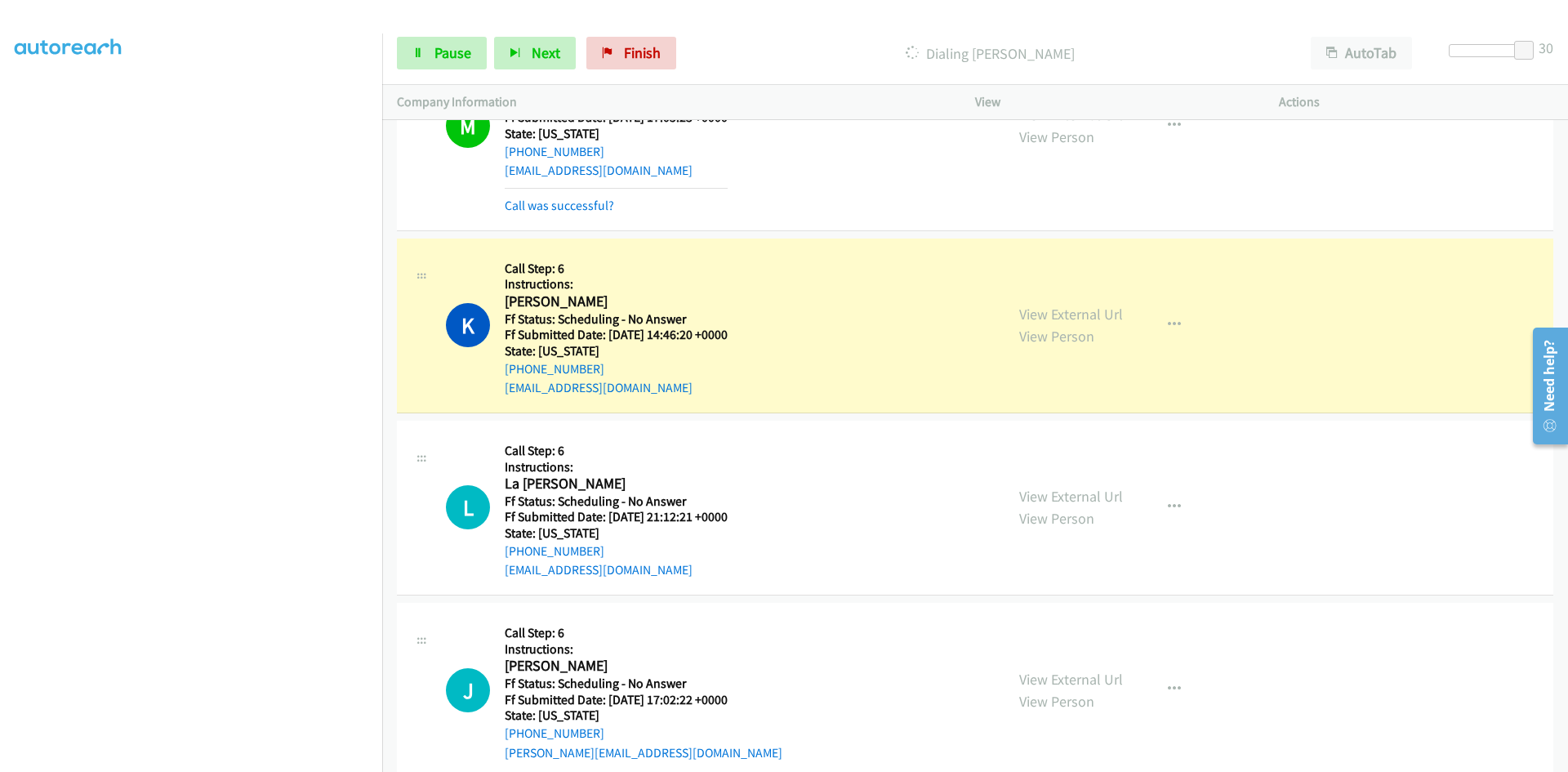 scroll, scrollTop: 3268, scrollLeft: 0, axis: vertical 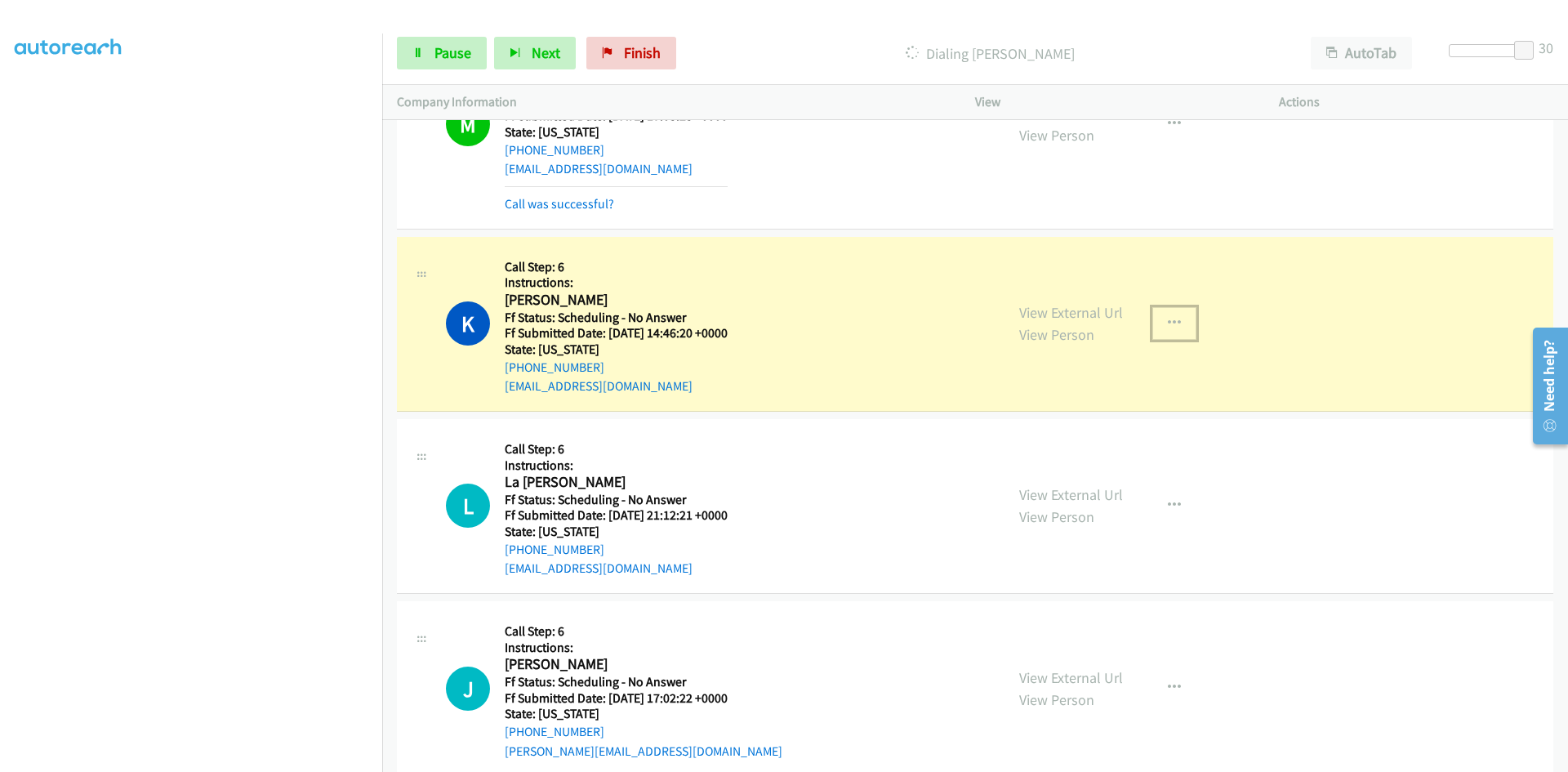 click at bounding box center [1174, 324] 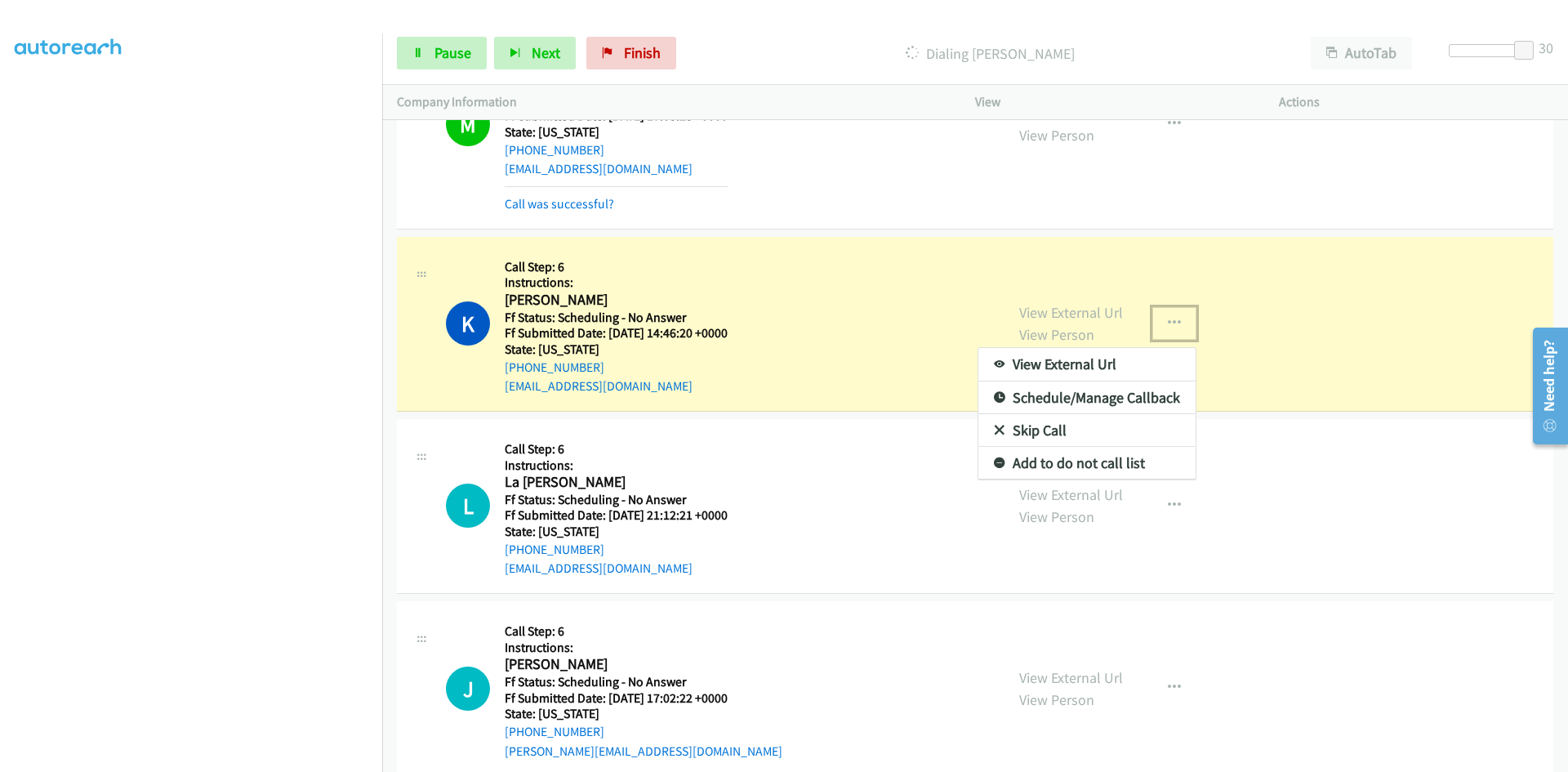click on "View External Url" at bounding box center (1087, 364) 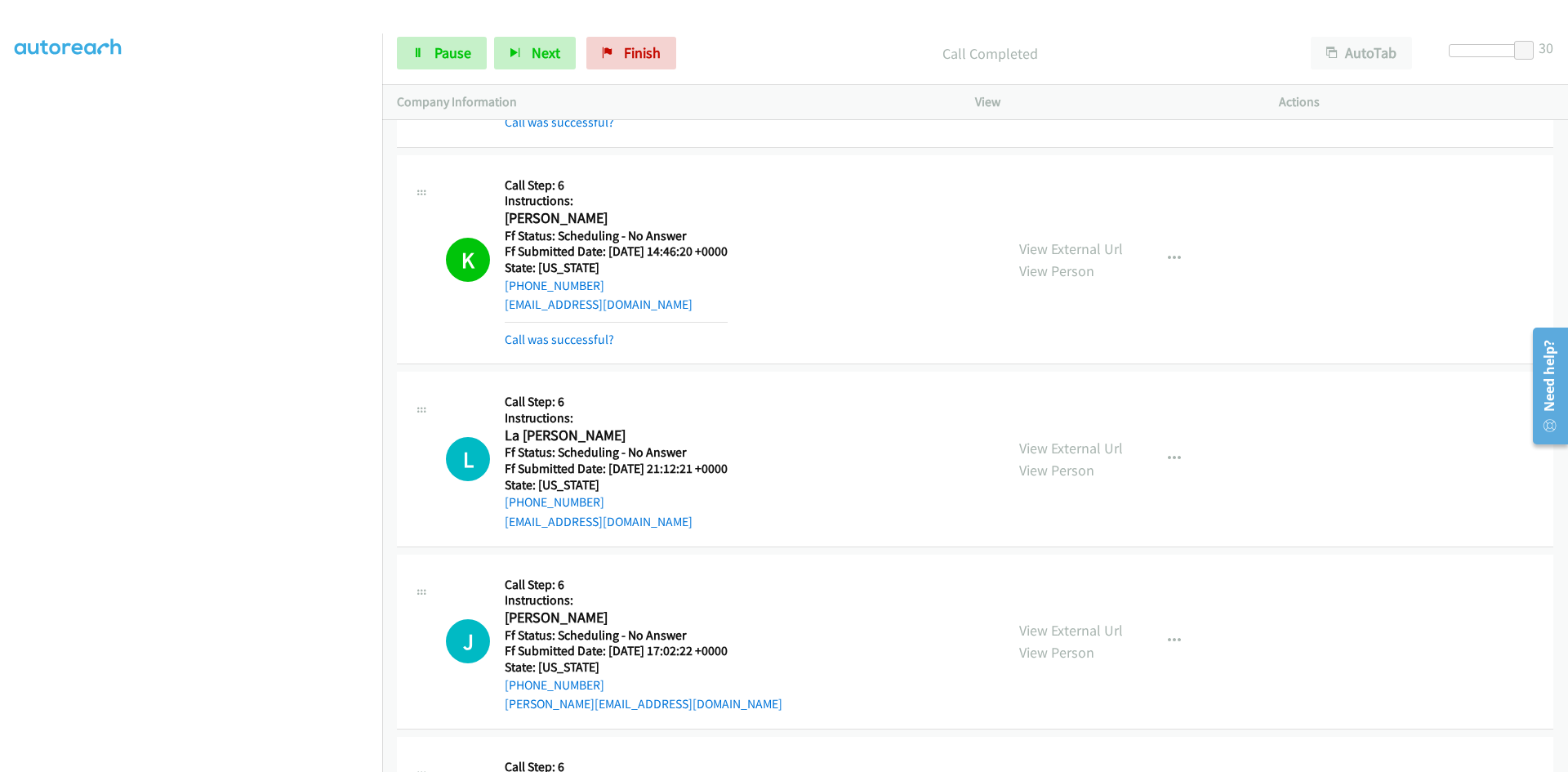 scroll, scrollTop: 3431, scrollLeft: 0, axis: vertical 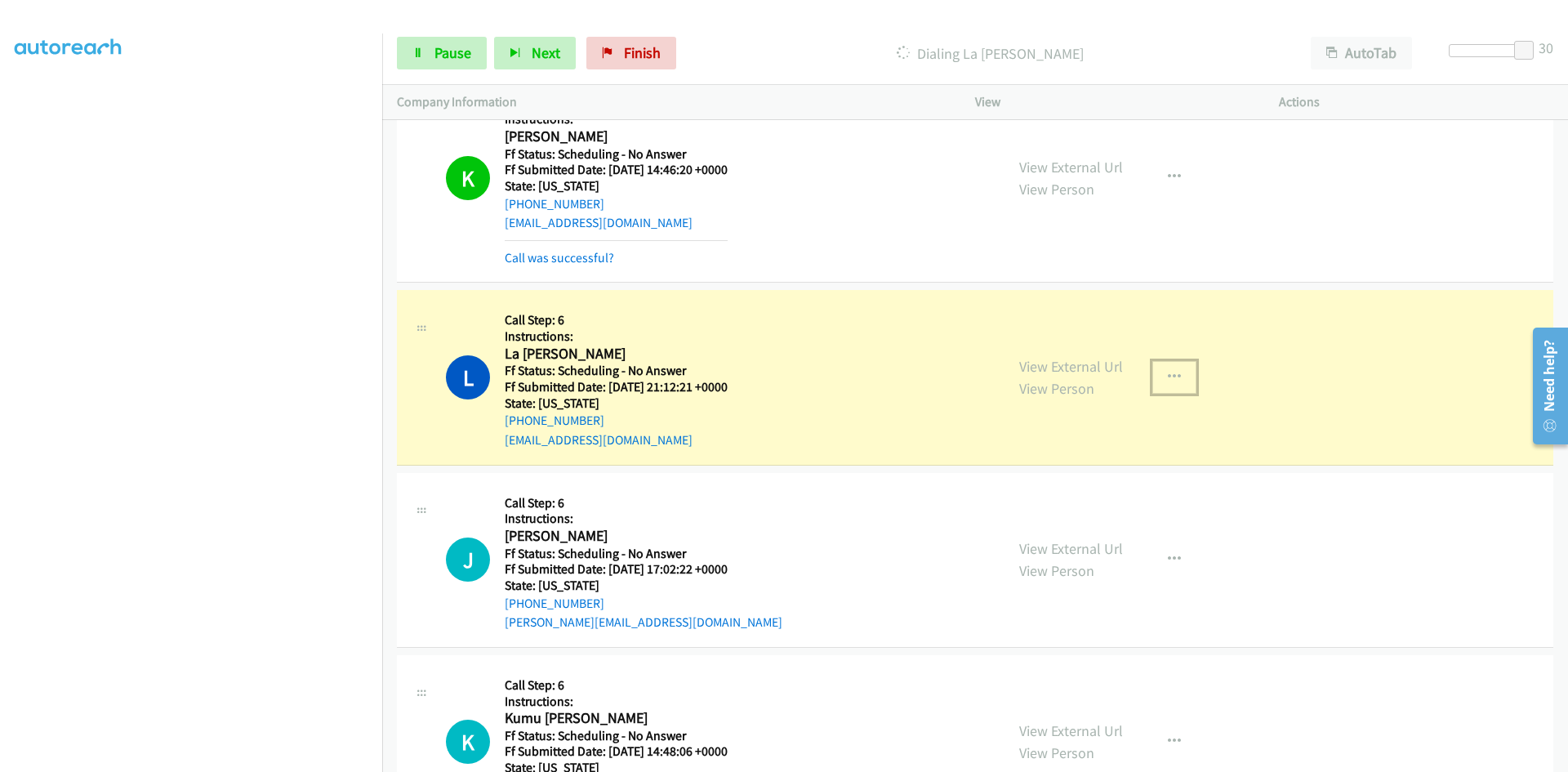 click at bounding box center [1174, 377] 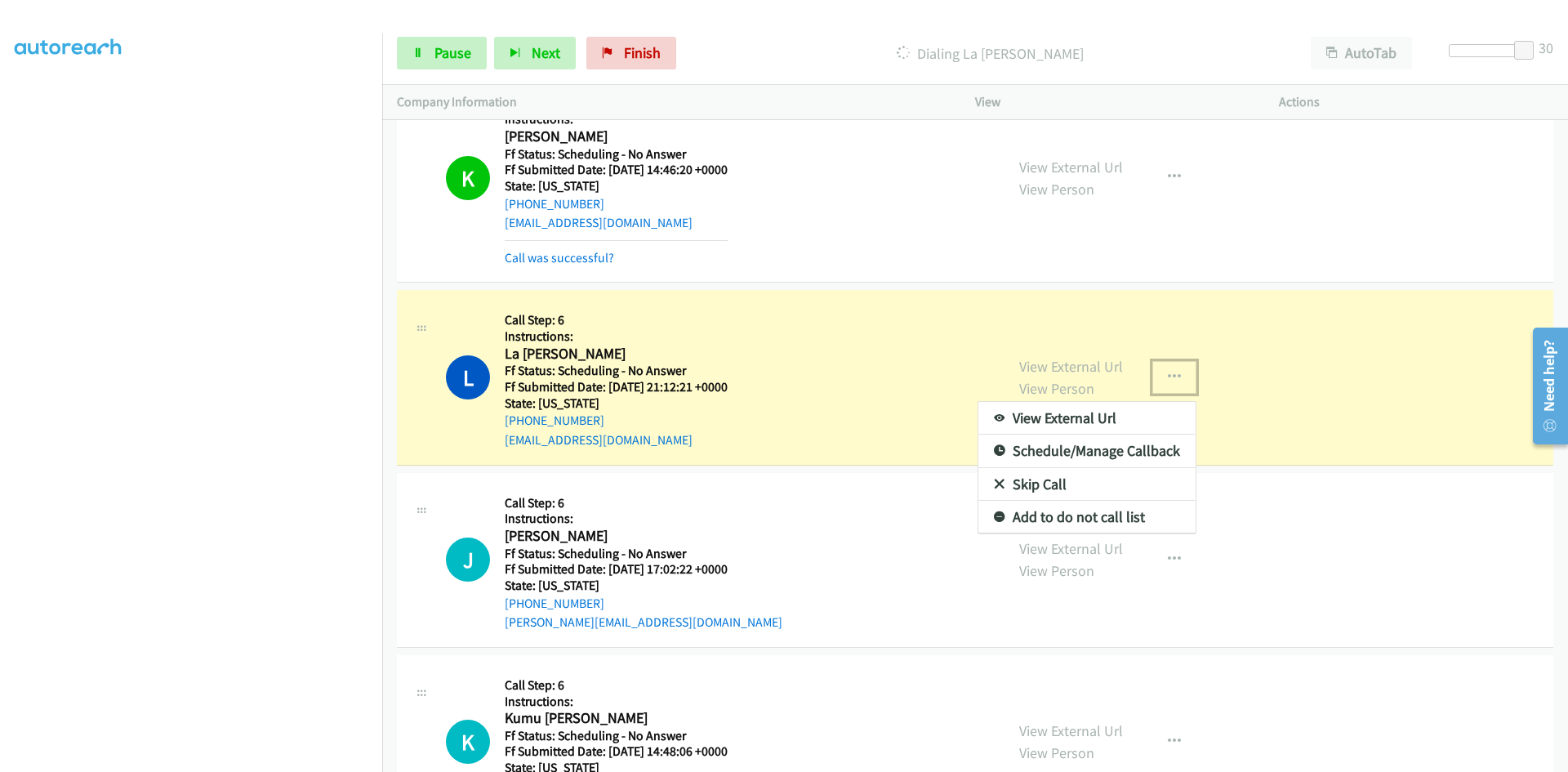 click on "View External Url" at bounding box center (1087, 418) 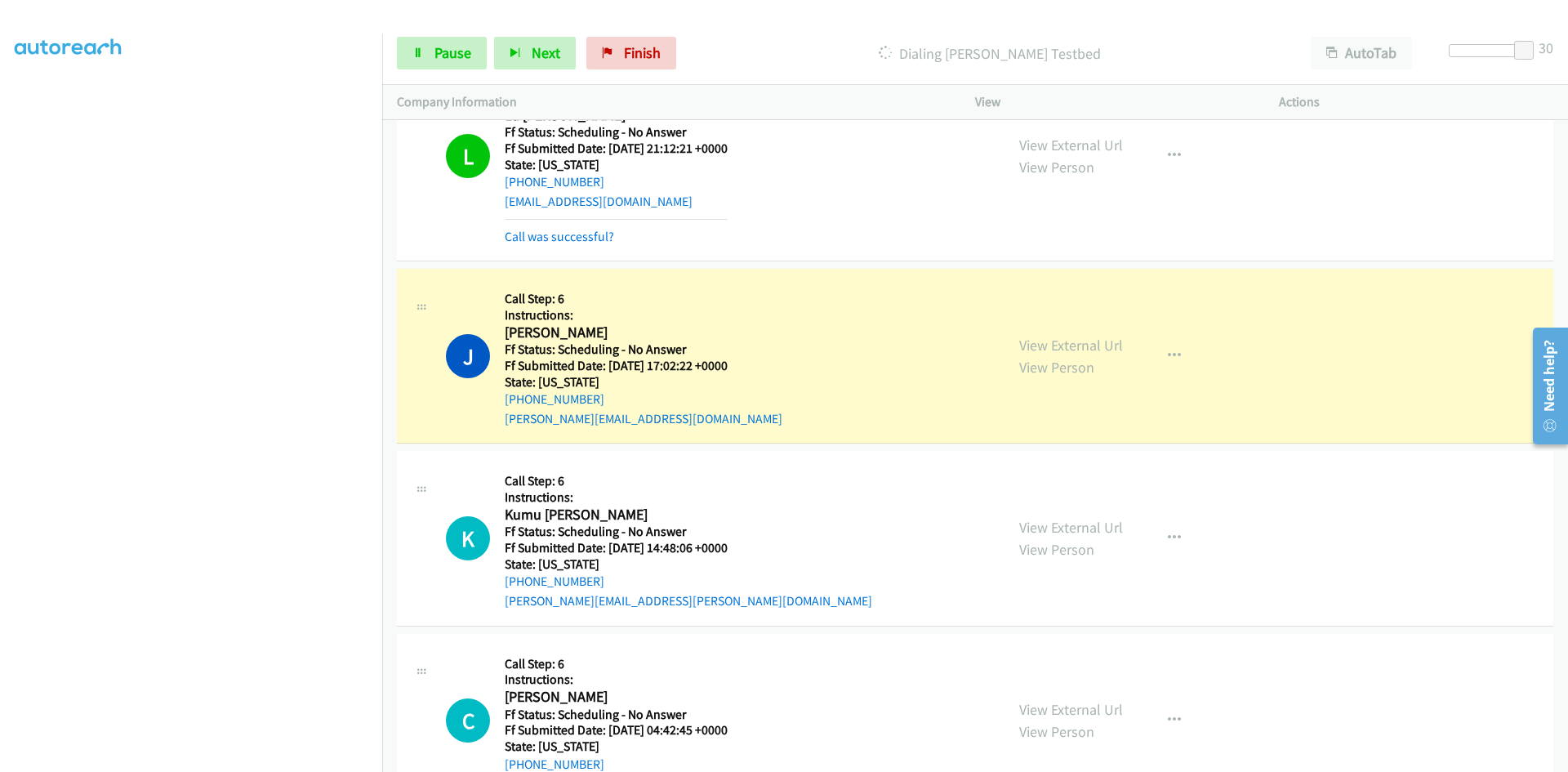 scroll, scrollTop: 3676, scrollLeft: 0, axis: vertical 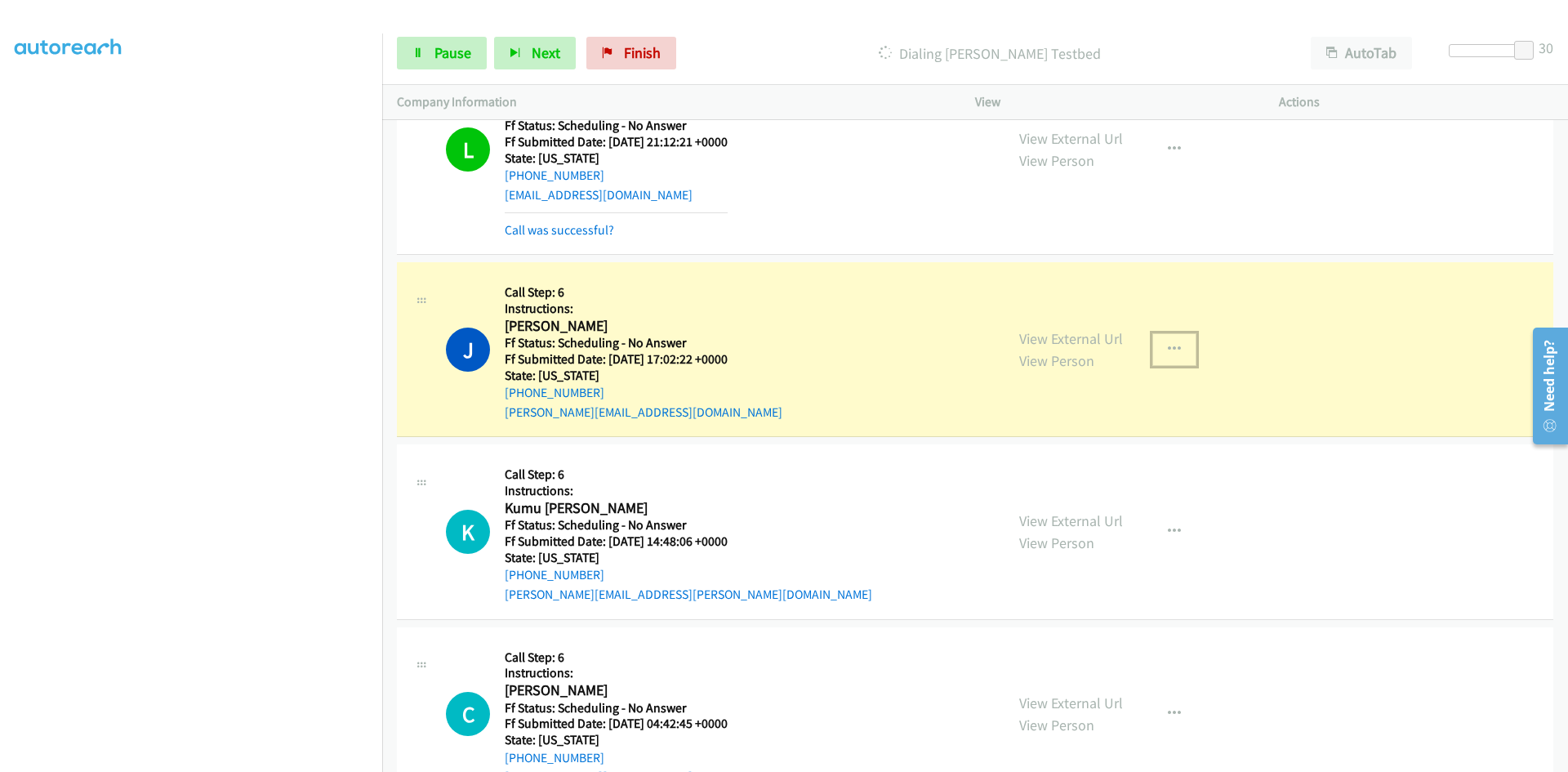 click at bounding box center (1174, 350) 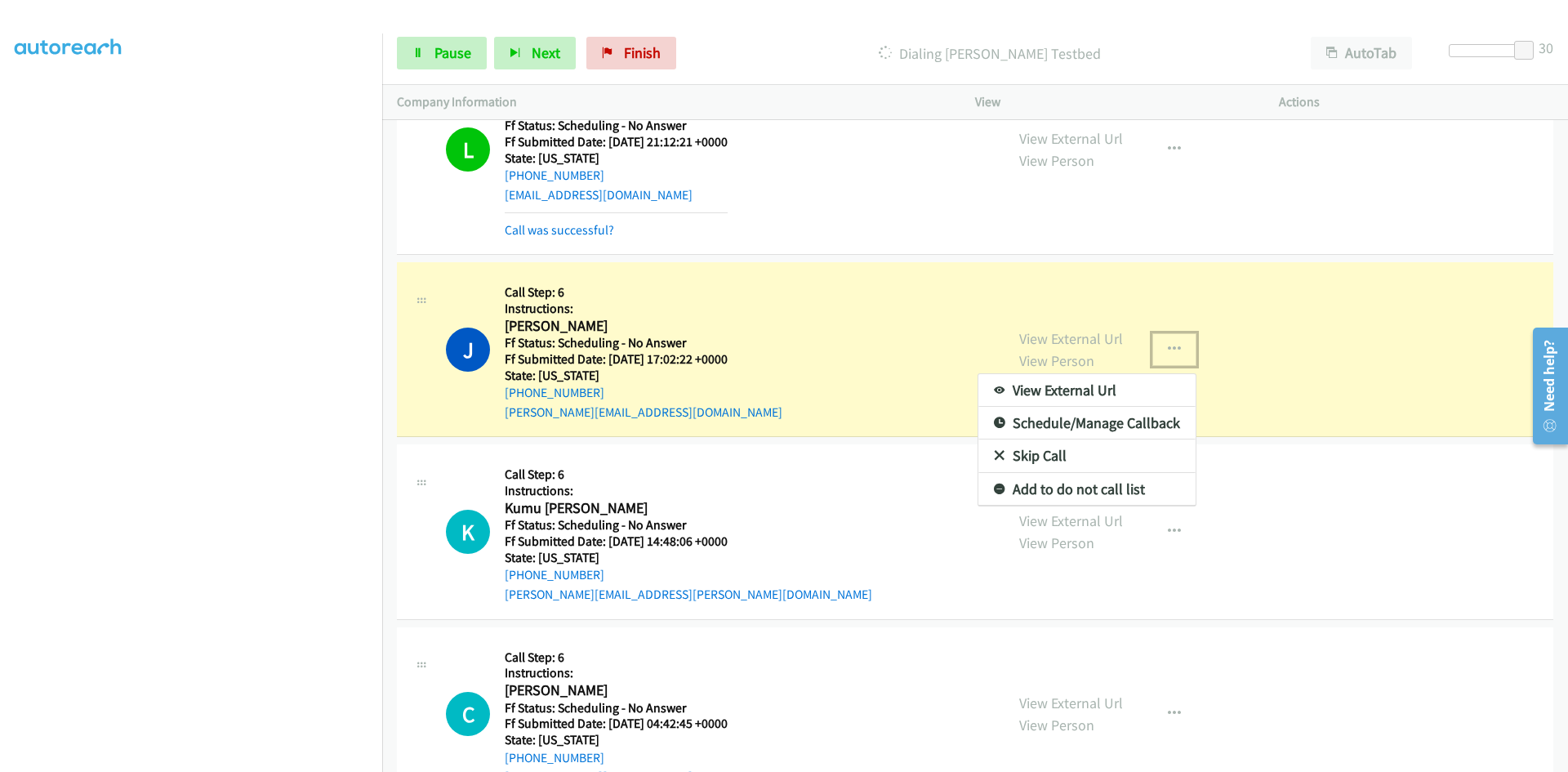 click on "View External Url" at bounding box center [1087, 390] 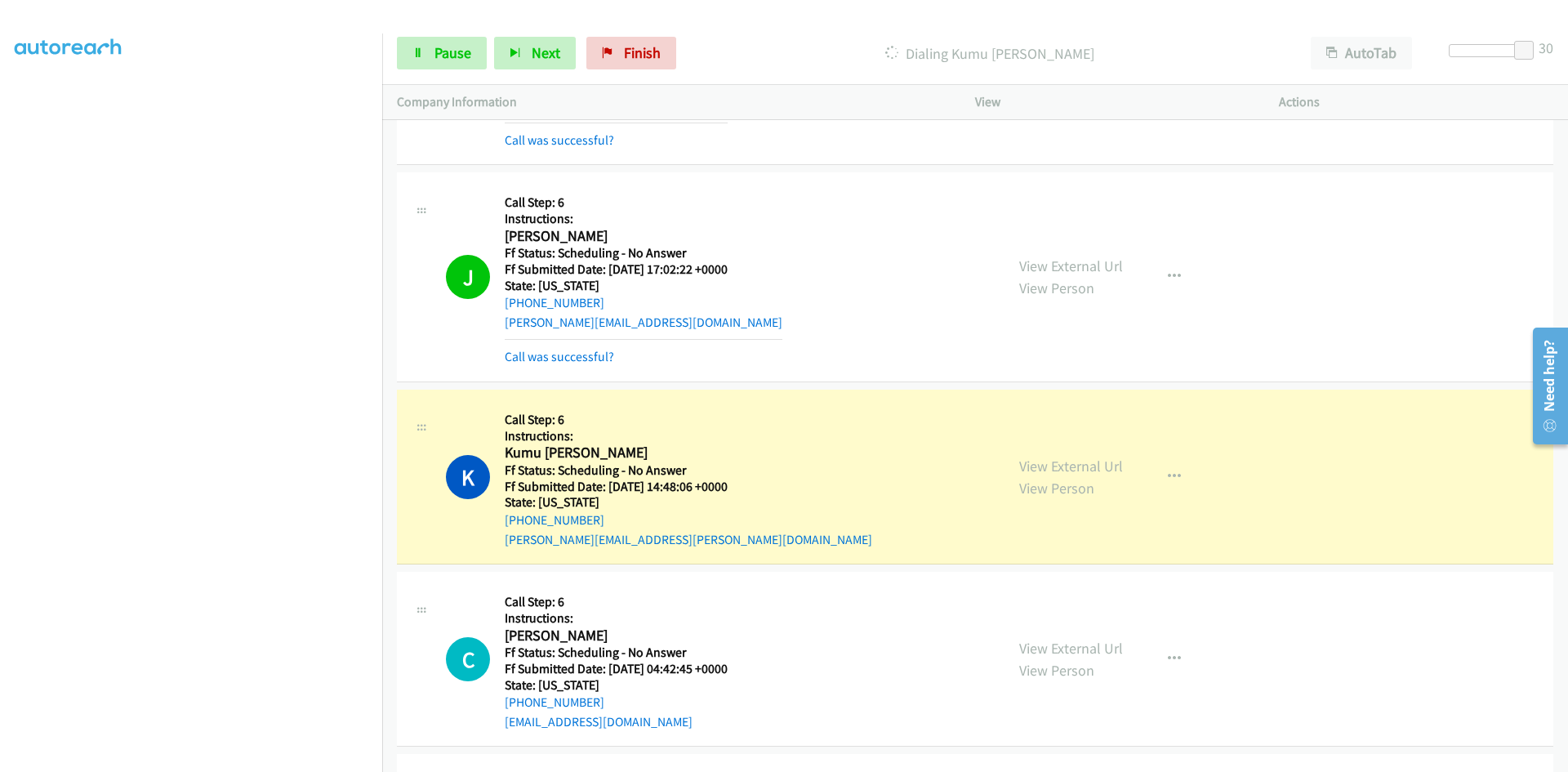 scroll, scrollTop: 3840, scrollLeft: 0, axis: vertical 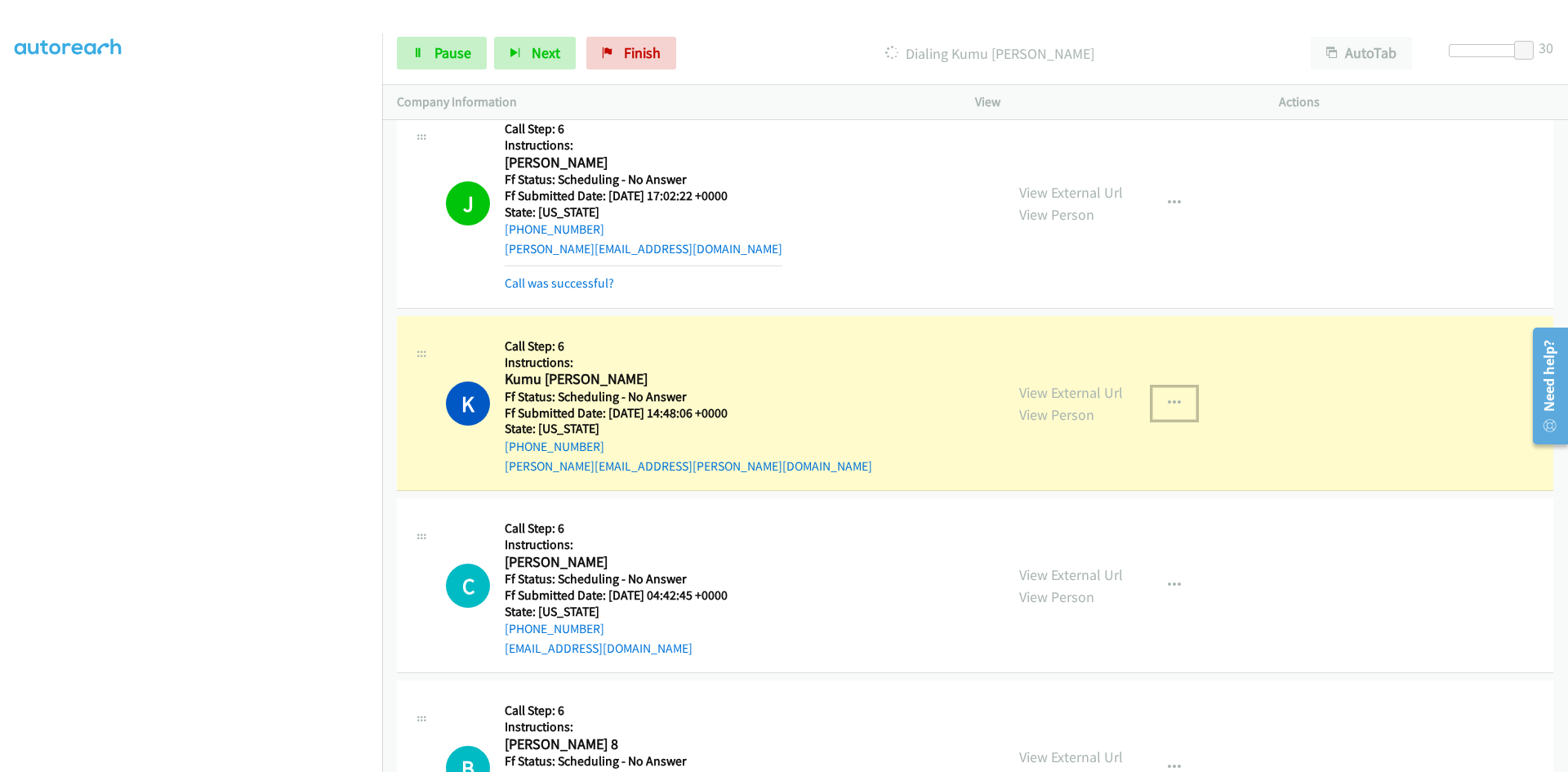 click at bounding box center [1174, 404] 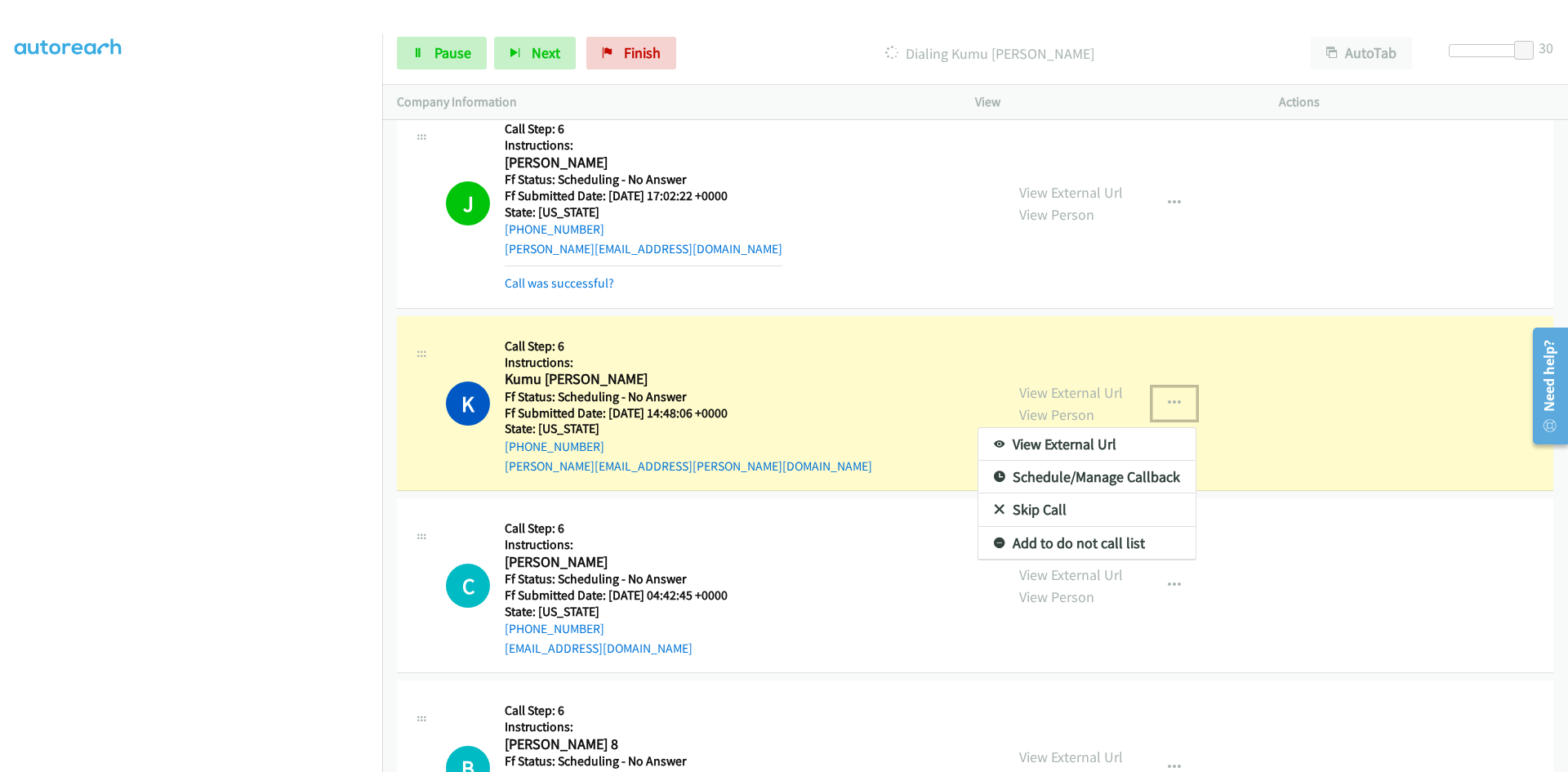click on "View External Url" at bounding box center (1087, 444) 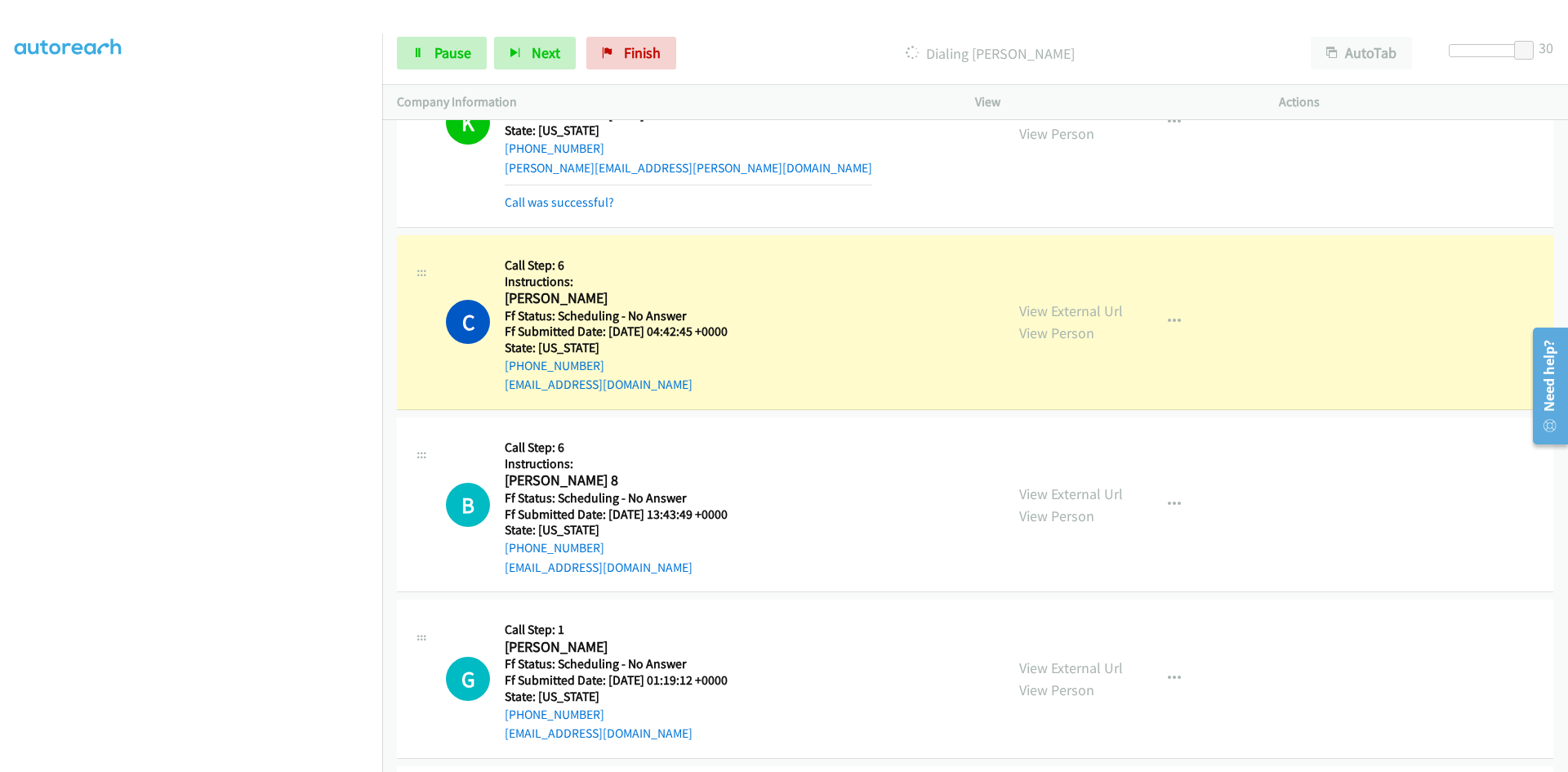 scroll, scrollTop: 4166, scrollLeft: 0, axis: vertical 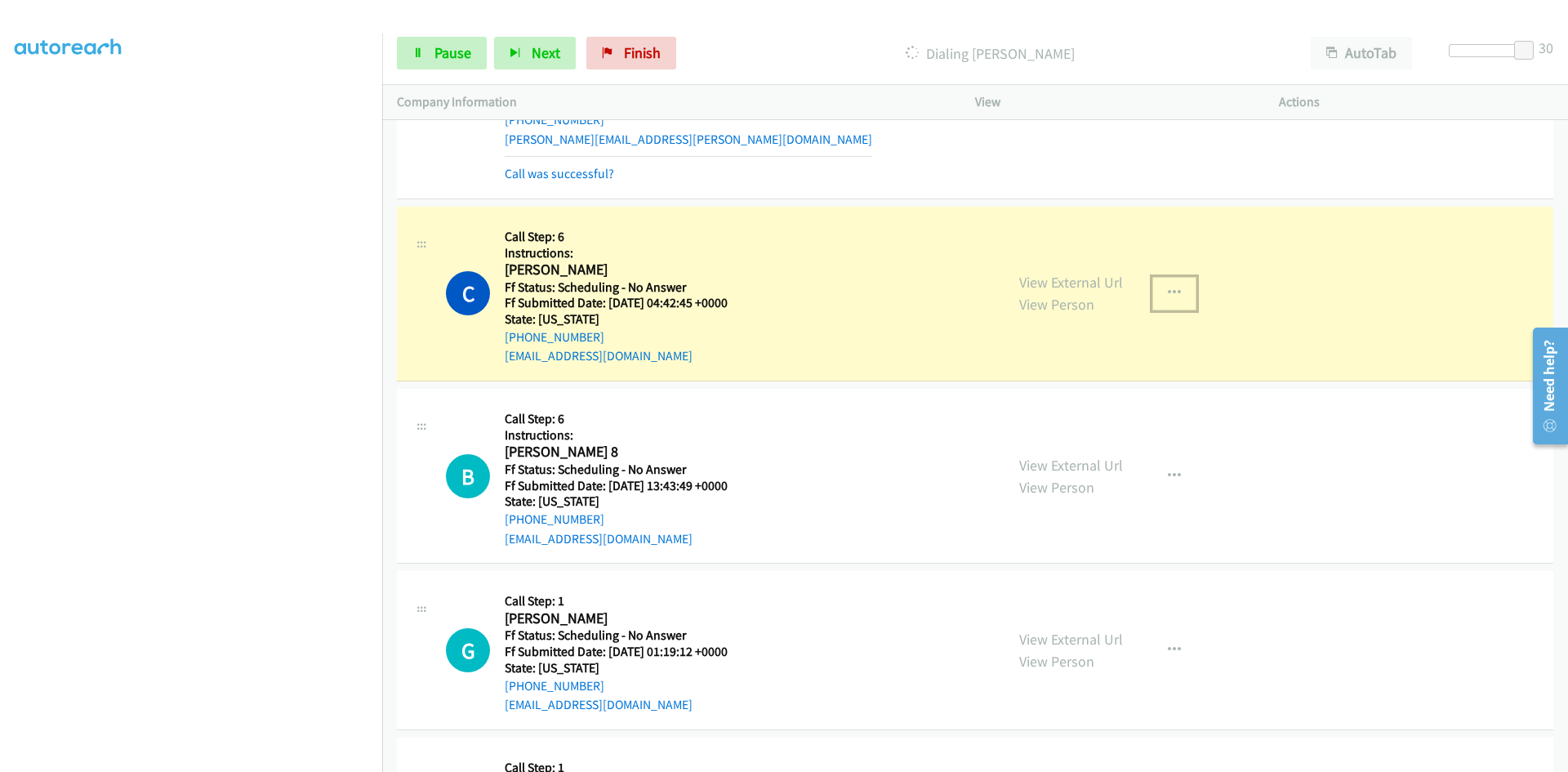 click at bounding box center [1174, 293] 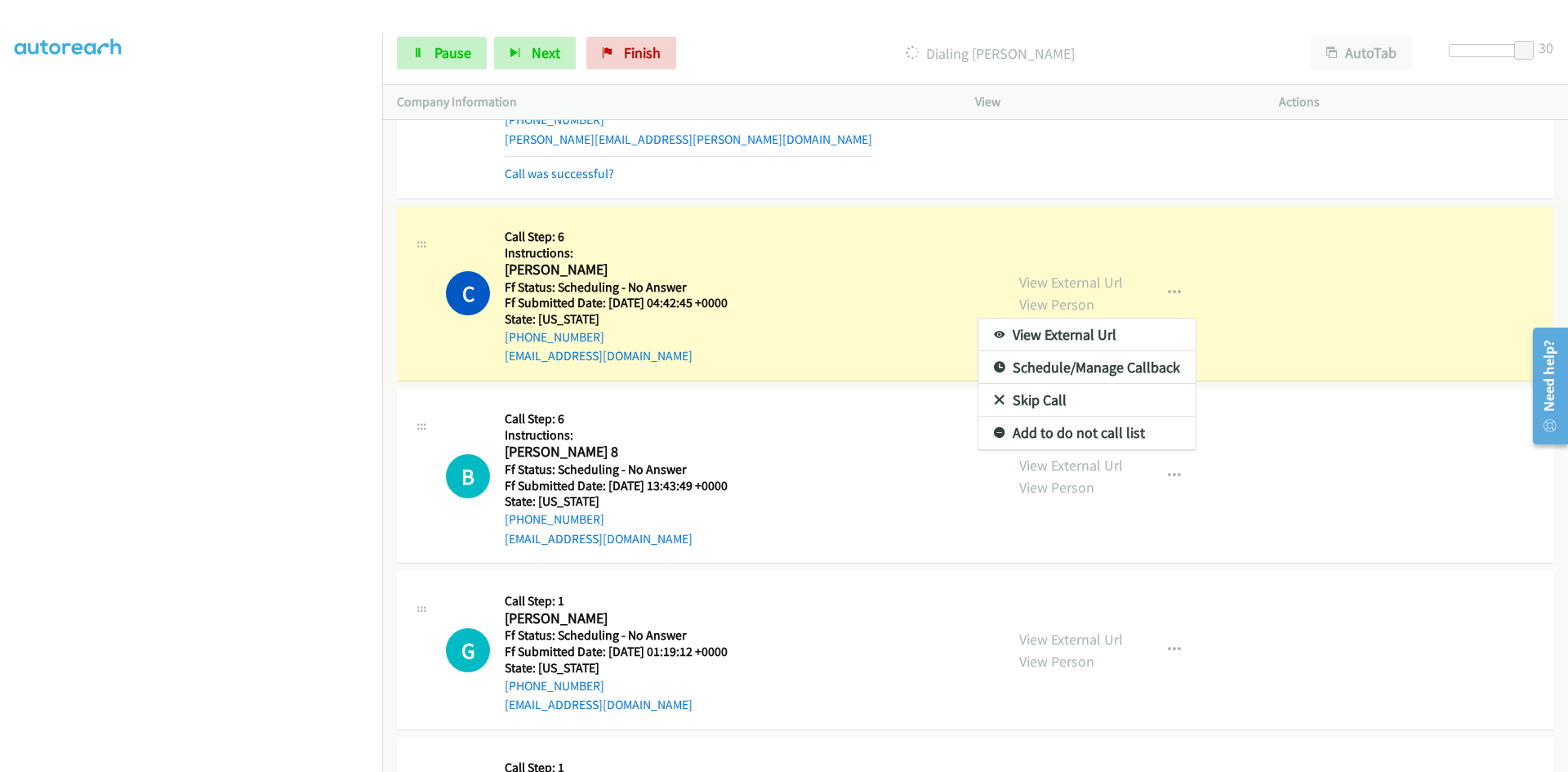 click on "View External Url" at bounding box center [1087, 335] 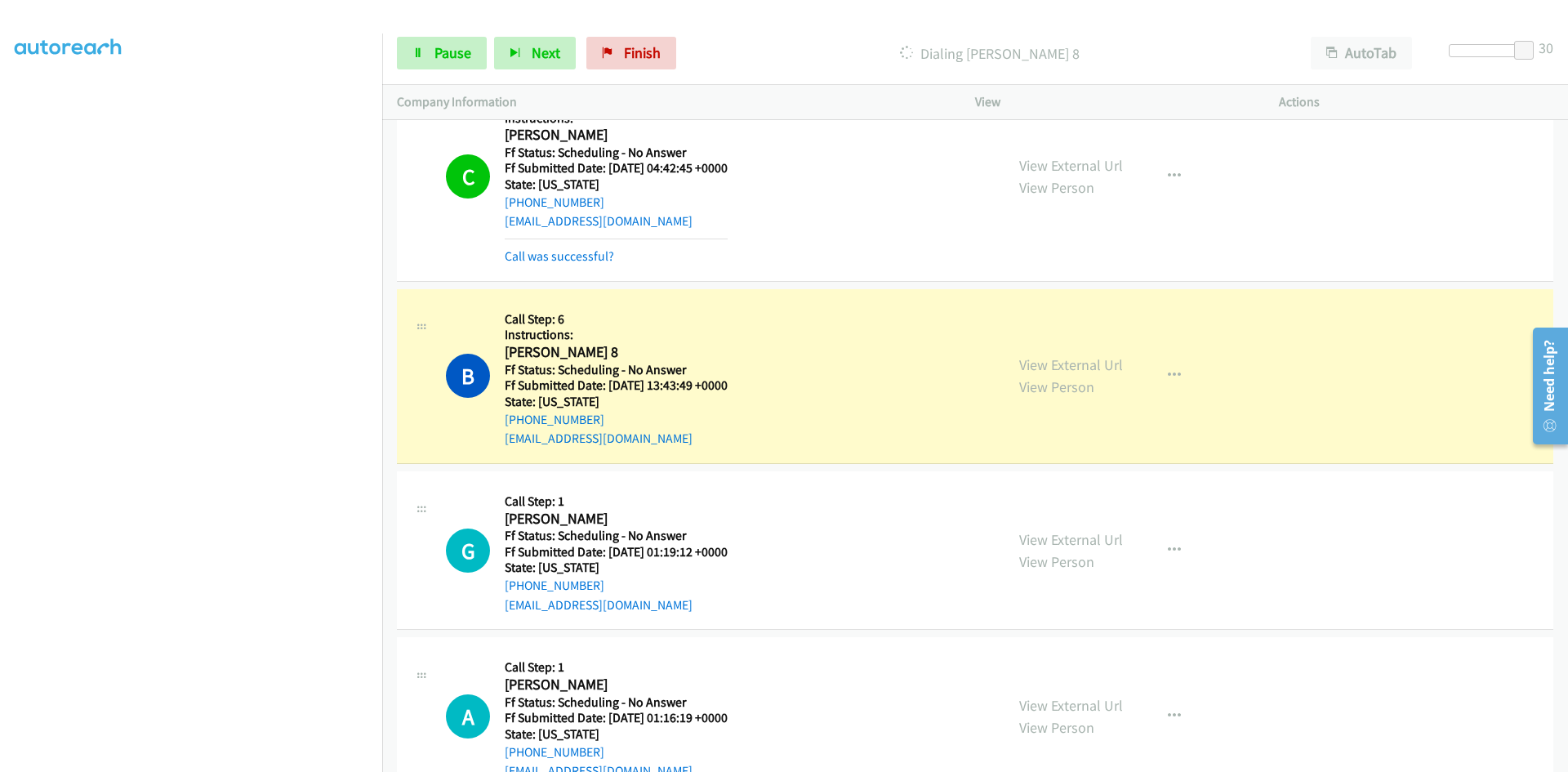 scroll, scrollTop: 4330, scrollLeft: 0, axis: vertical 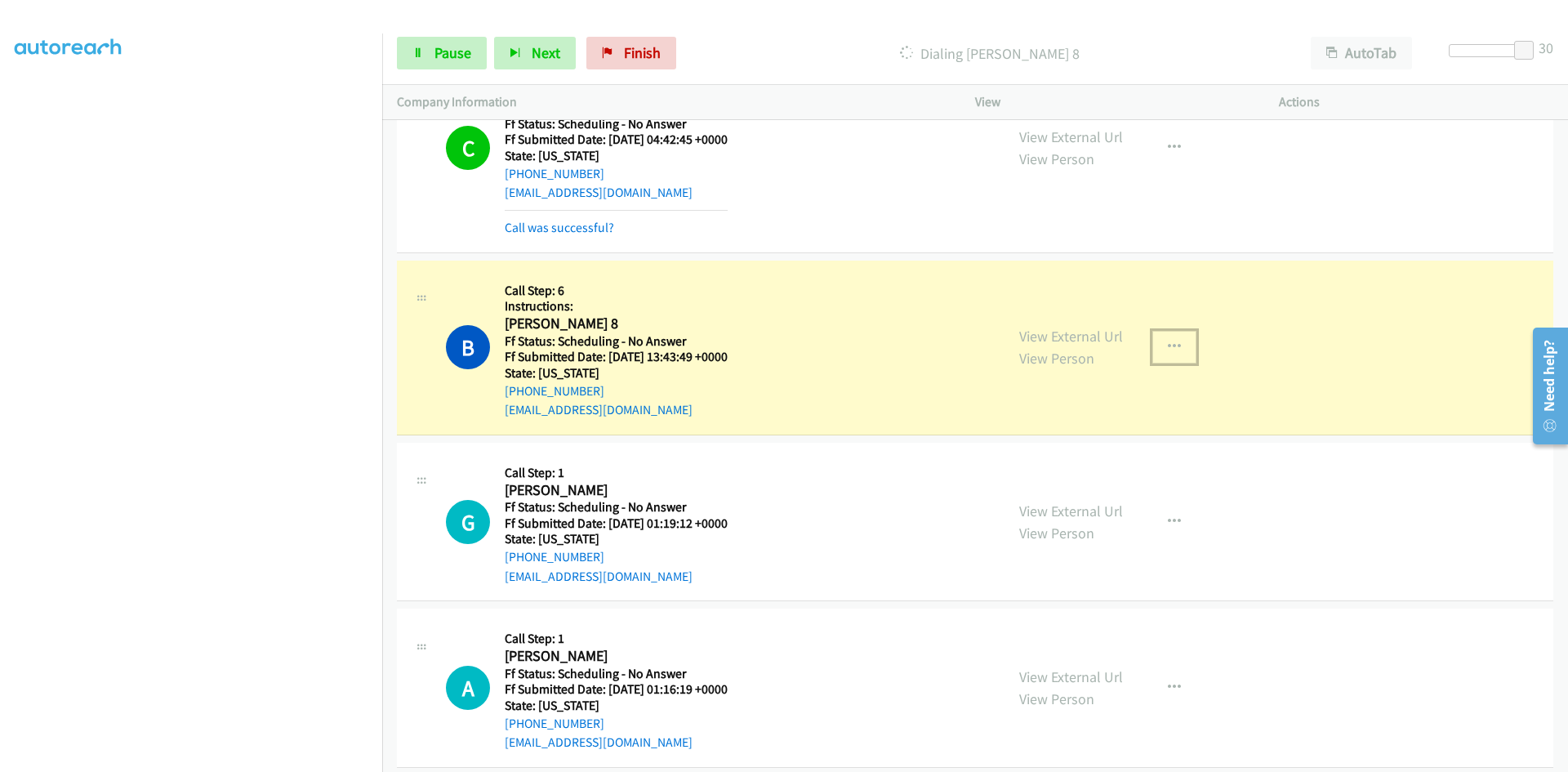 click at bounding box center [1174, 347] 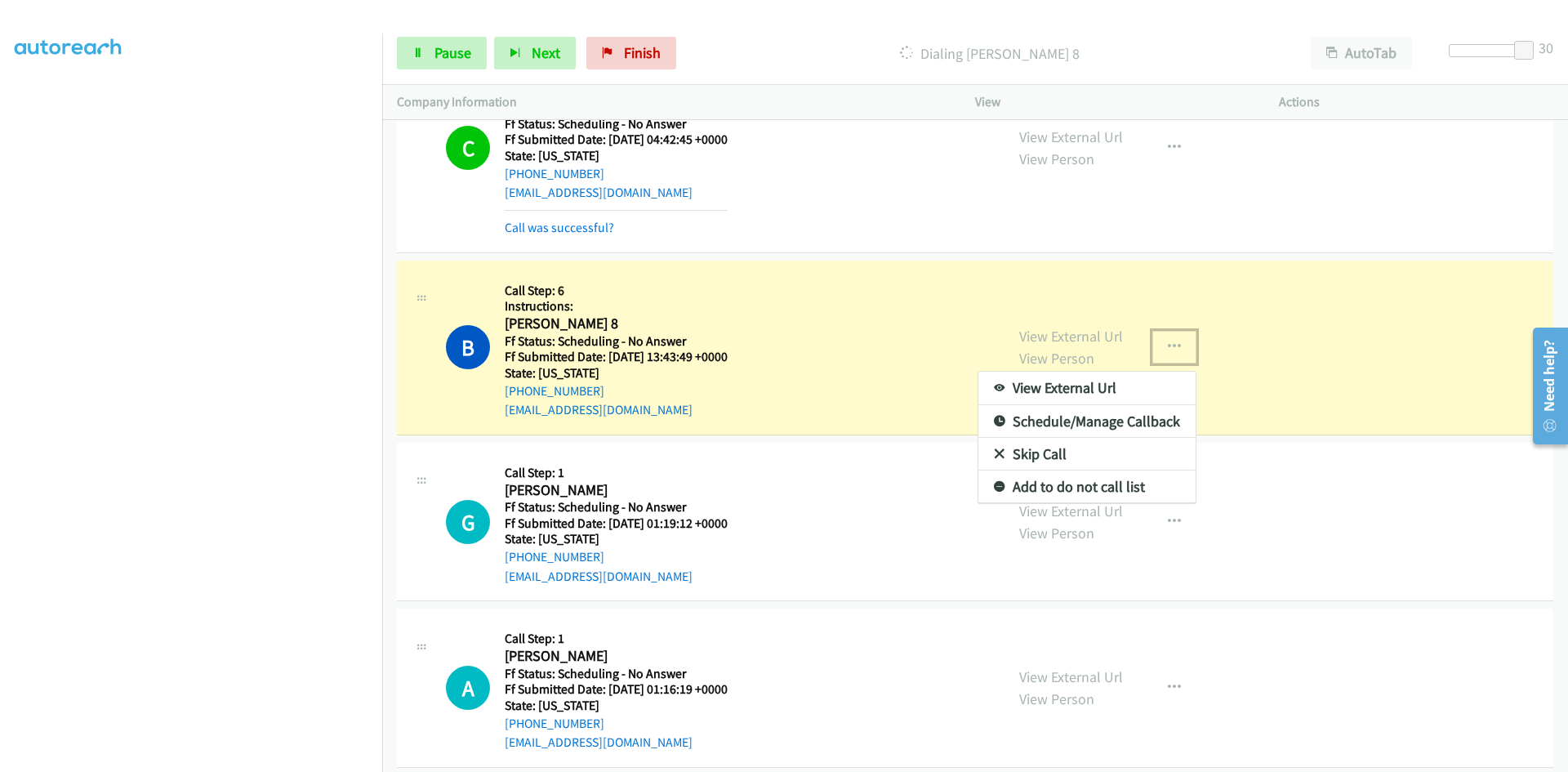 click on "View External Url" at bounding box center [1087, 388] 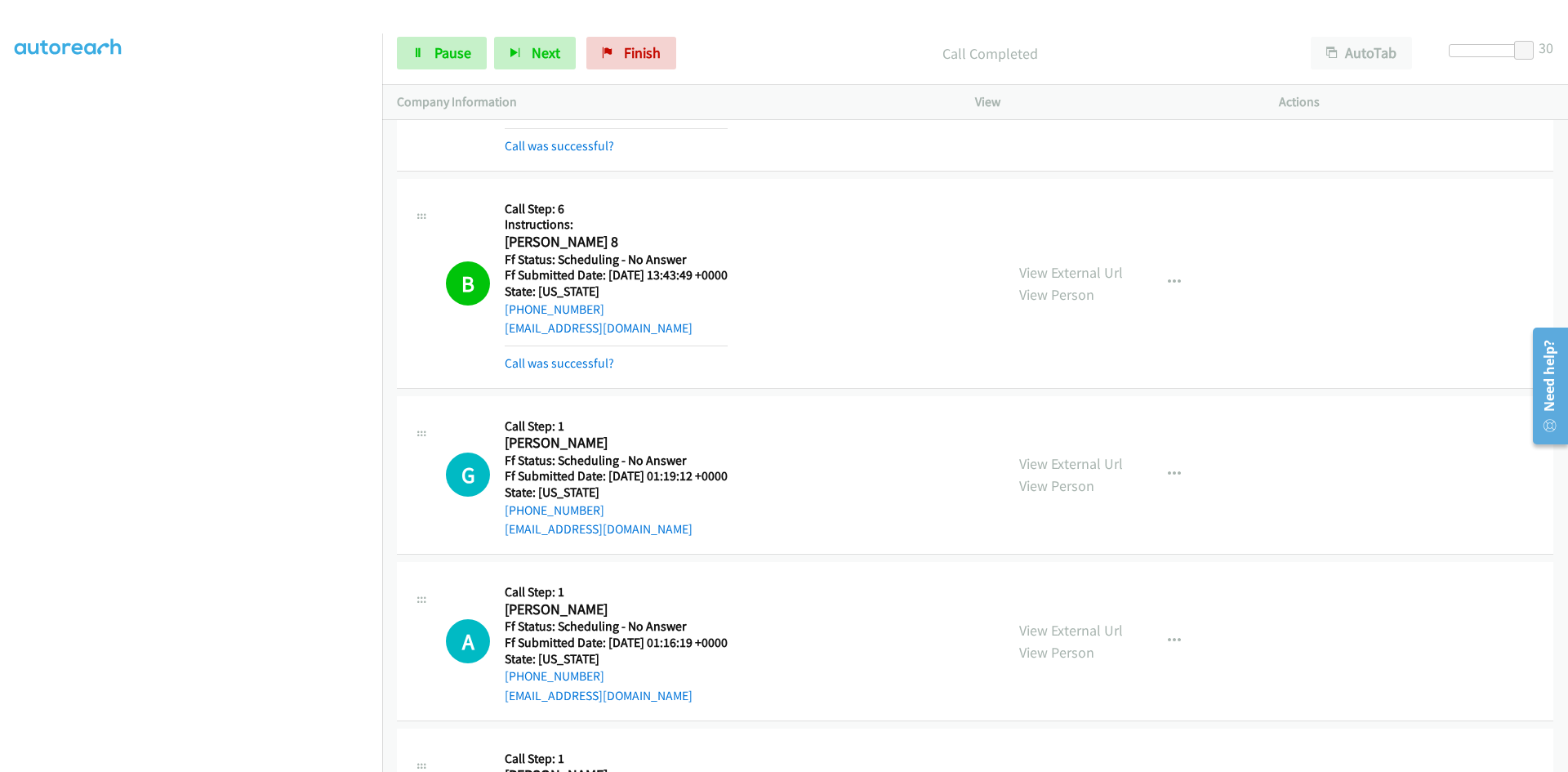 scroll, scrollTop: 4493, scrollLeft: 0, axis: vertical 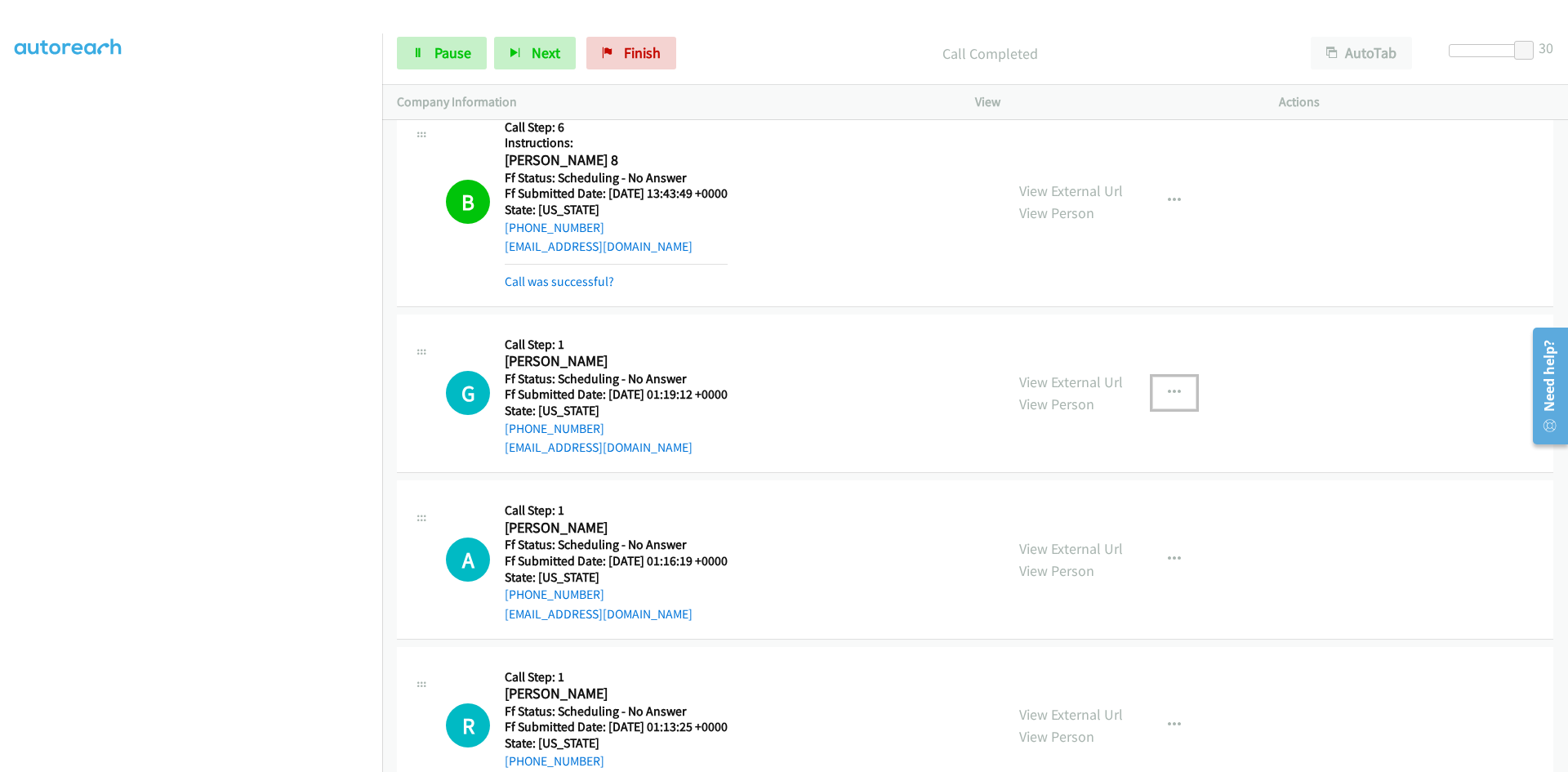 click at bounding box center (1174, 393) 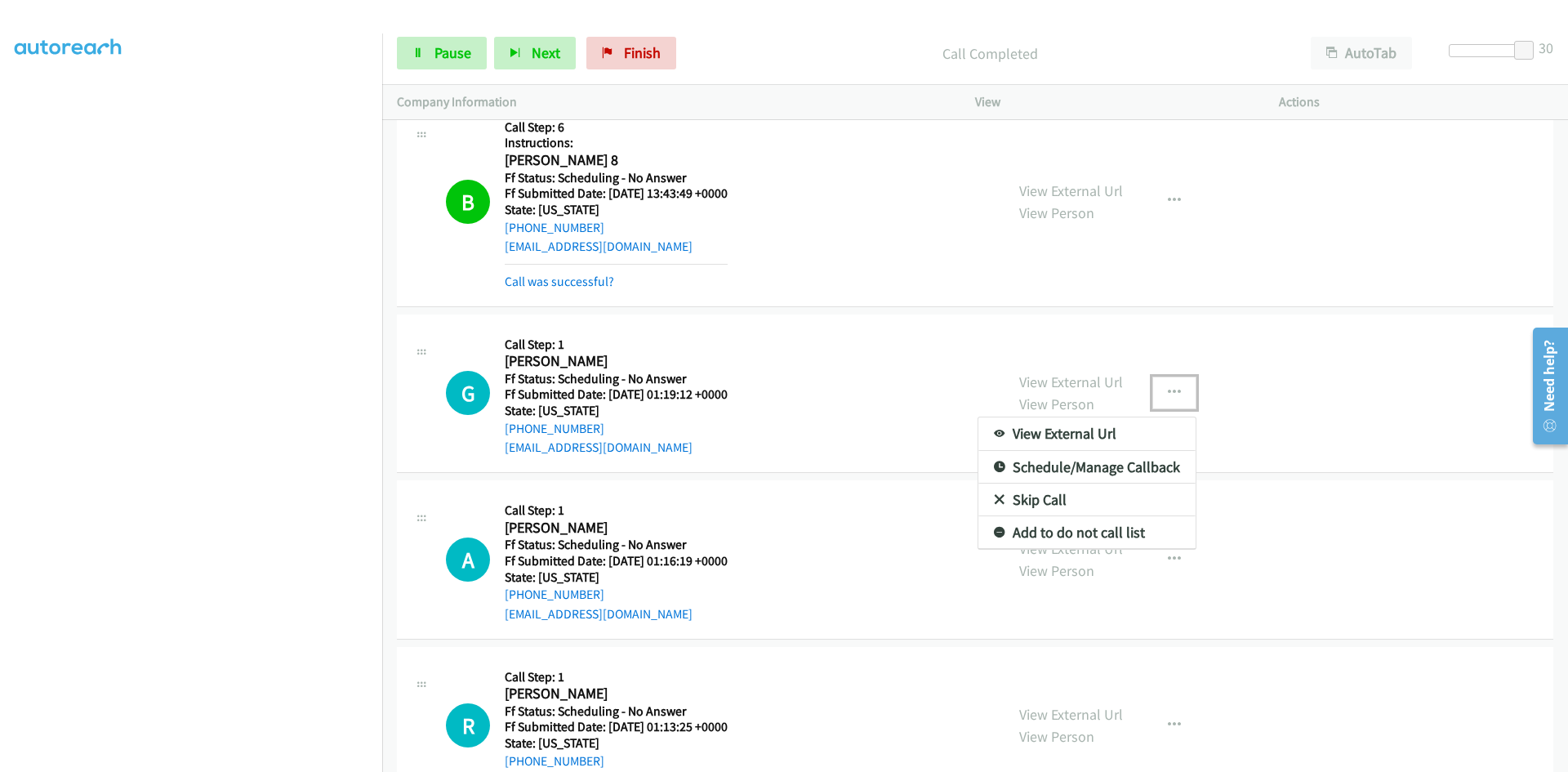 click on "View External Url" at bounding box center [1087, 434] 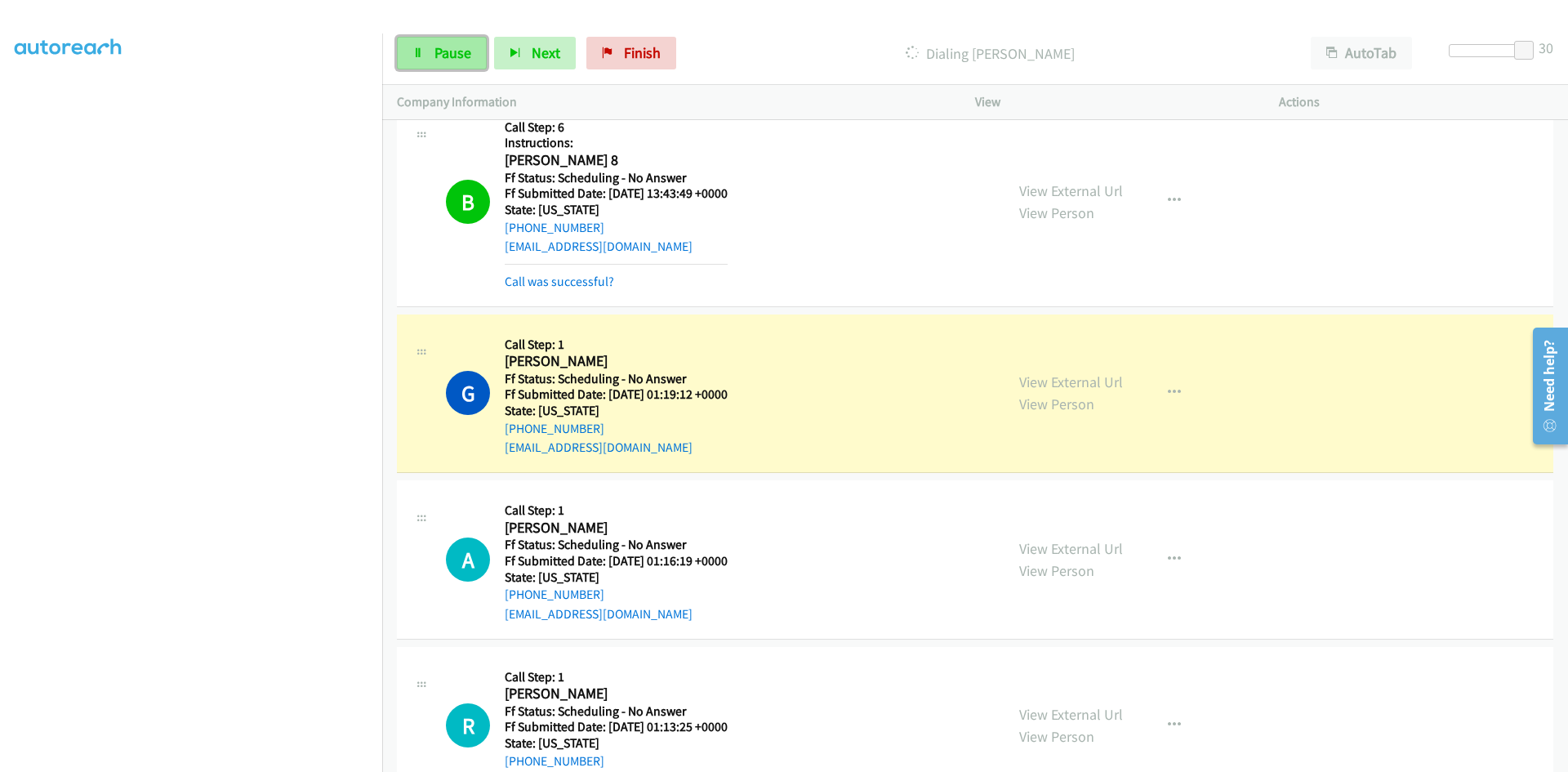 click on "Pause" at bounding box center [452, 52] 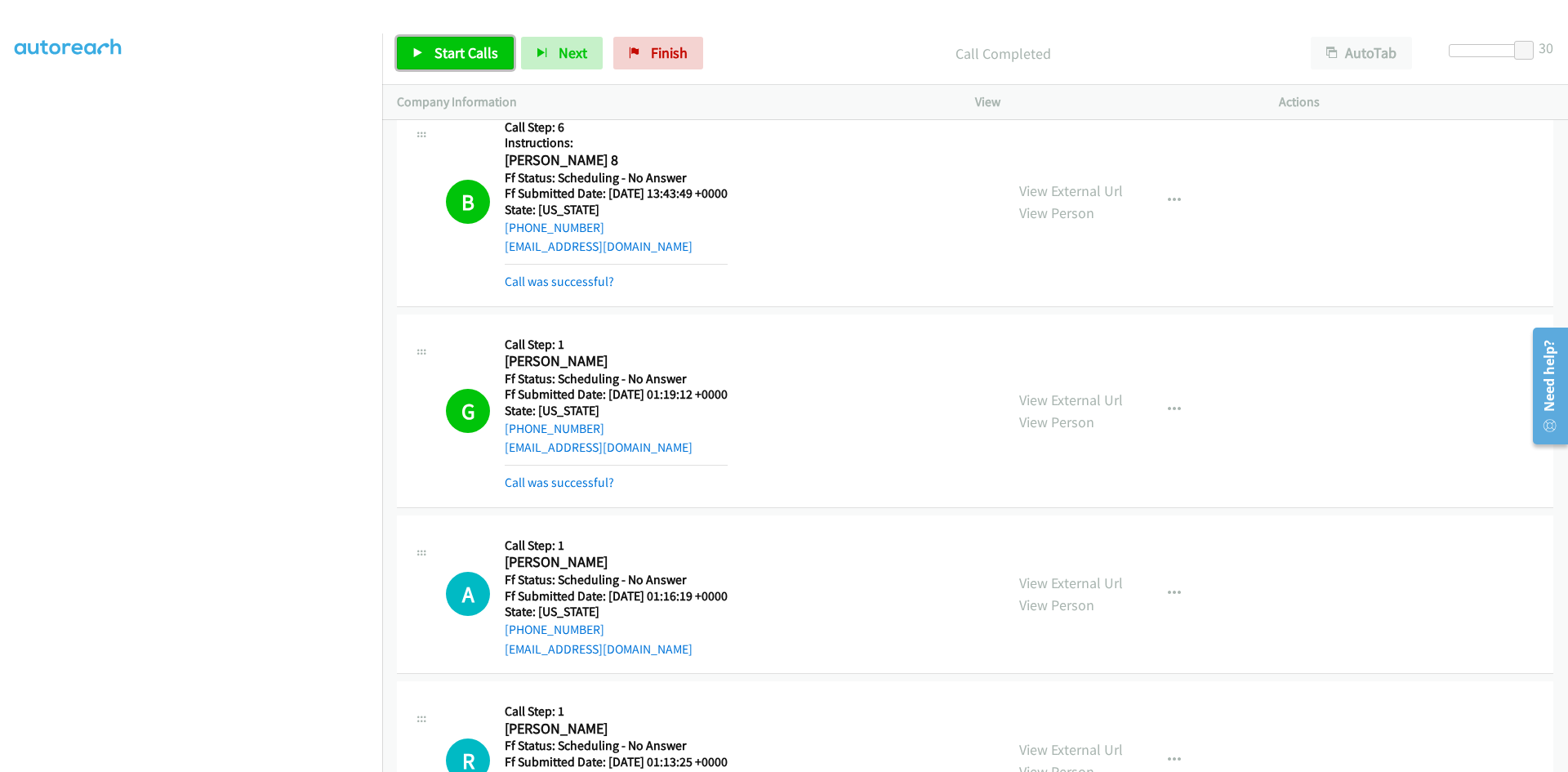 click on "Start Calls" at bounding box center (466, 52) 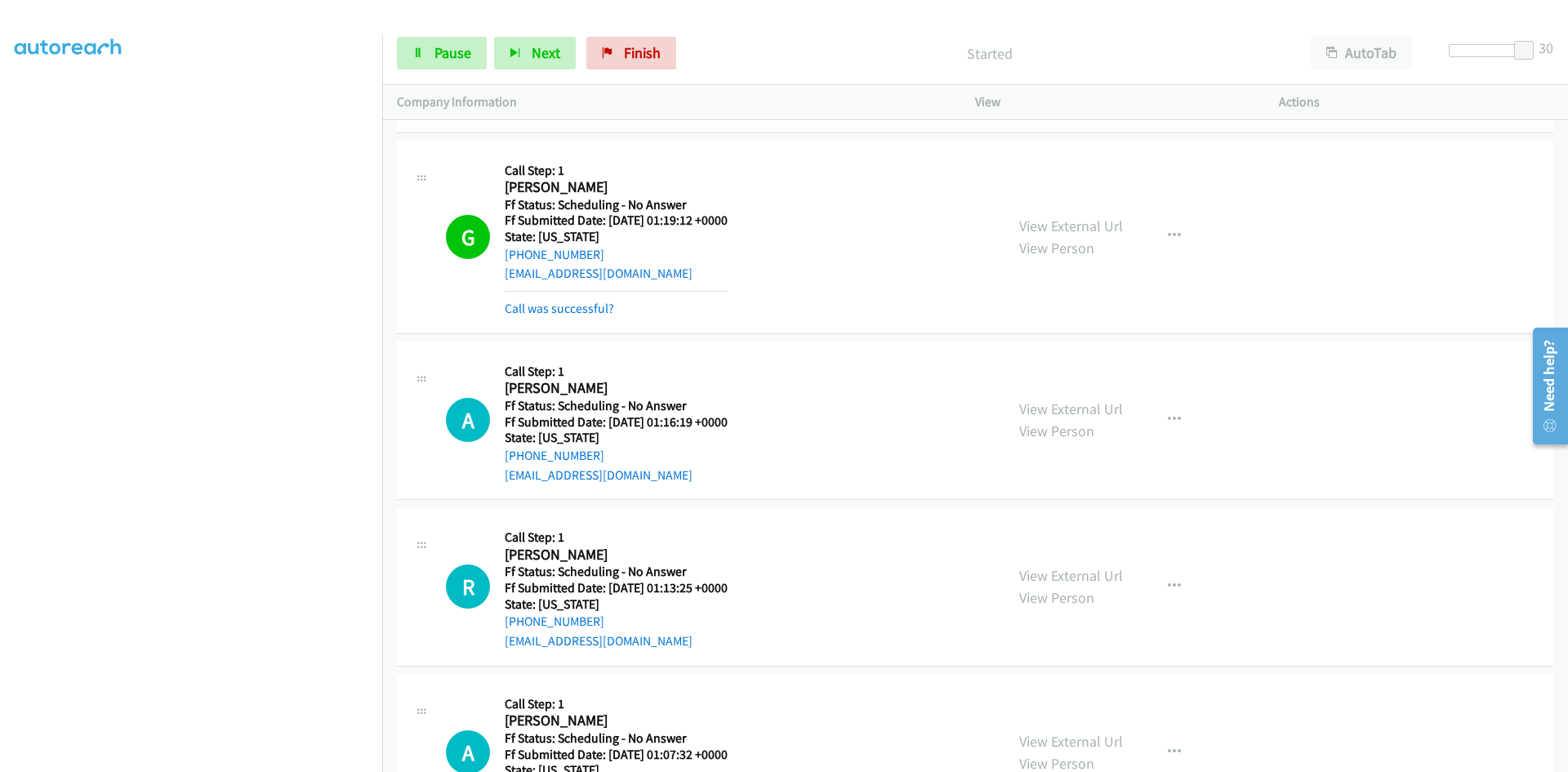 scroll, scrollTop: 4657, scrollLeft: 0, axis: vertical 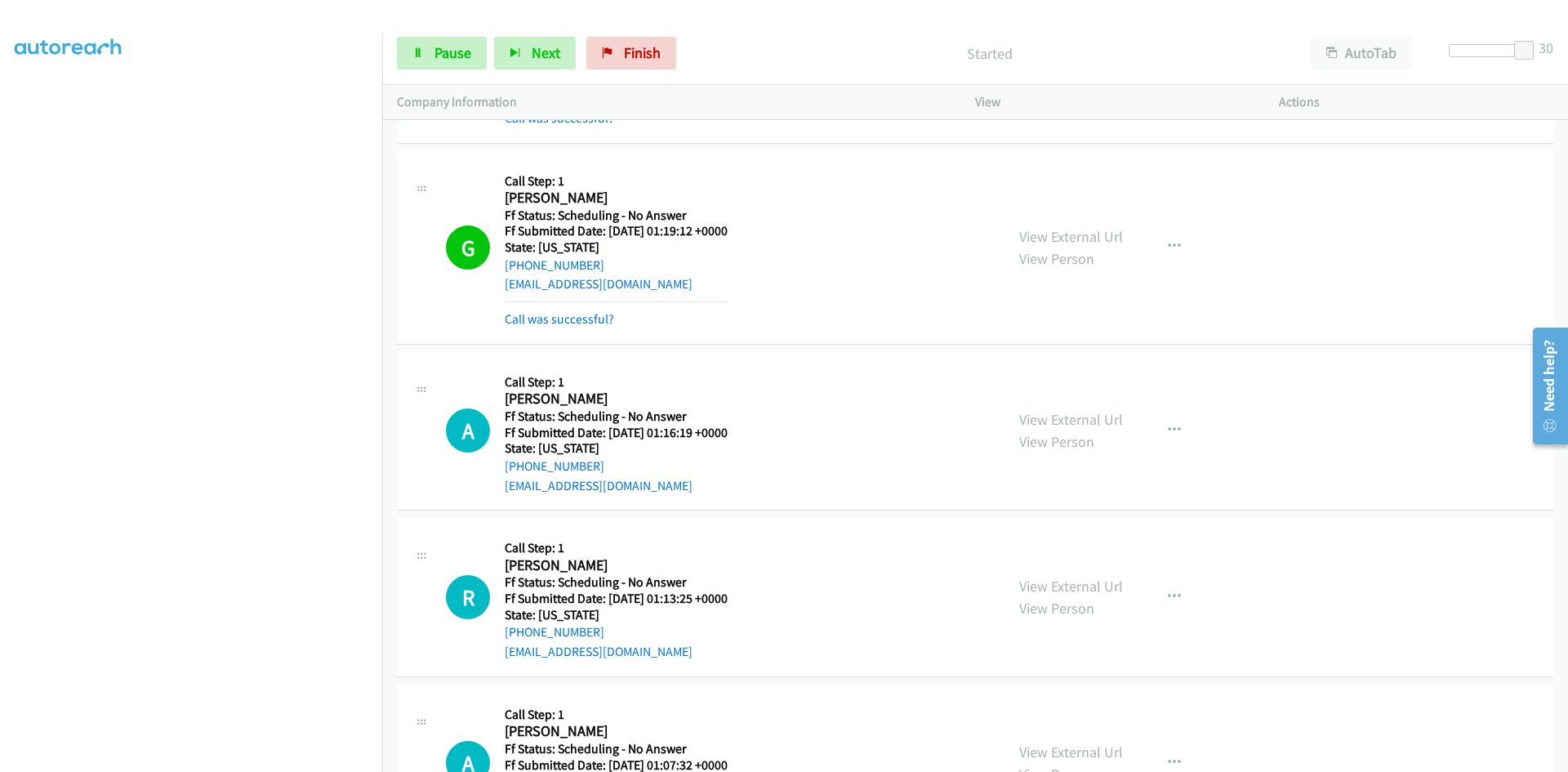 drag, startPoint x: 844, startPoint y: 415, endPoint x: 832, endPoint y: 413, distance: 12.165525 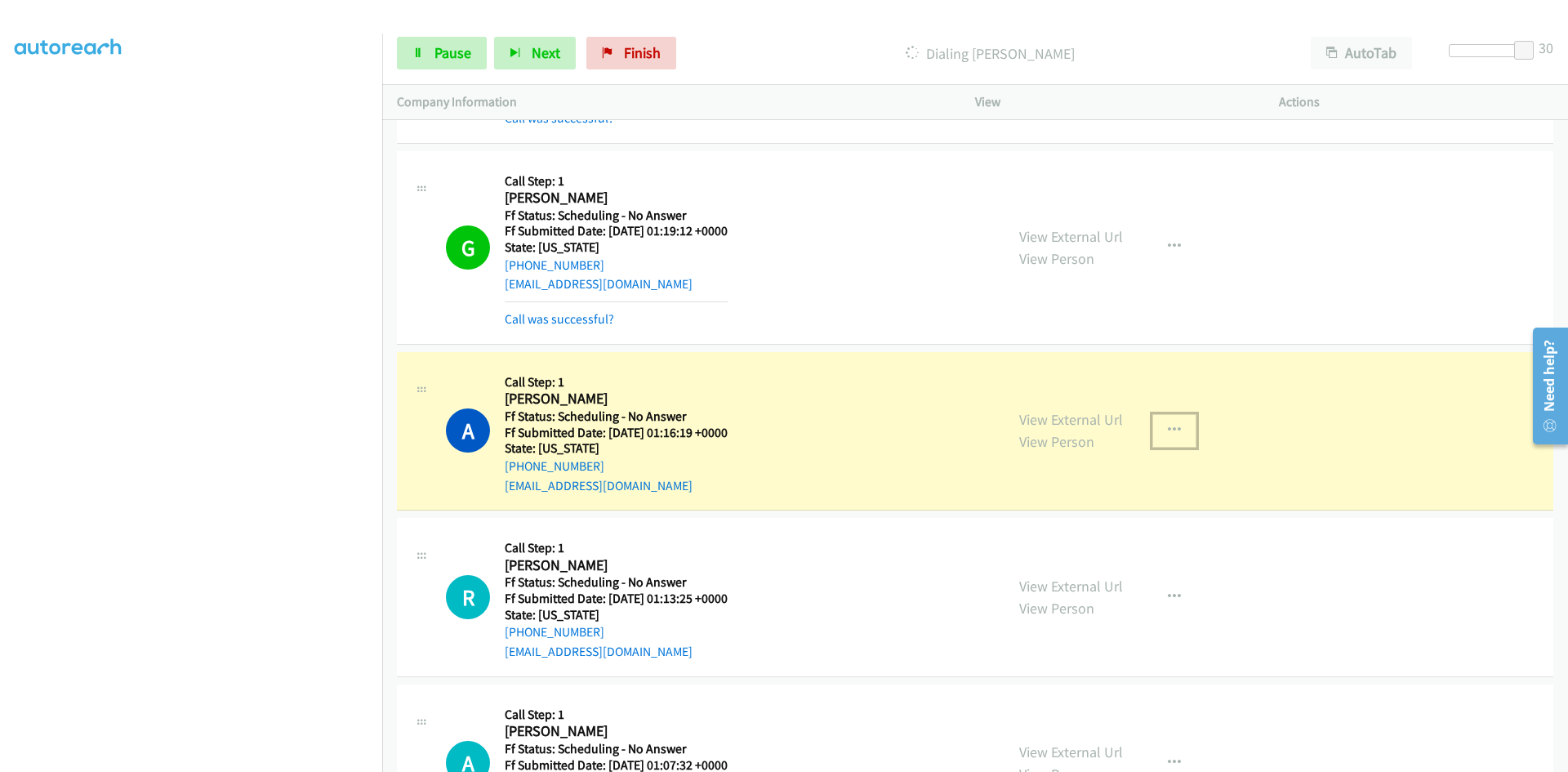 click at bounding box center [1174, 431] 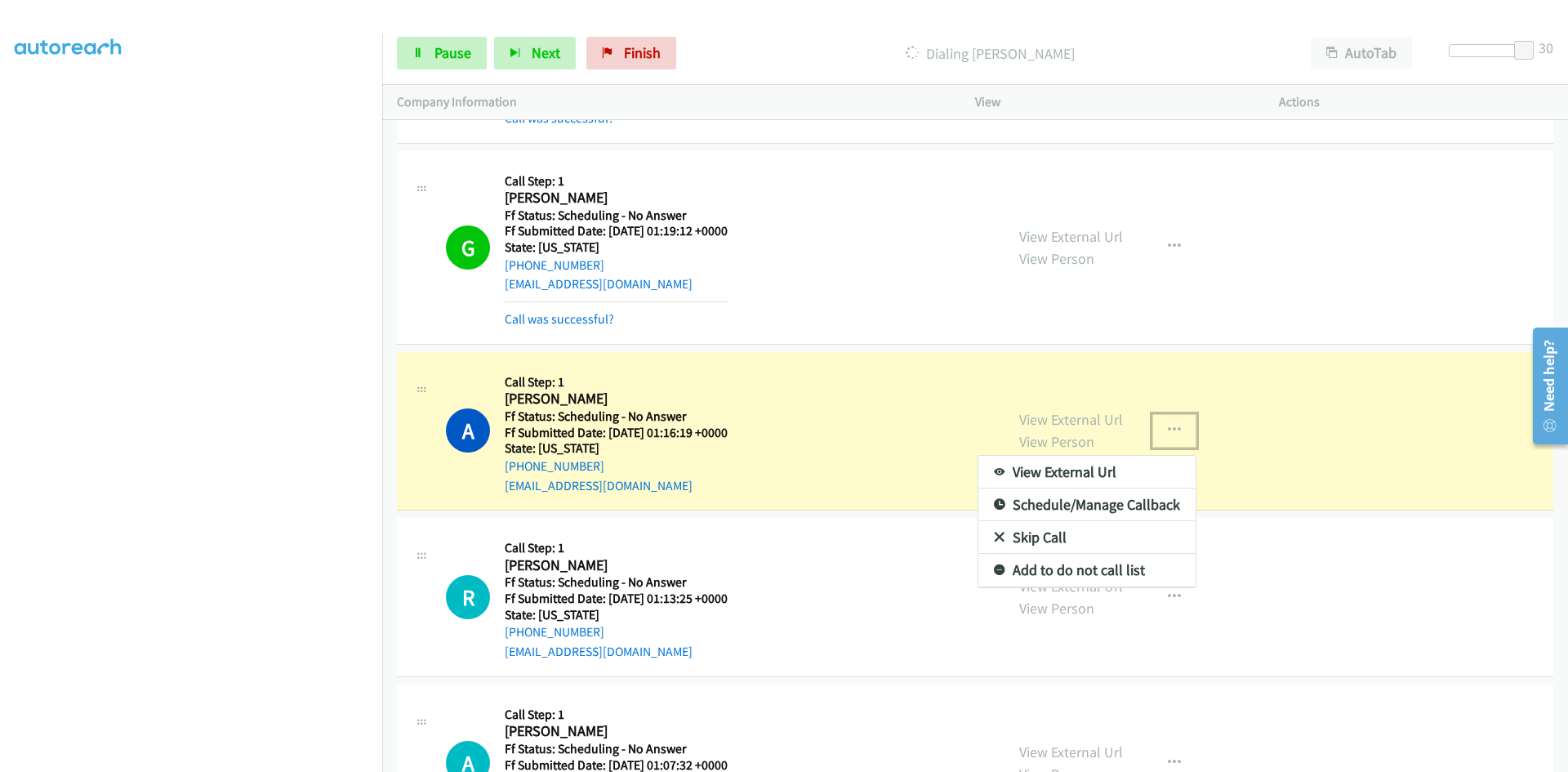 click on "View External Url" at bounding box center (1087, 472) 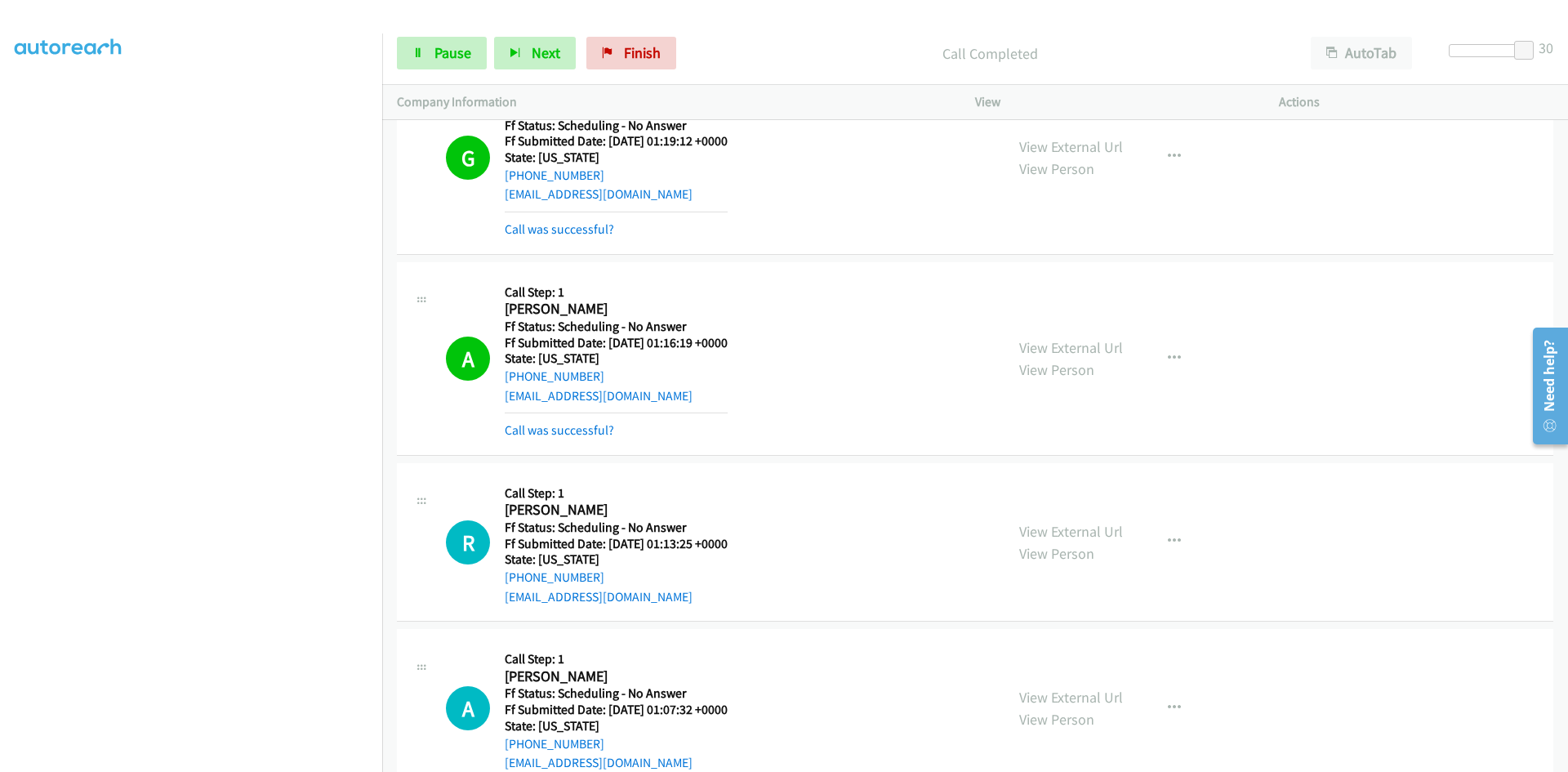 scroll, scrollTop: 4902, scrollLeft: 0, axis: vertical 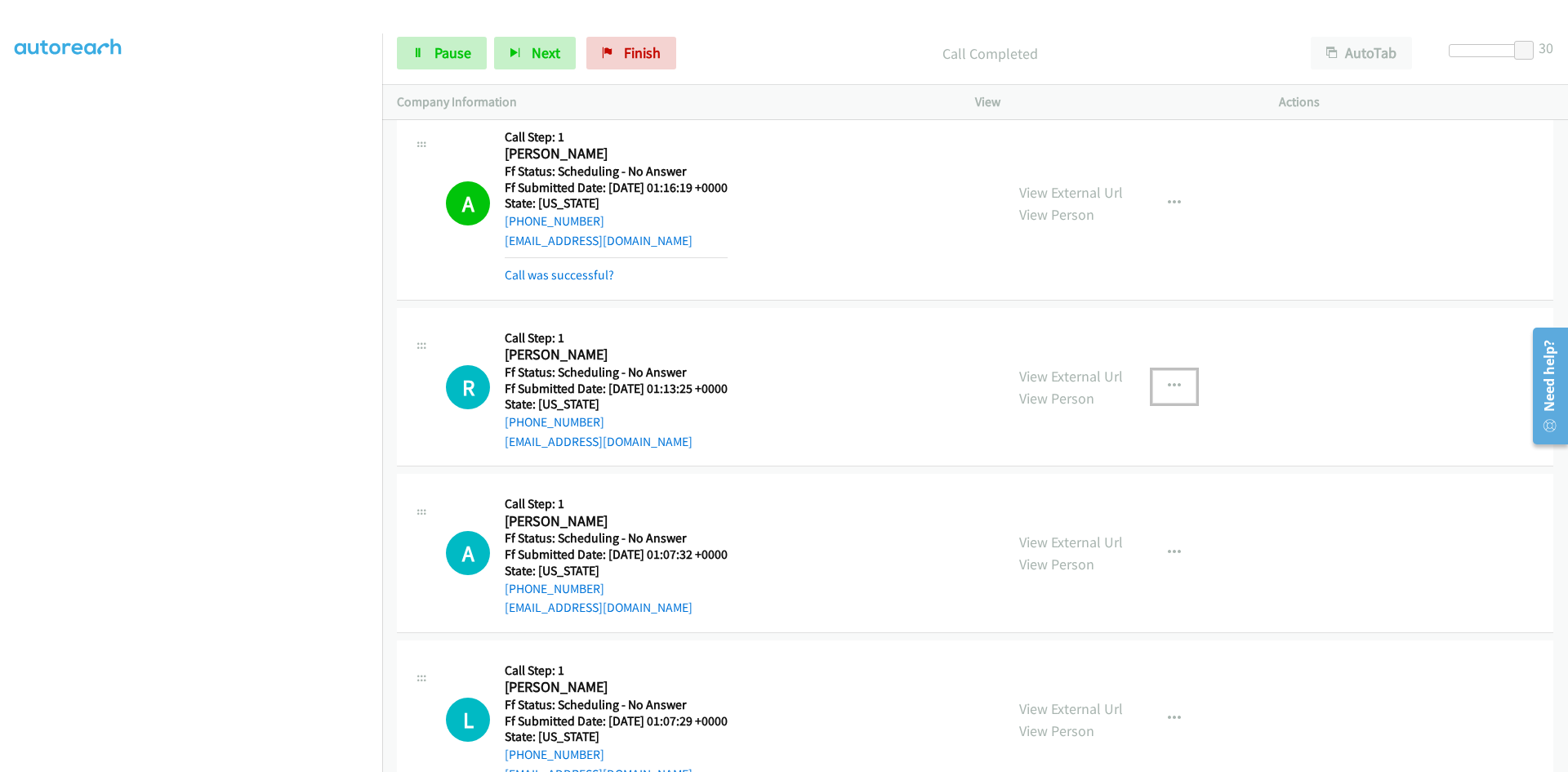 click at bounding box center (1174, 386) 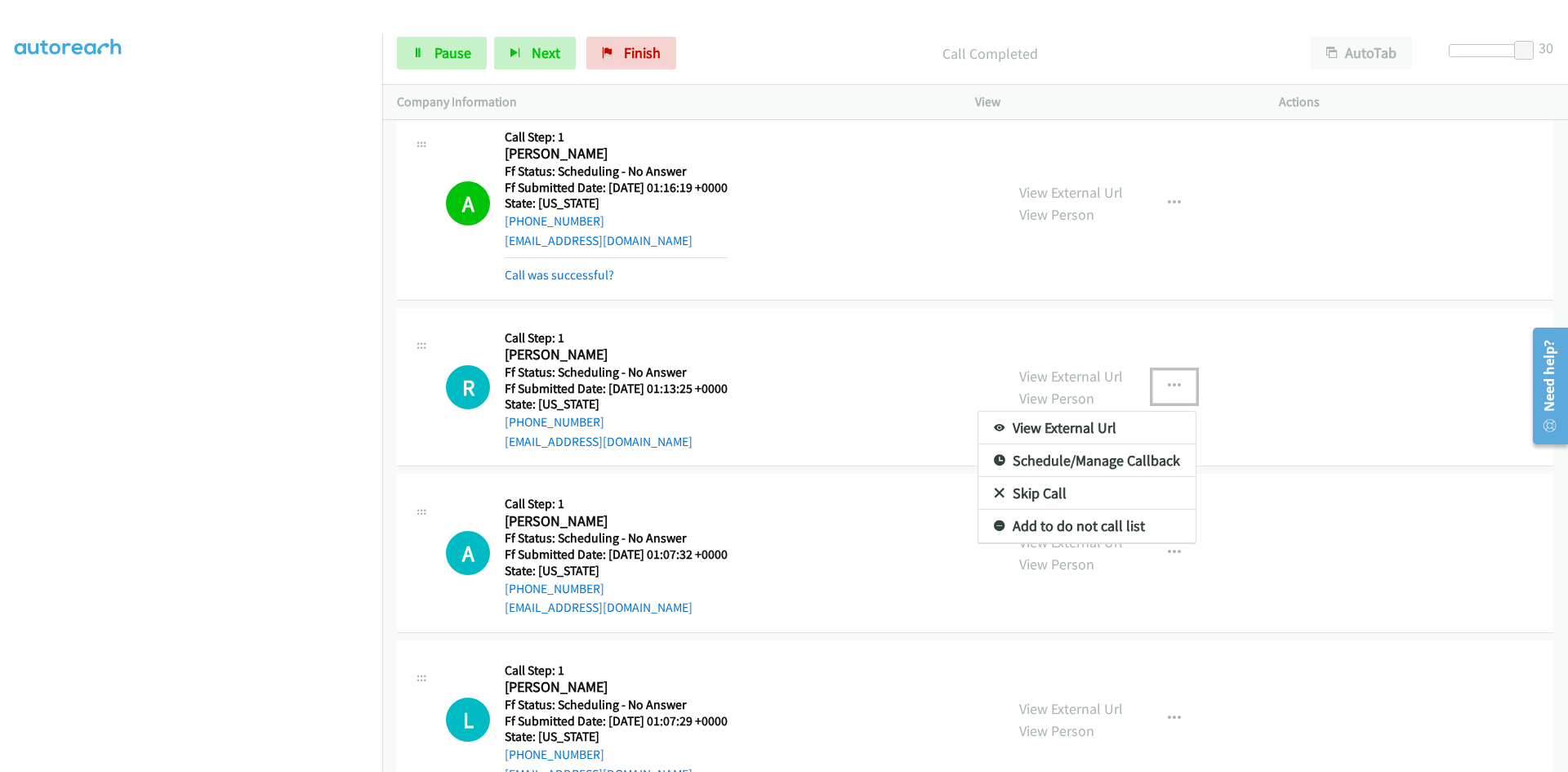 click on "View External Url" at bounding box center (1087, 428) 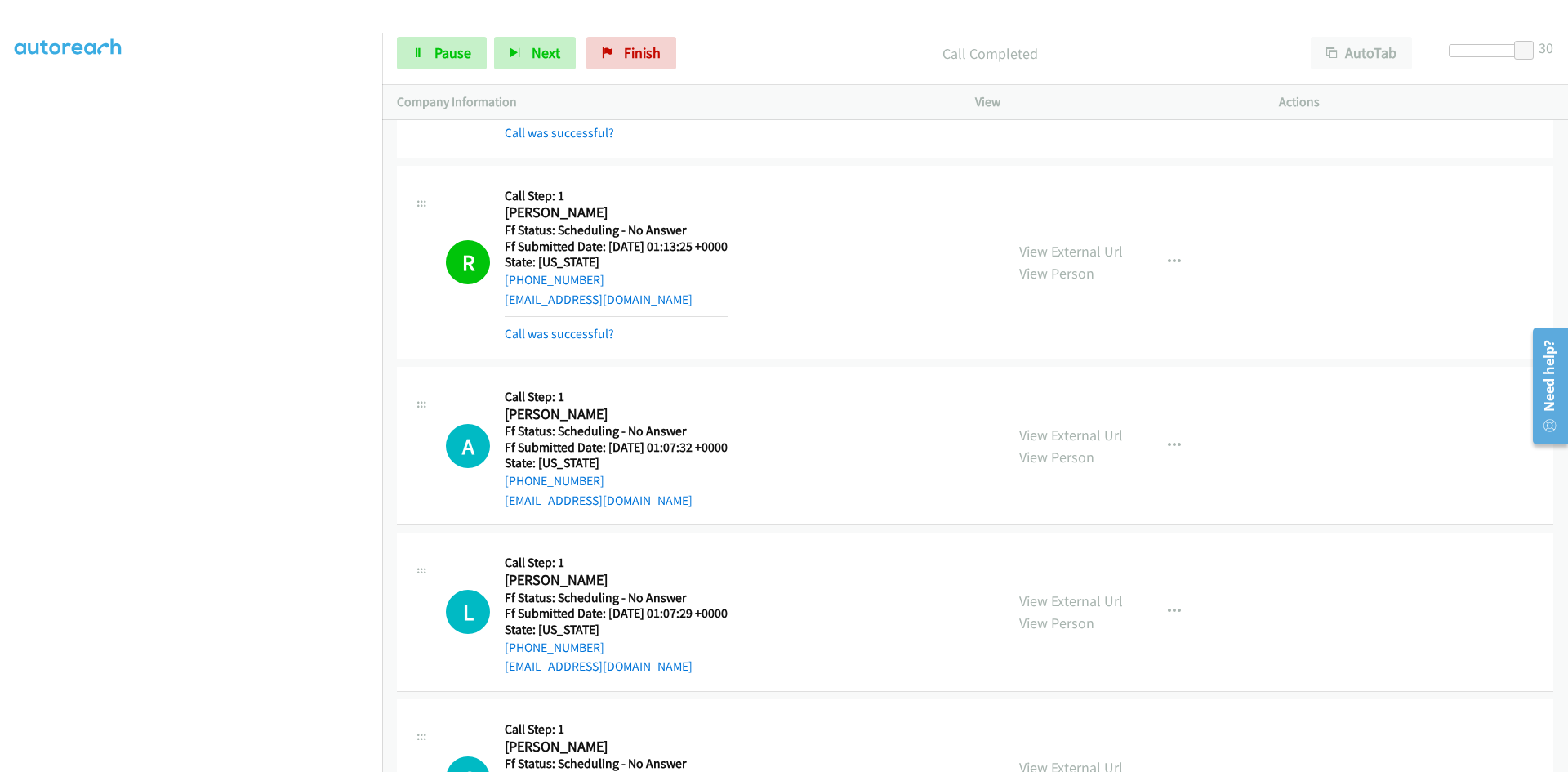 scroll, scrollTop: 5065, scrollLeft: 0, axis: vertical 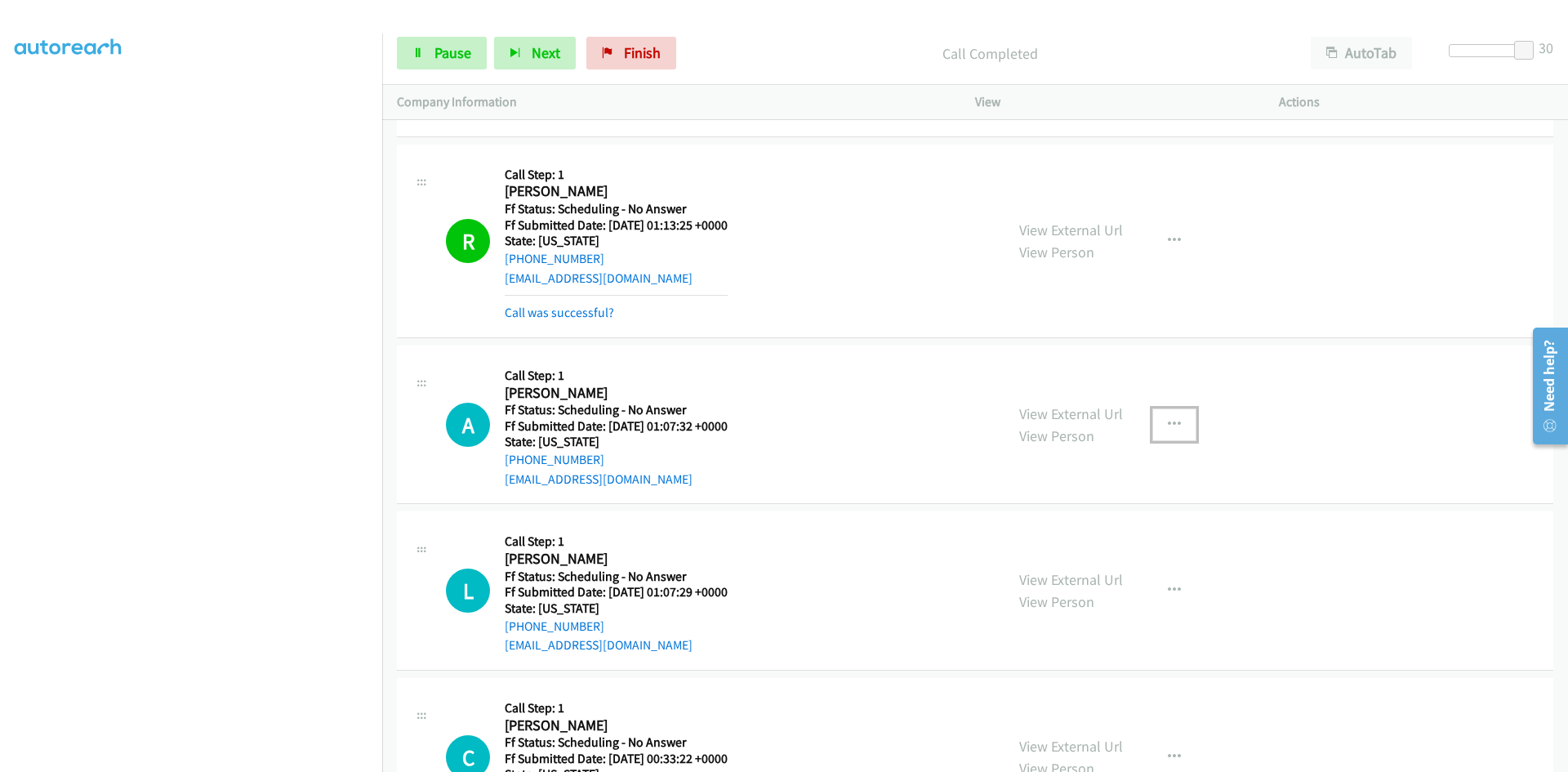 click at bounding box center (1174, 425) 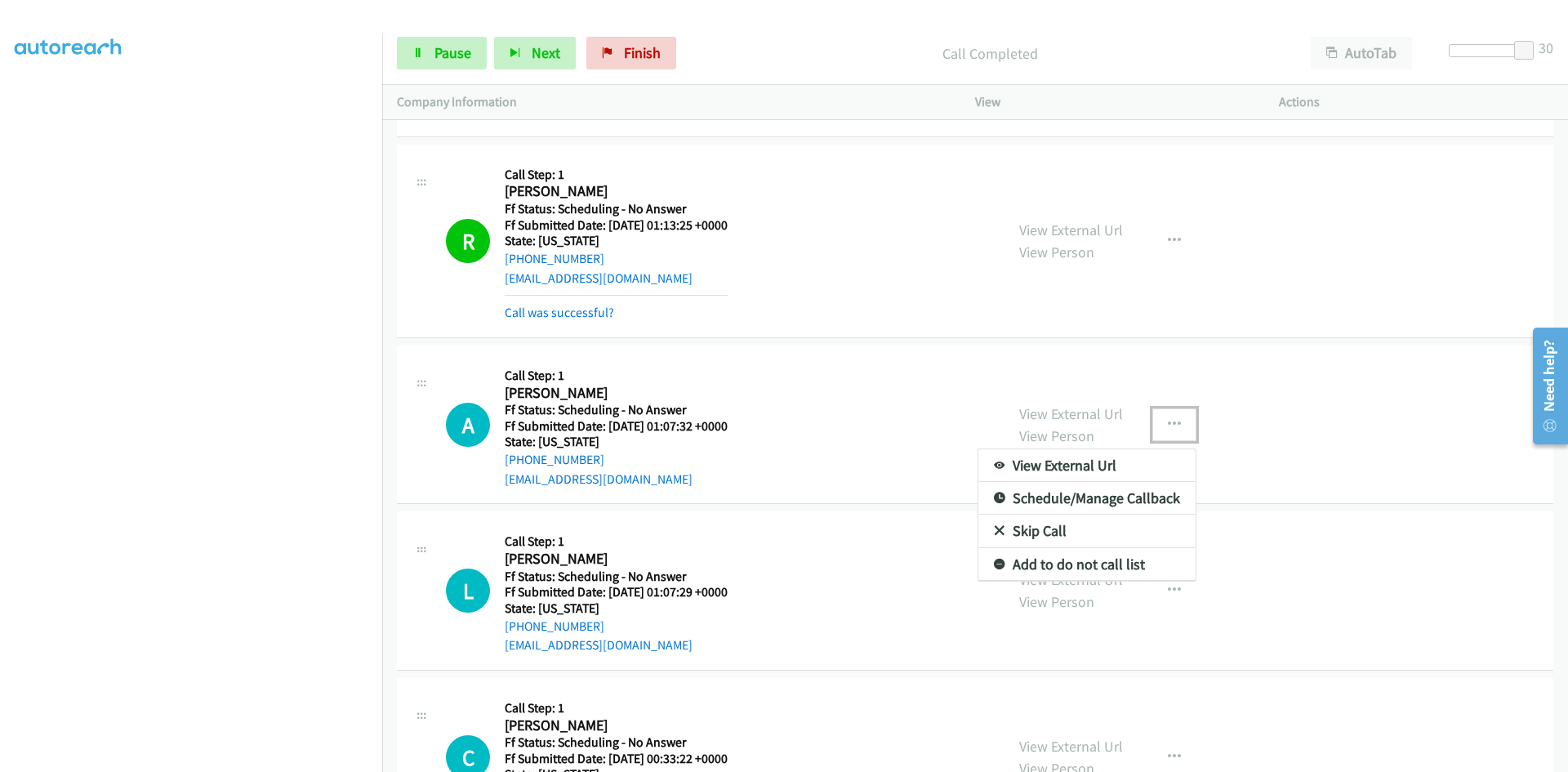 click on "View External Url" at bounding box center (1087, 466) 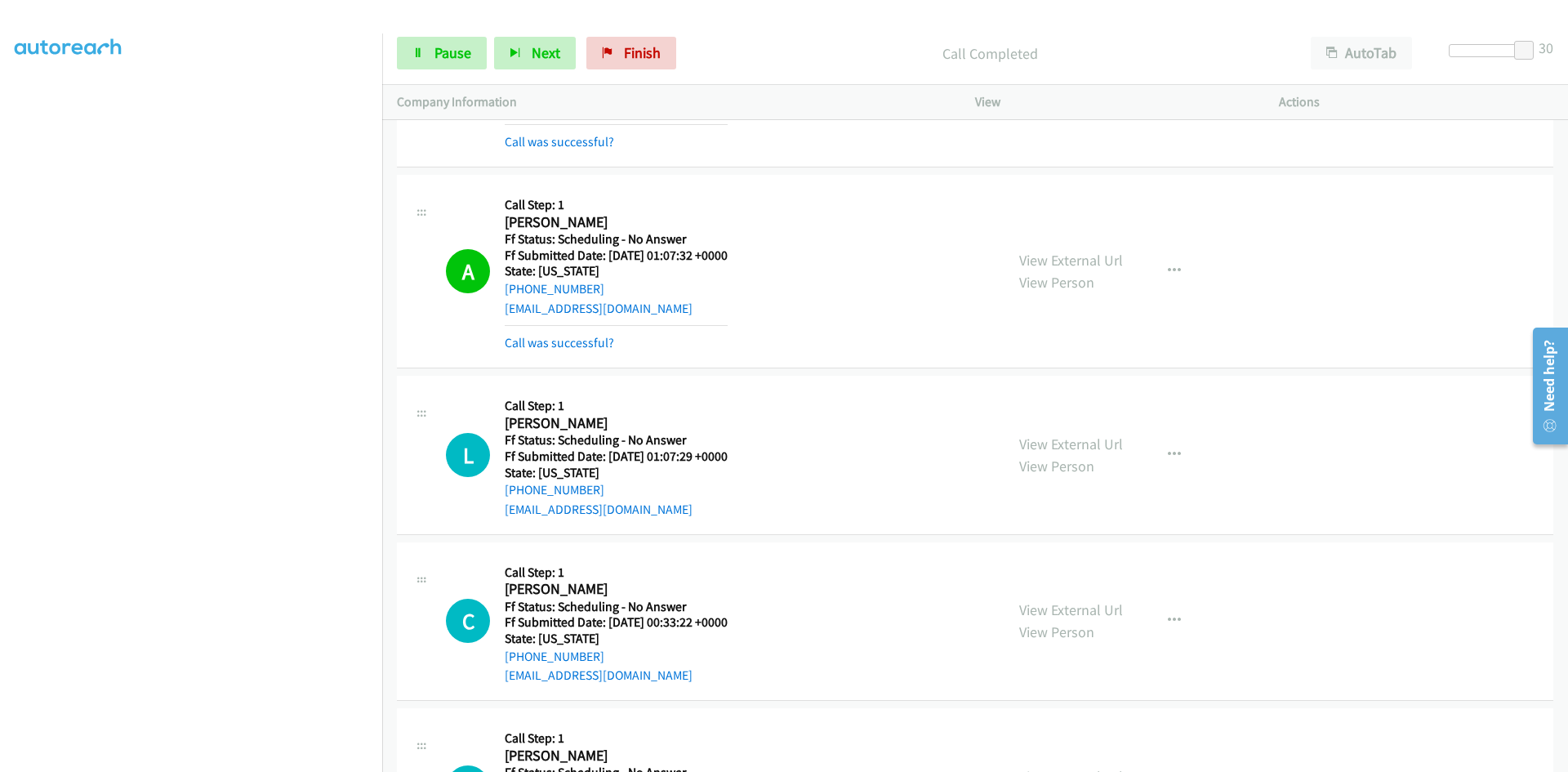 scroll, scrollTop: 5310, scrollLeft: 0, axis: vertical 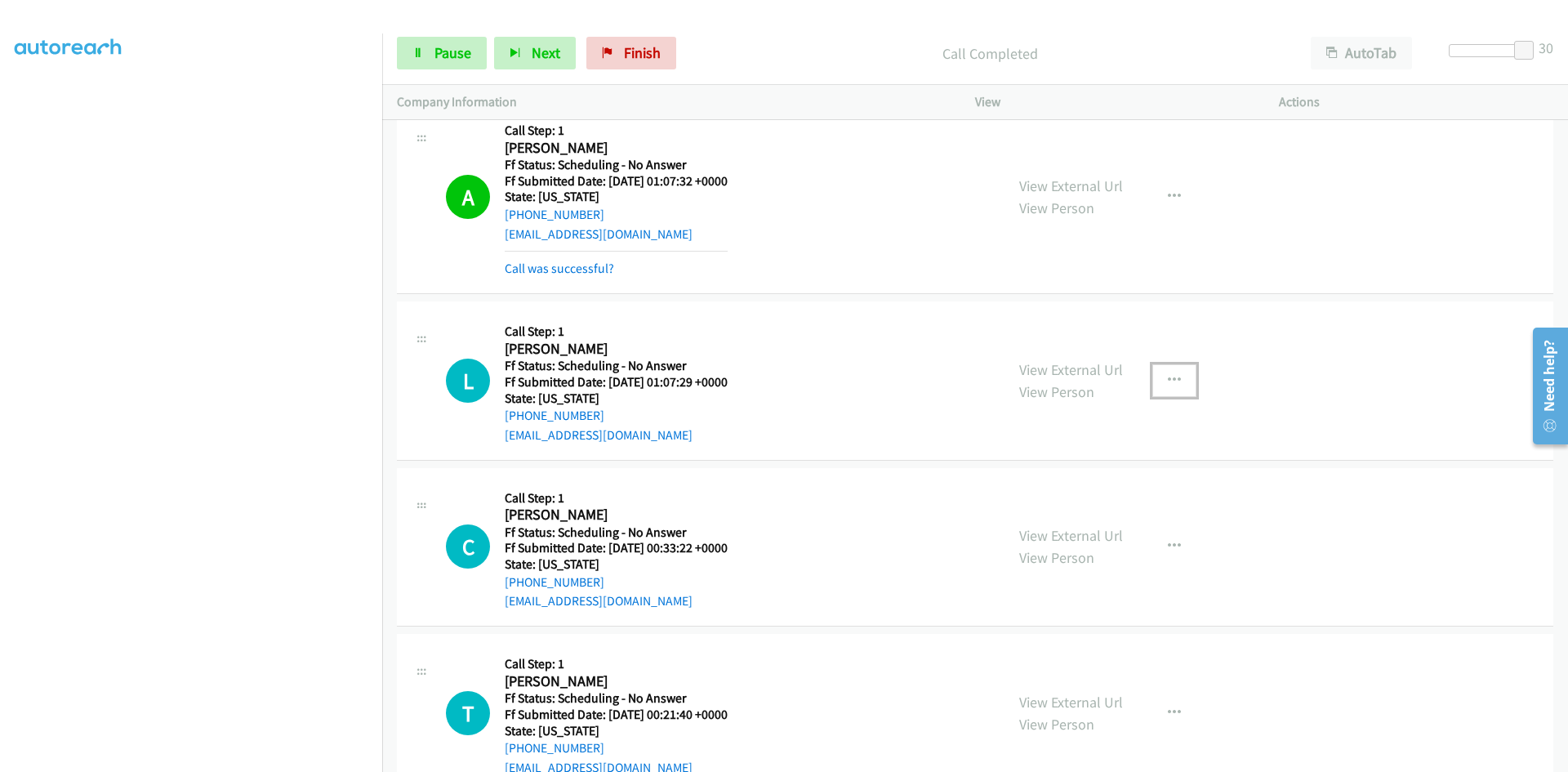 click at bounding box center [1174, 381] 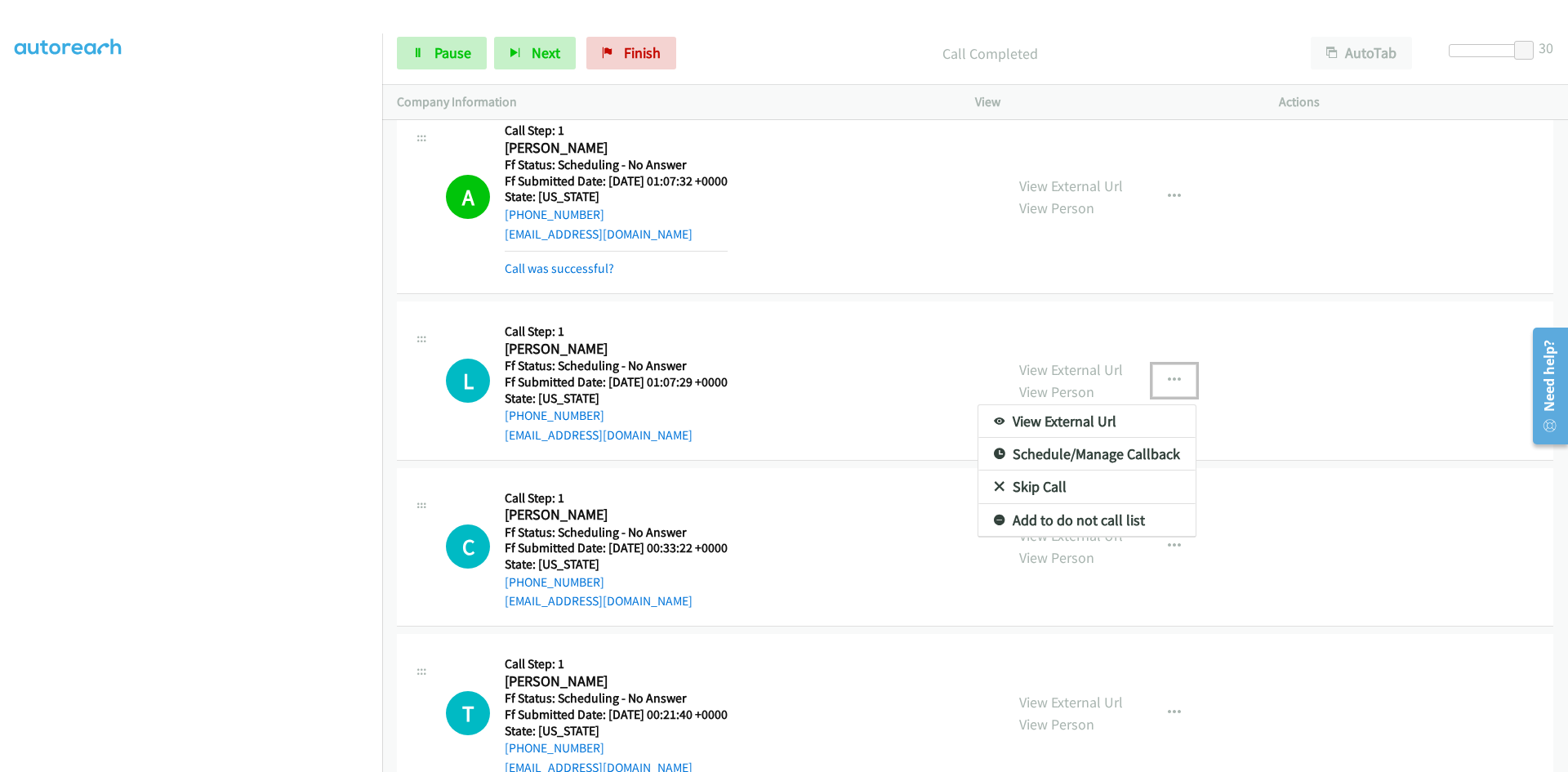 click on "View External Url" at bounding box center [1087, 422] 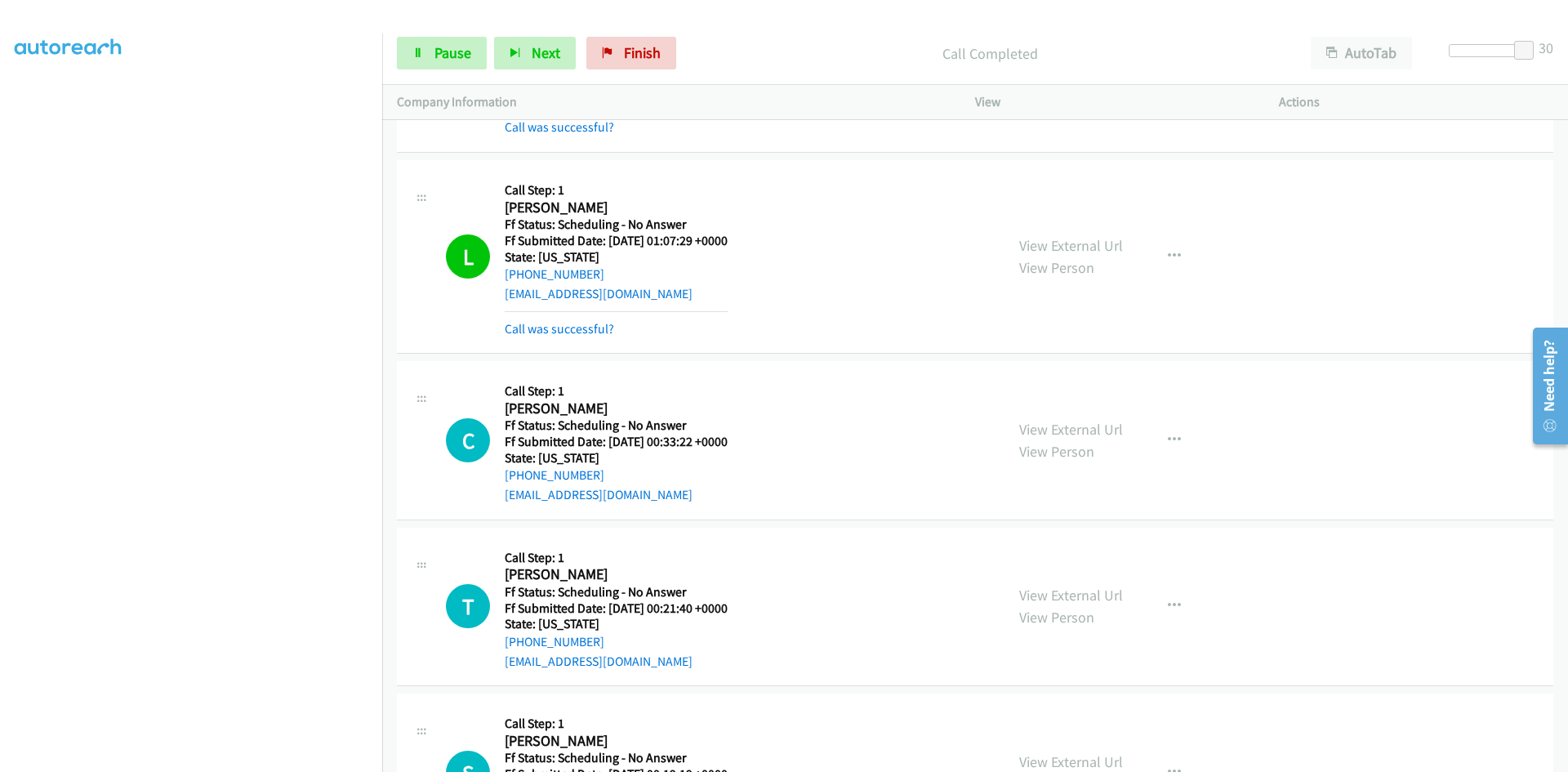scroll, scrollTop: 5473, scrollLeft: 0, axis: vertical 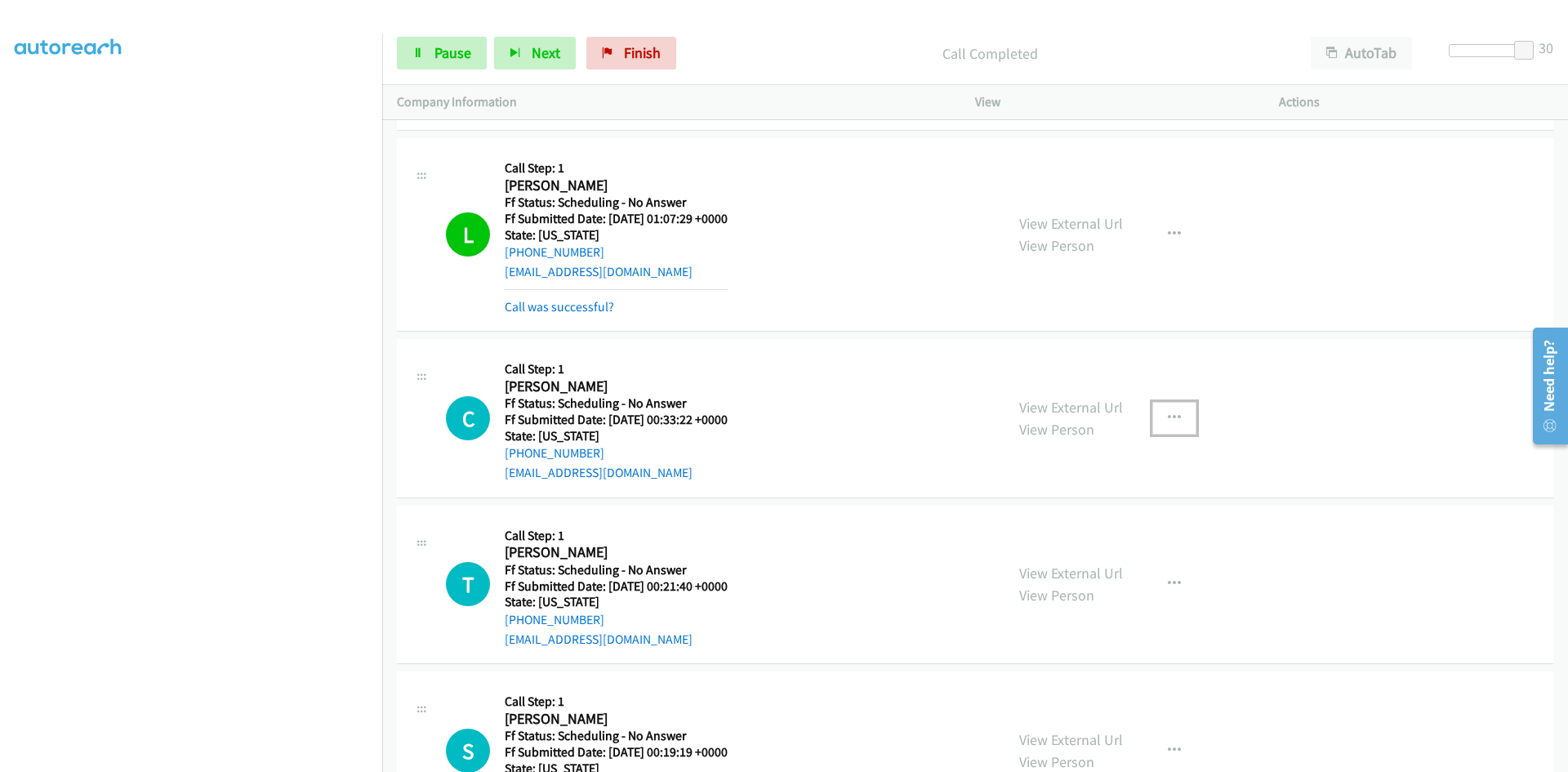 click at bounding box center [1174, 418] 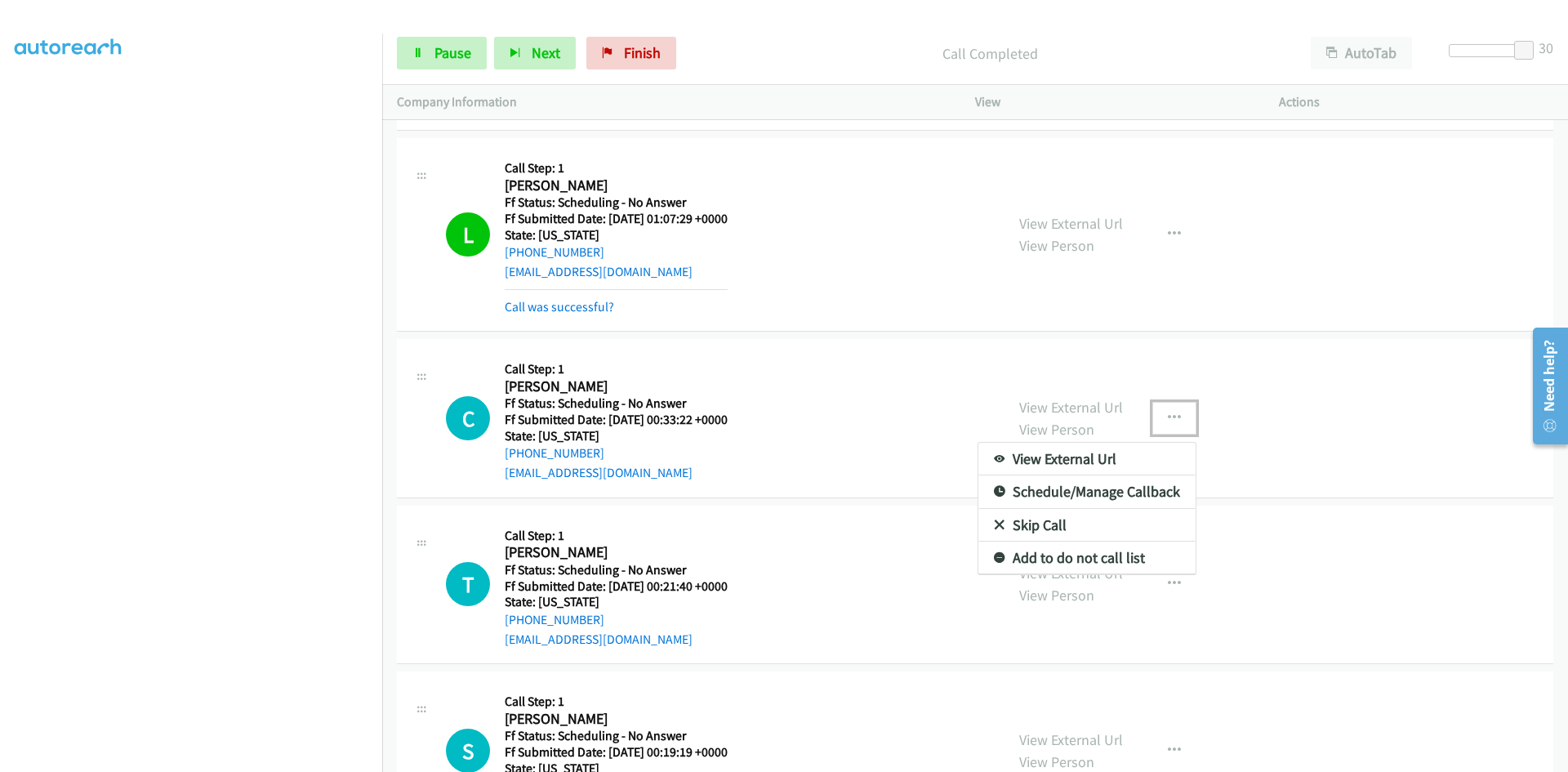 click on "View External Url" at bounding box center [1087, 459] 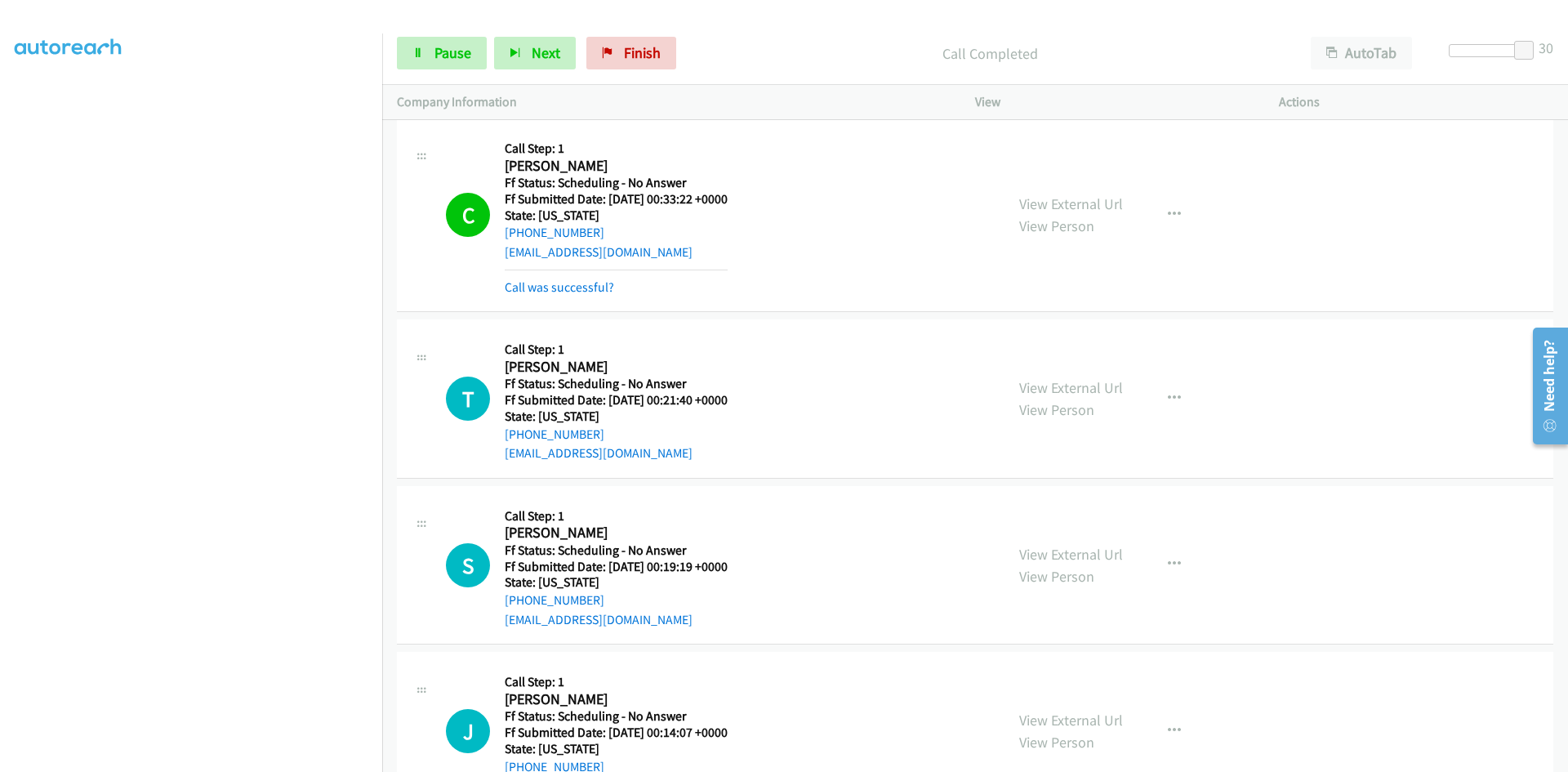 scroll, scrollTop: 5719, scrollLeft: 0, axis: vertical 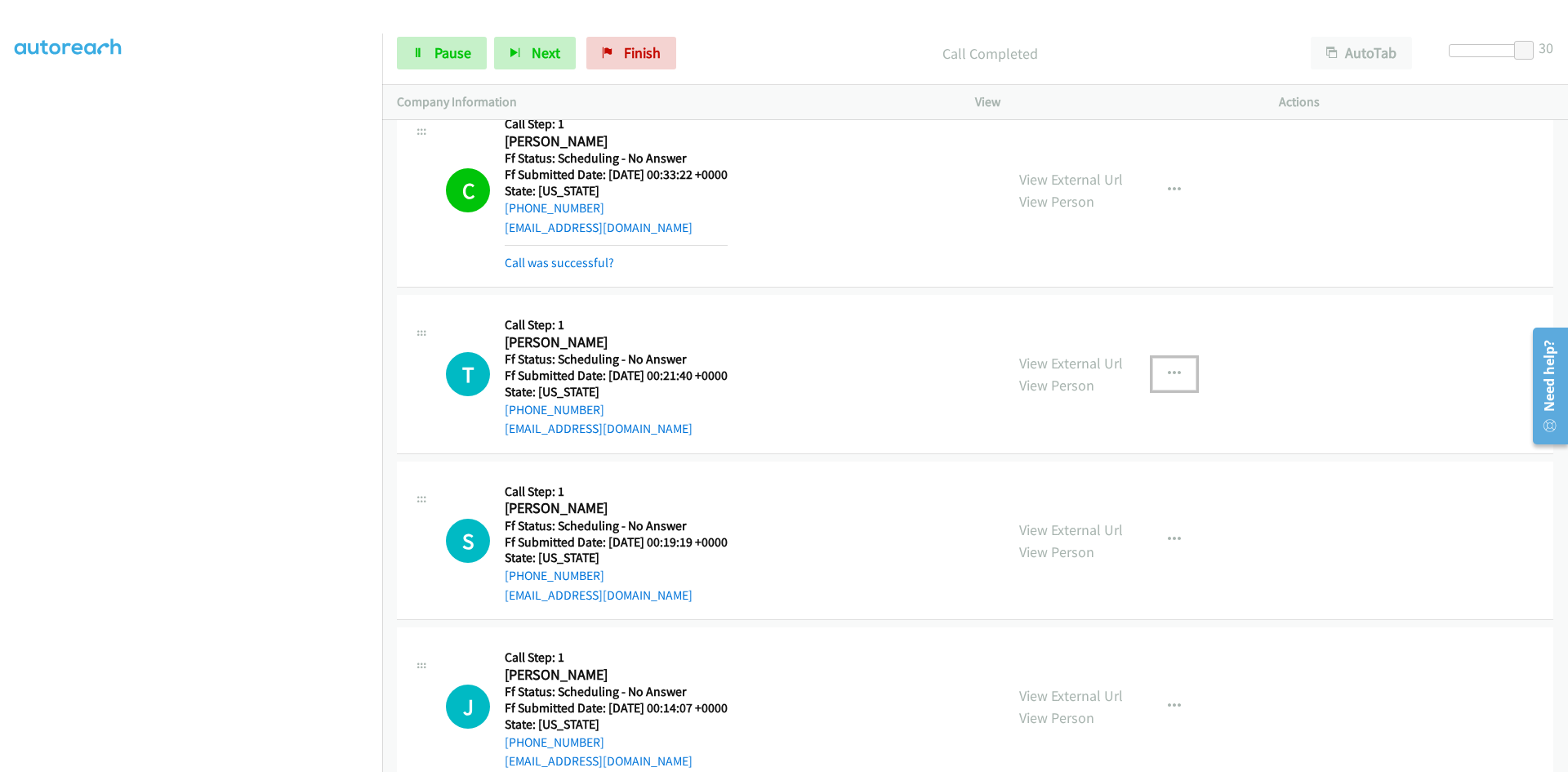 click at bounding box center (1174, 374) 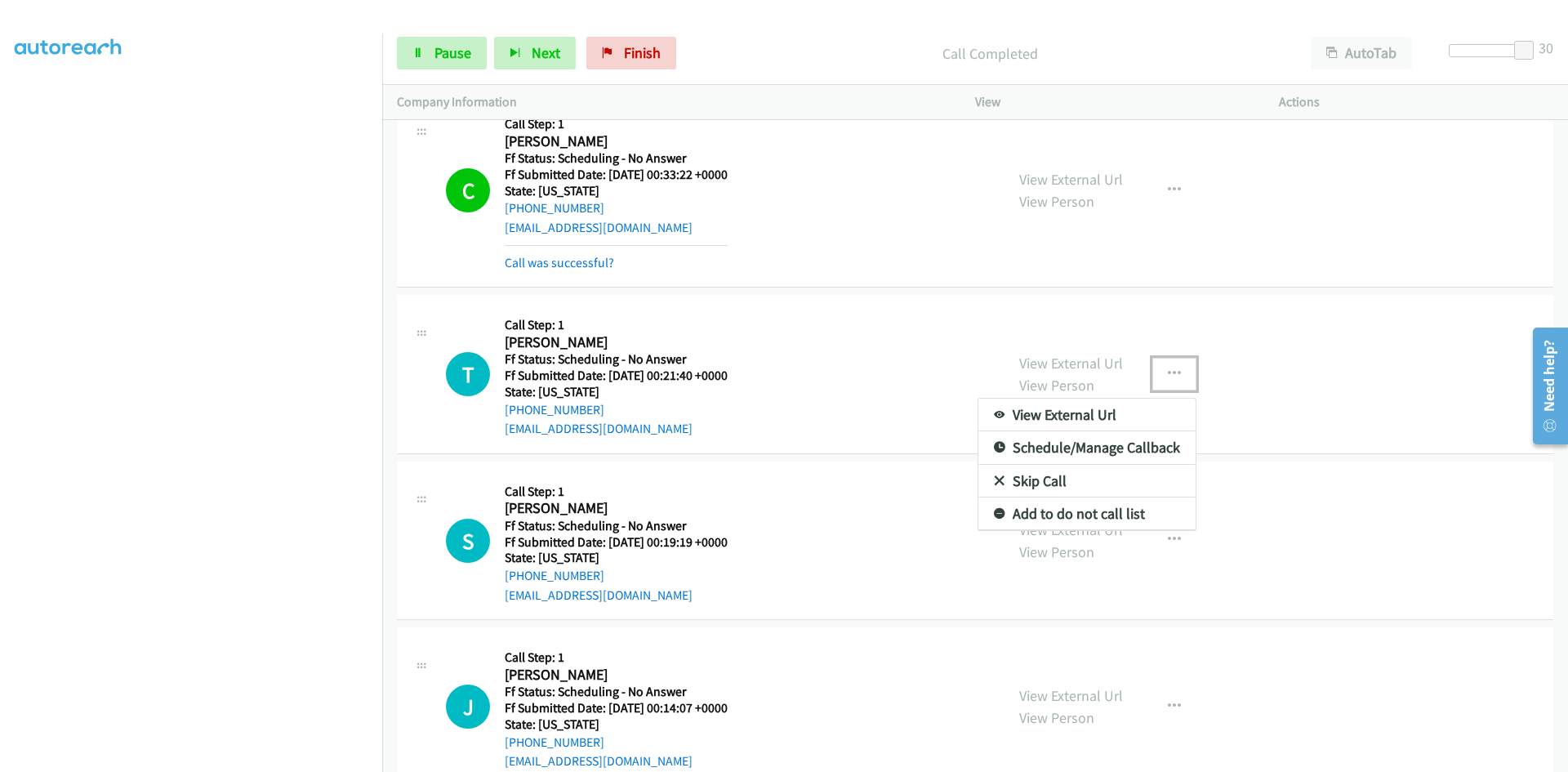 click on "View External Url" at bounding box center [1087, 415] 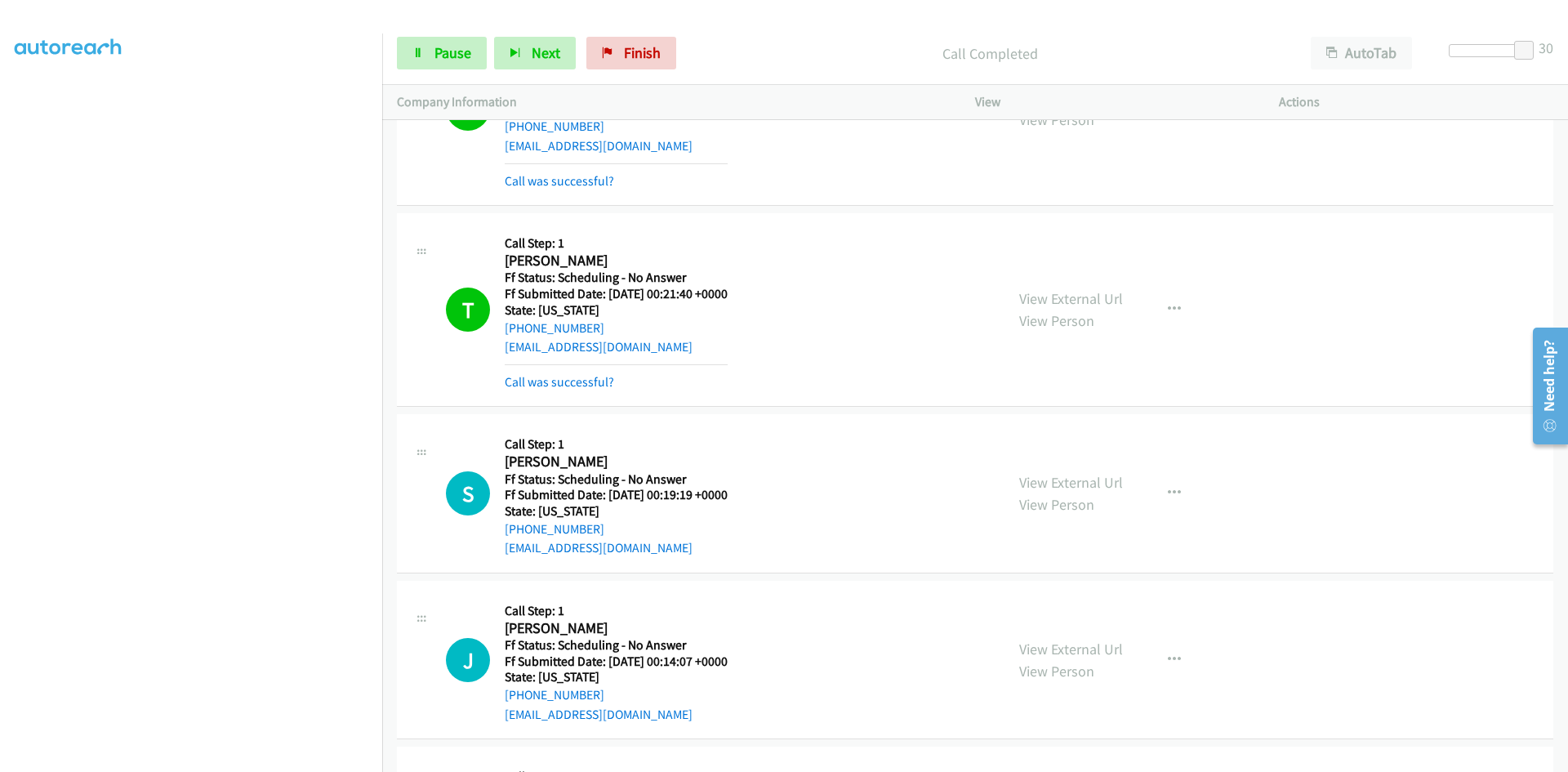 scroll, scrollTop: 5882, scrollLeft: 0, axis: vertical 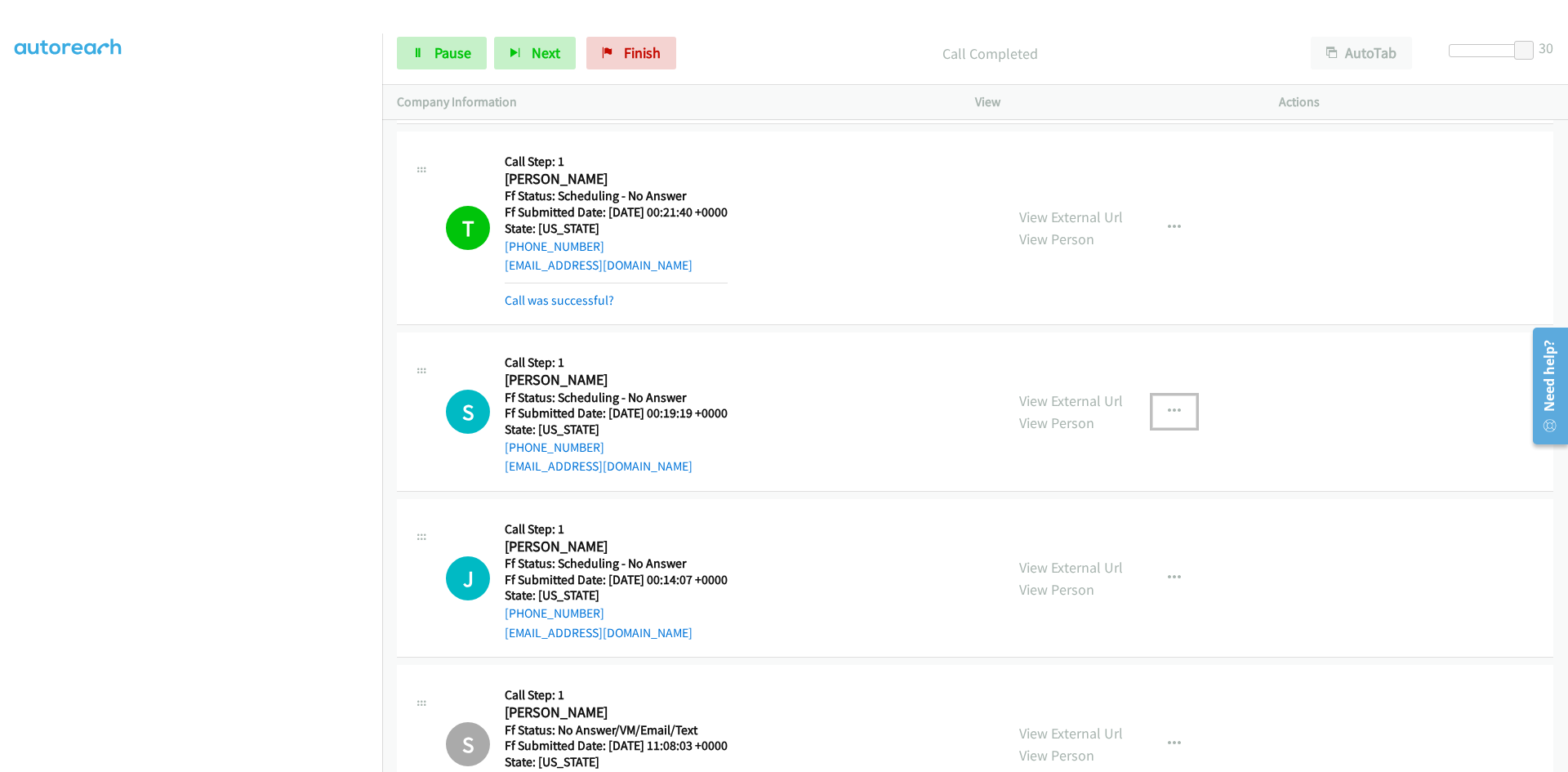click at bounding box center (1174, 412) 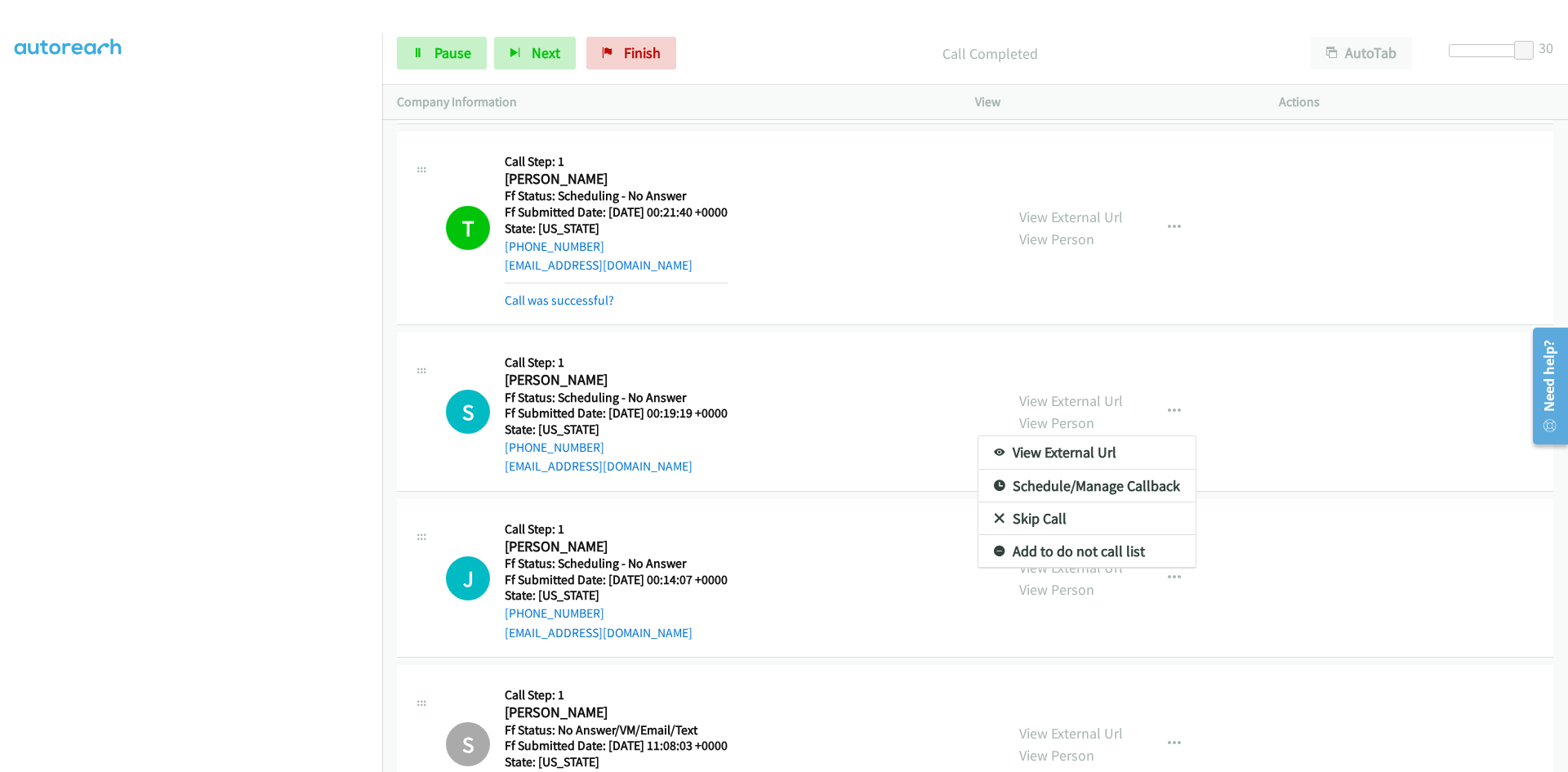 click on "View External Url" at bounding box center [1087, 453] 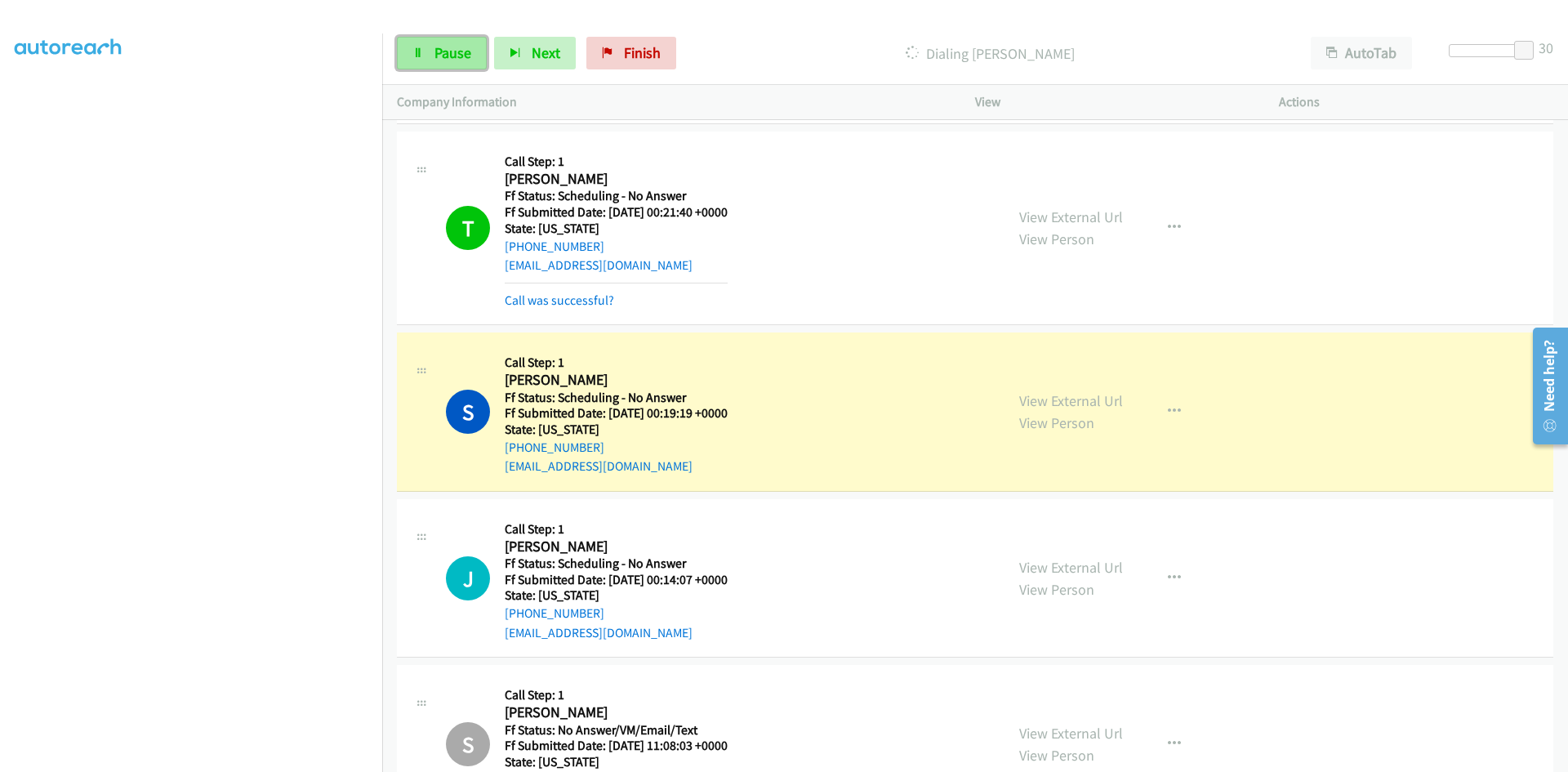 click on "Pause" at bounding box center (452, 52) 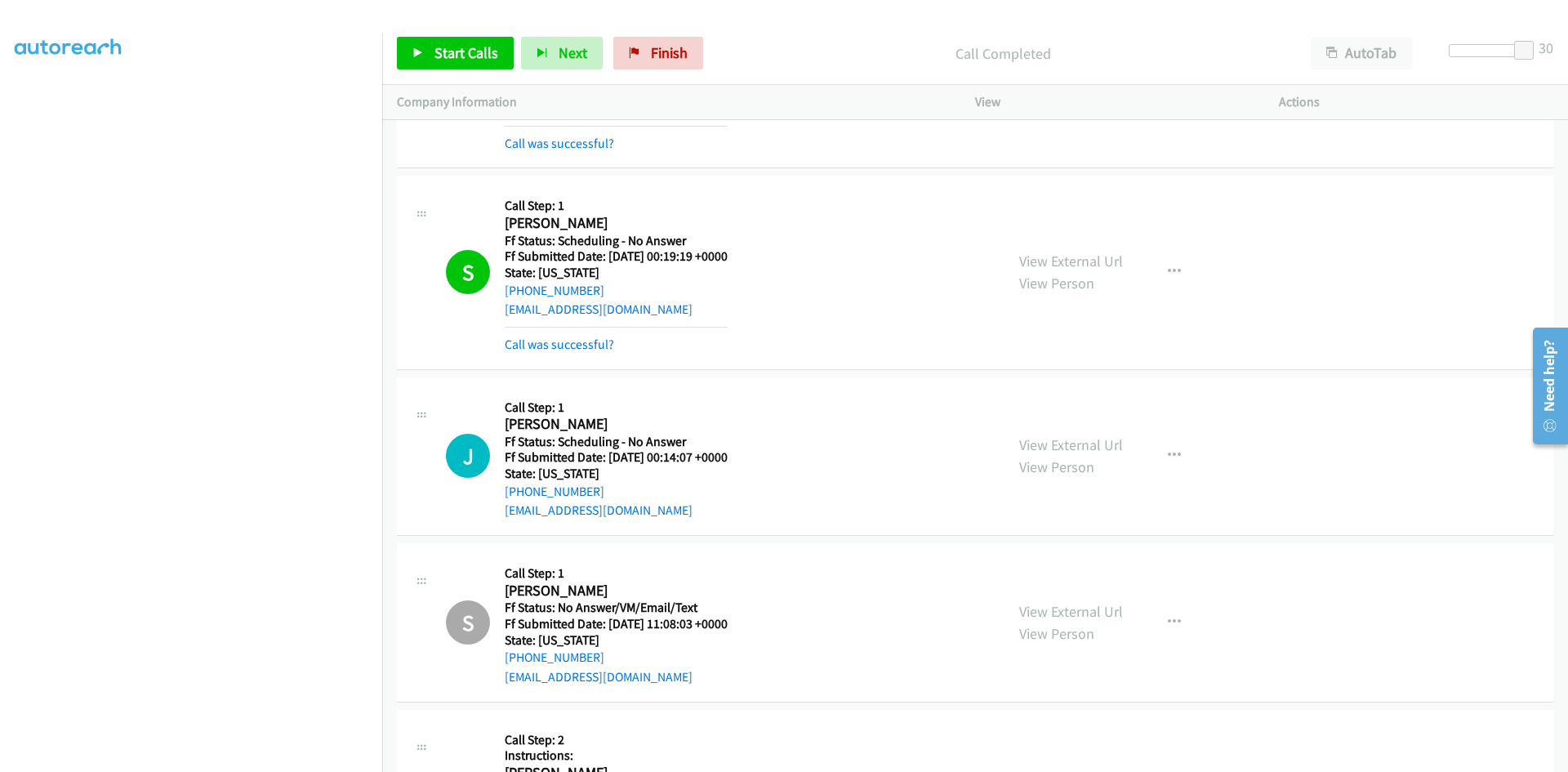 scroll, scrollTop: 6045, scrollLeft: 0, axis: vertical 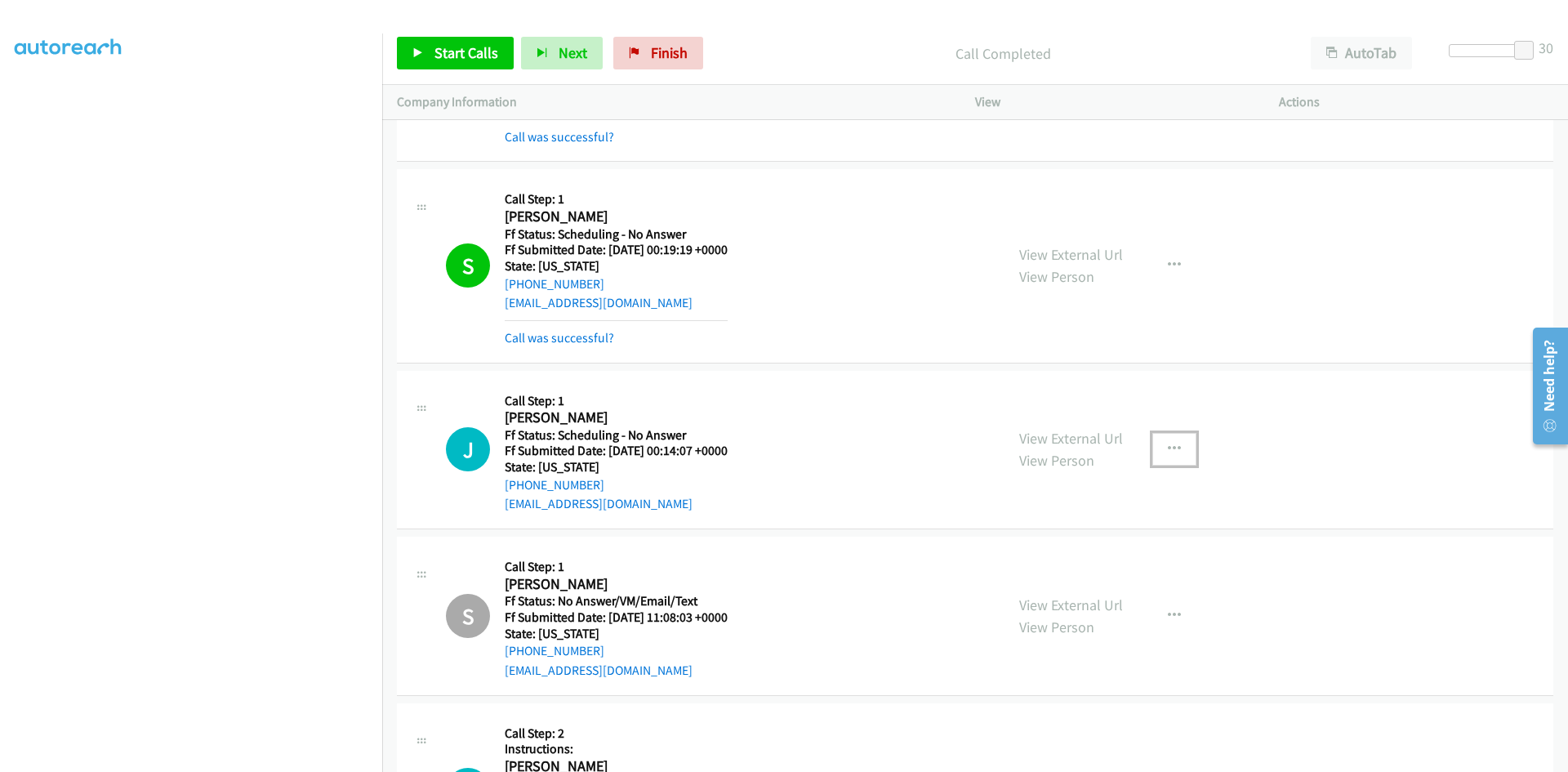 click at bounding box center (1174, 449) 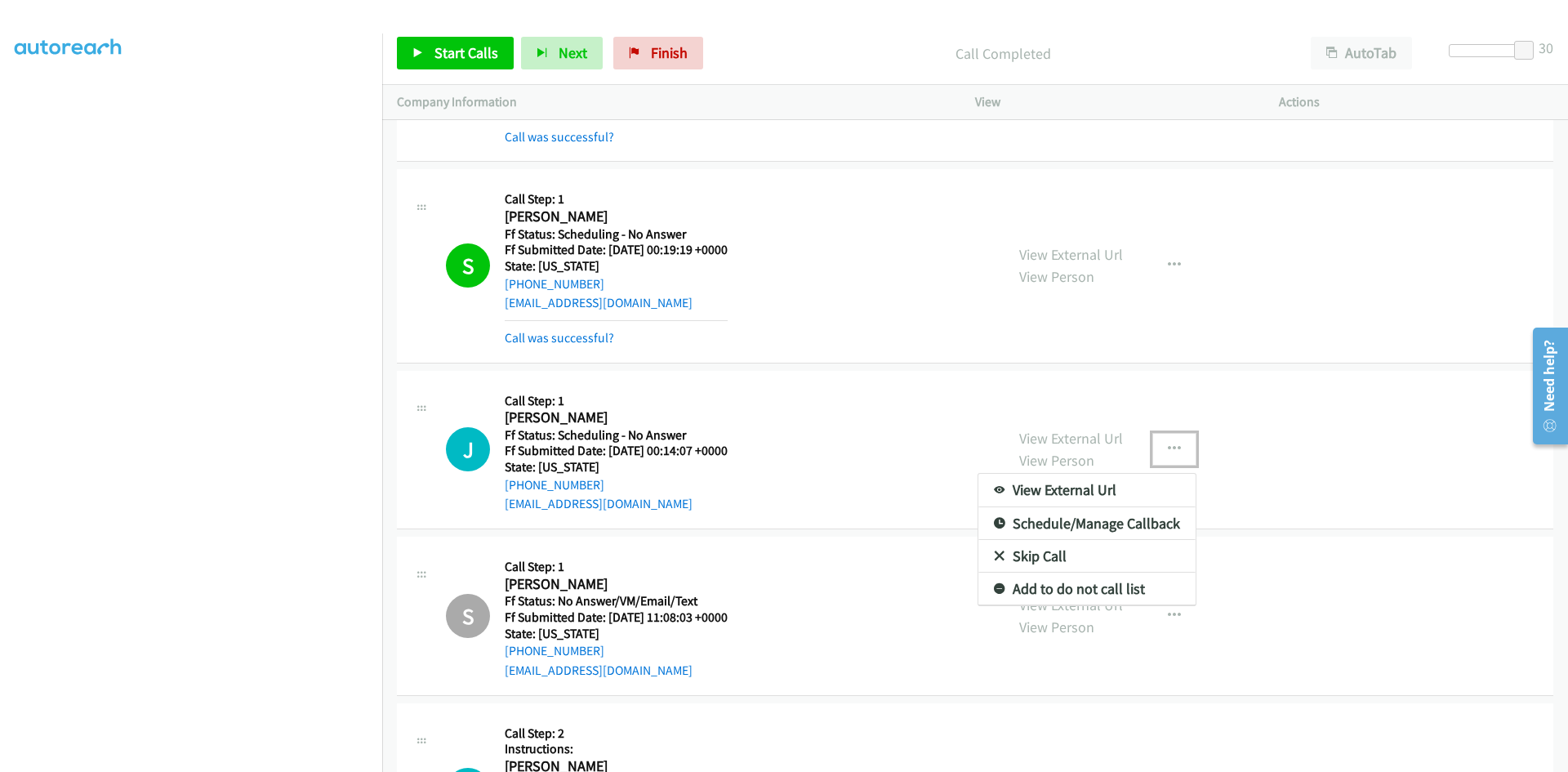 click on "View External Url" at bounding box center [1087, 490] 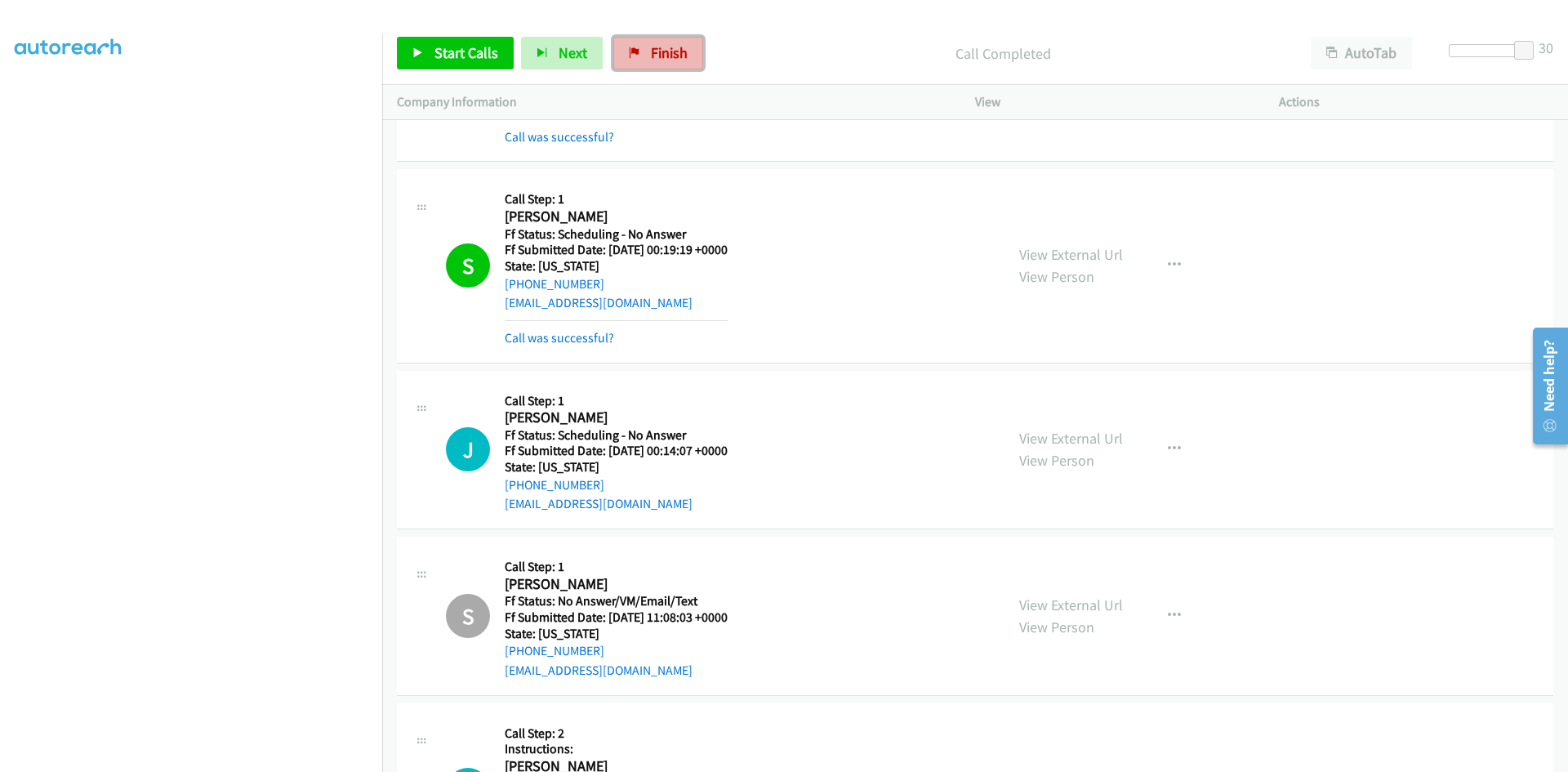click at bounding box center [635, 54] 